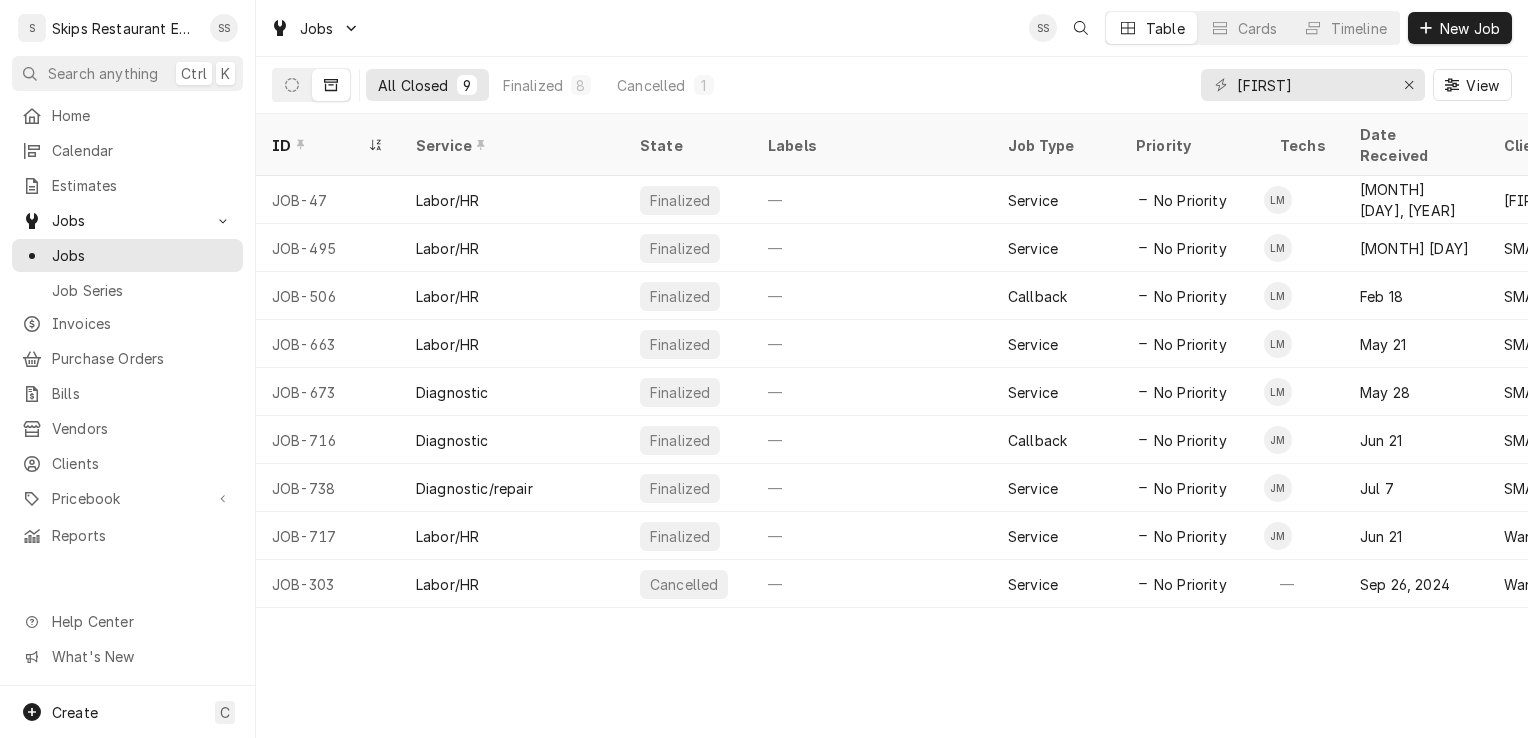 scroll, scrollTop: 0, scrollLeft: 0, axis: both 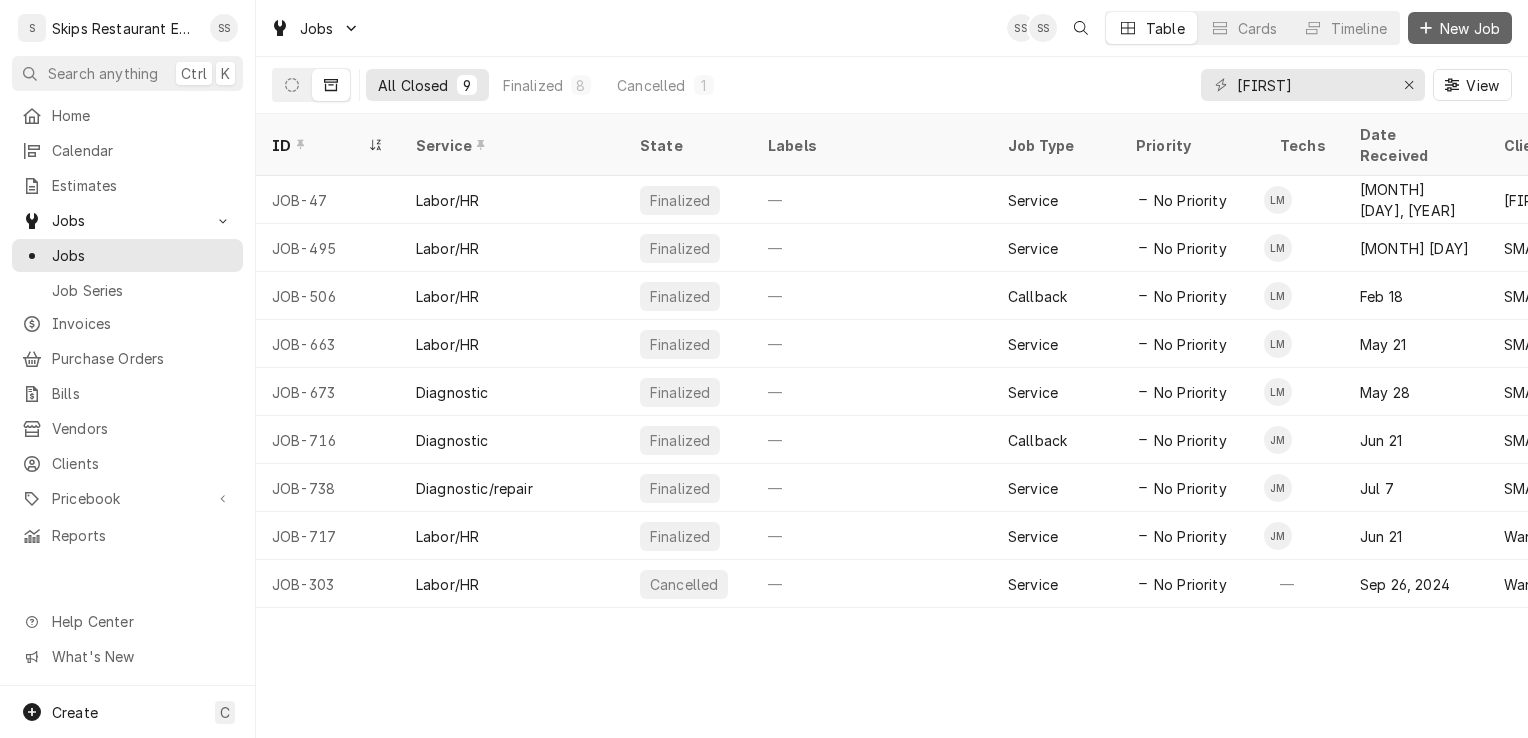 click on "New Job" at bounding box center (1470, 28) 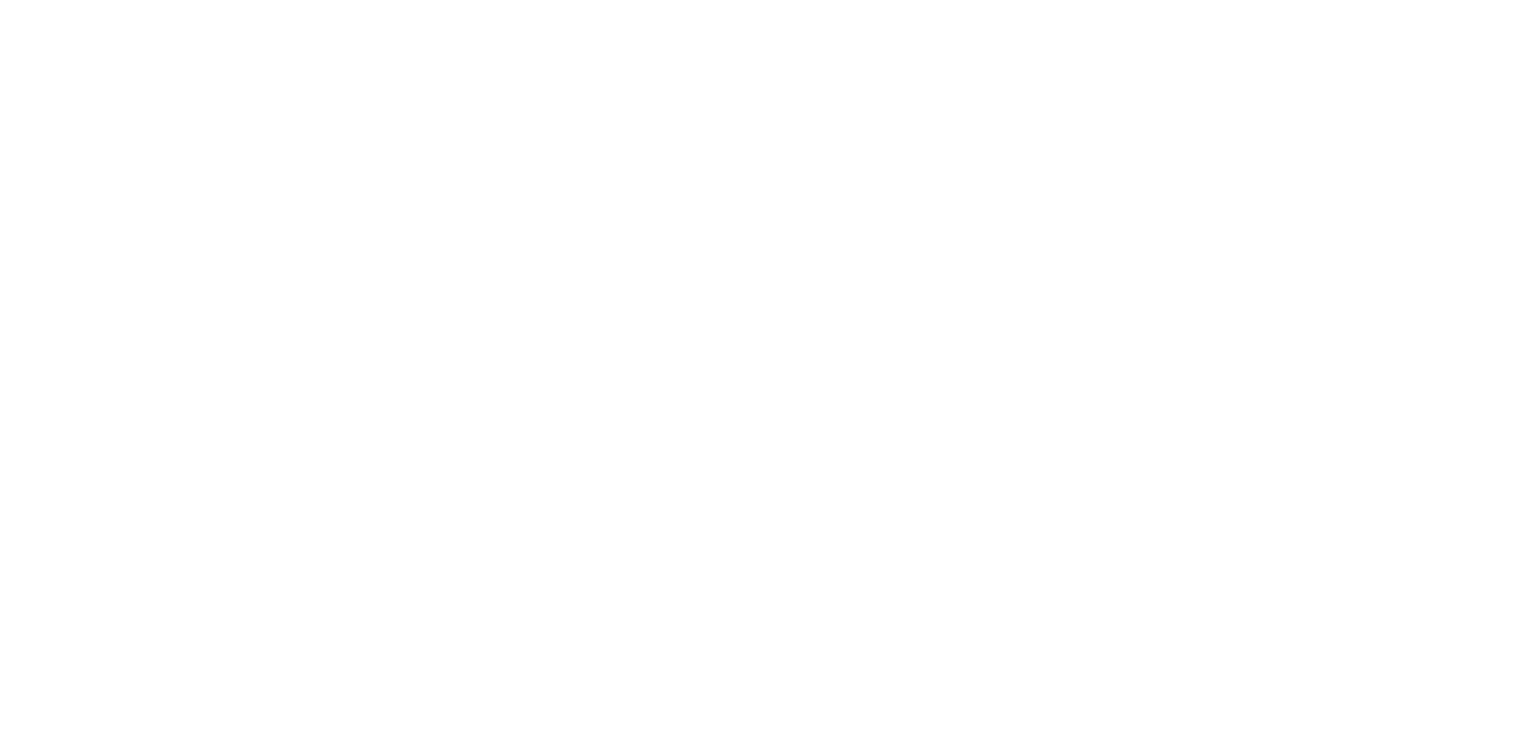 scroll, scrollTop: 0, scrollLeft: 0, axis: both 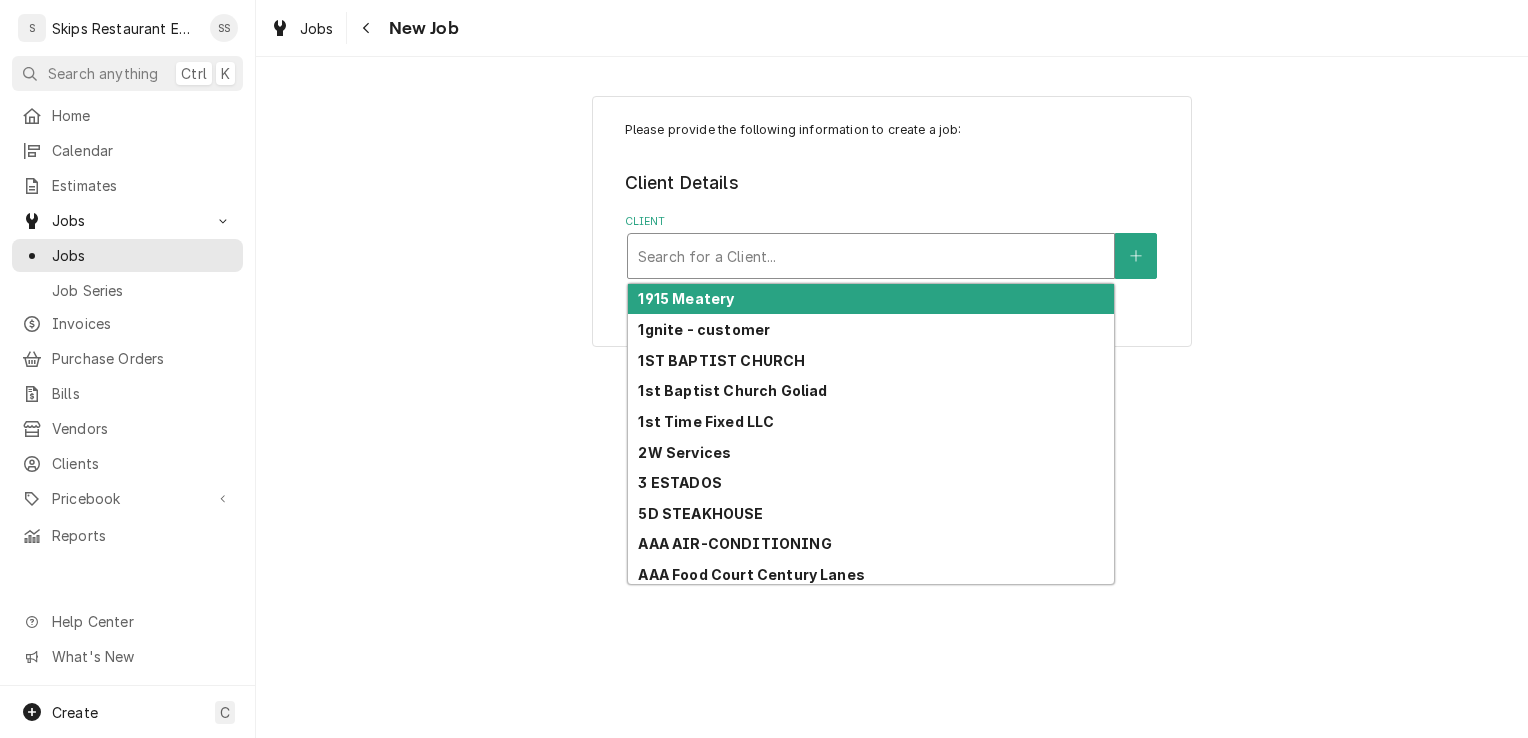 click at bounding box center (871, 256) 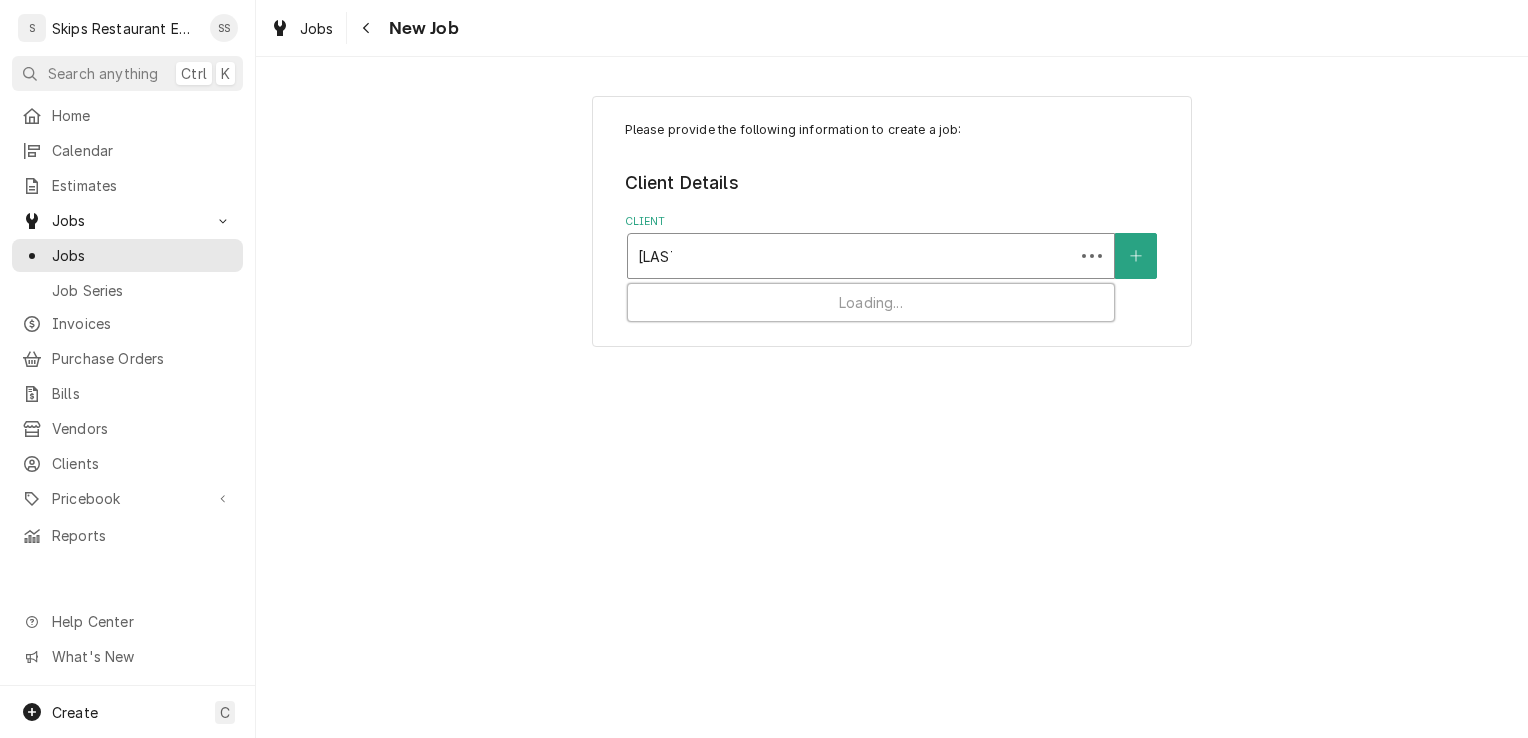 type on "[LAST]" 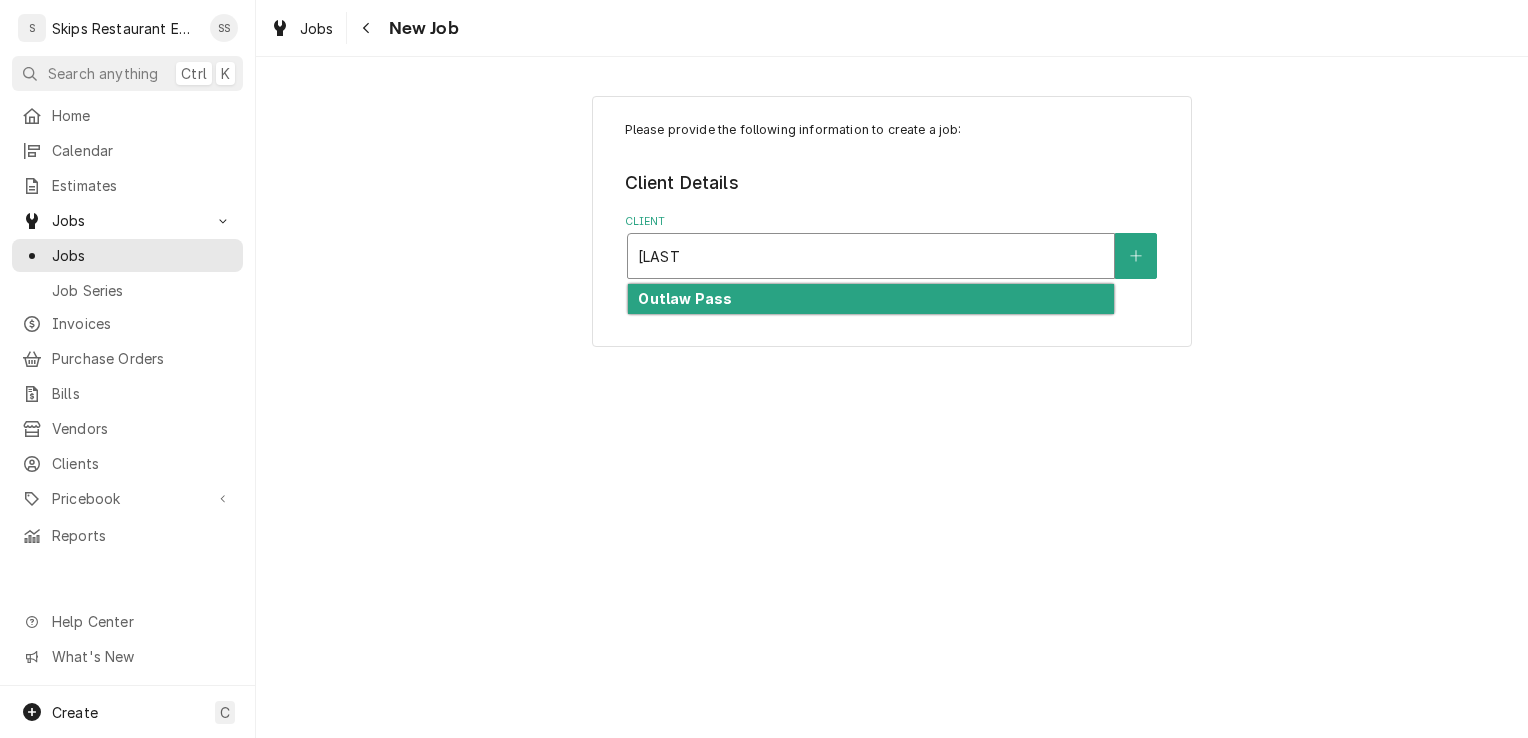 click on "Outlaw Pass" at bounding box center (685, 298) 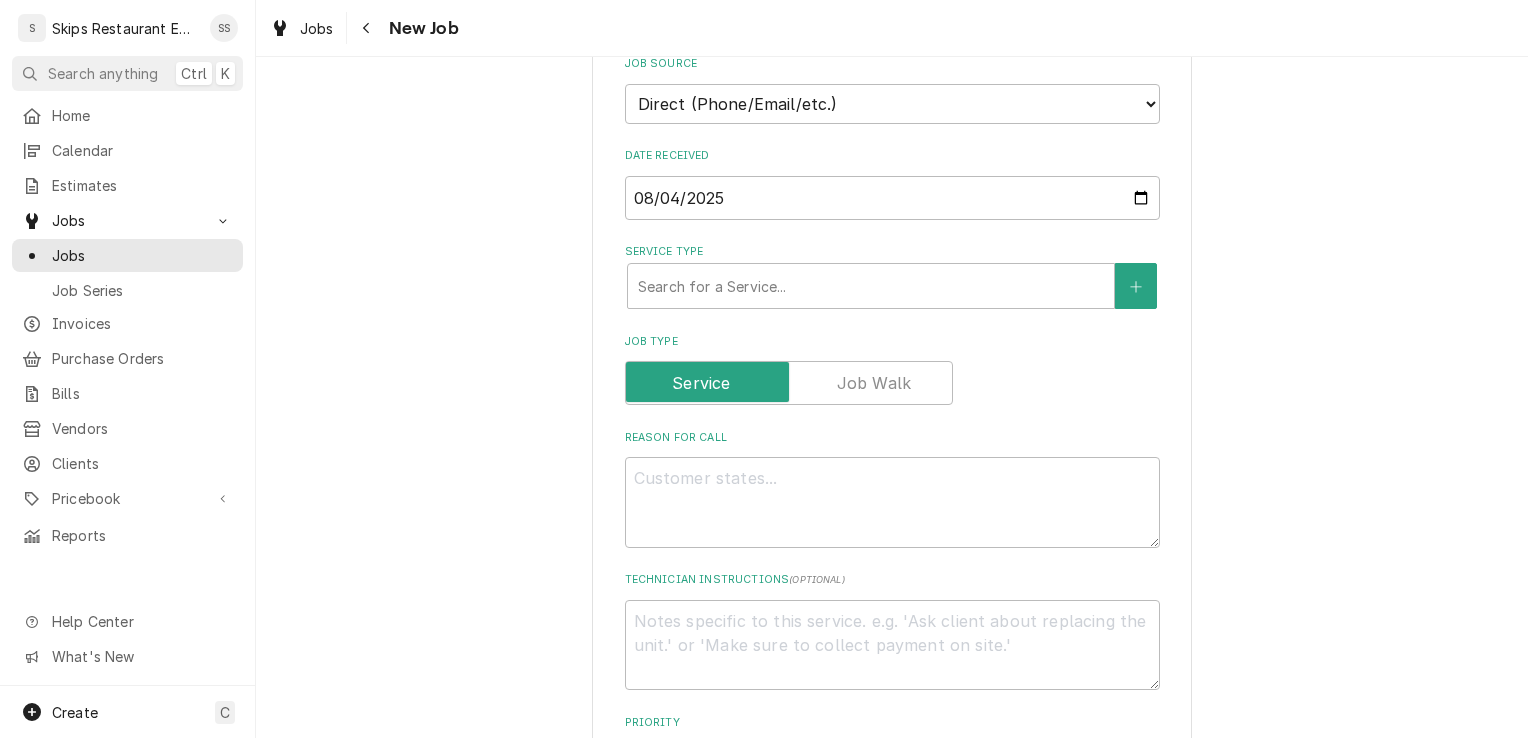 scroll, scrollTop: 469, scrollLeft: 0, axis: vertical 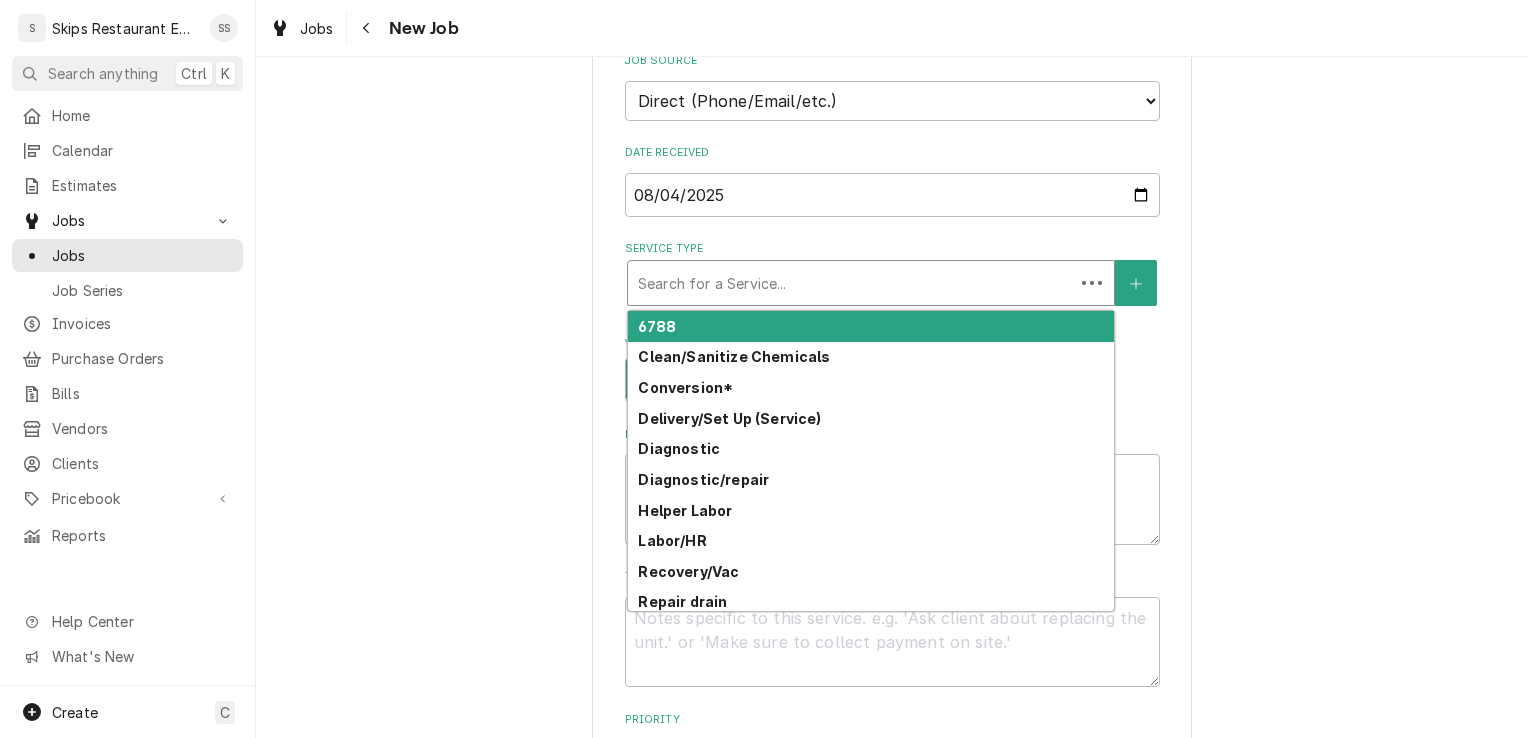 click at bounding box center [851, 283] 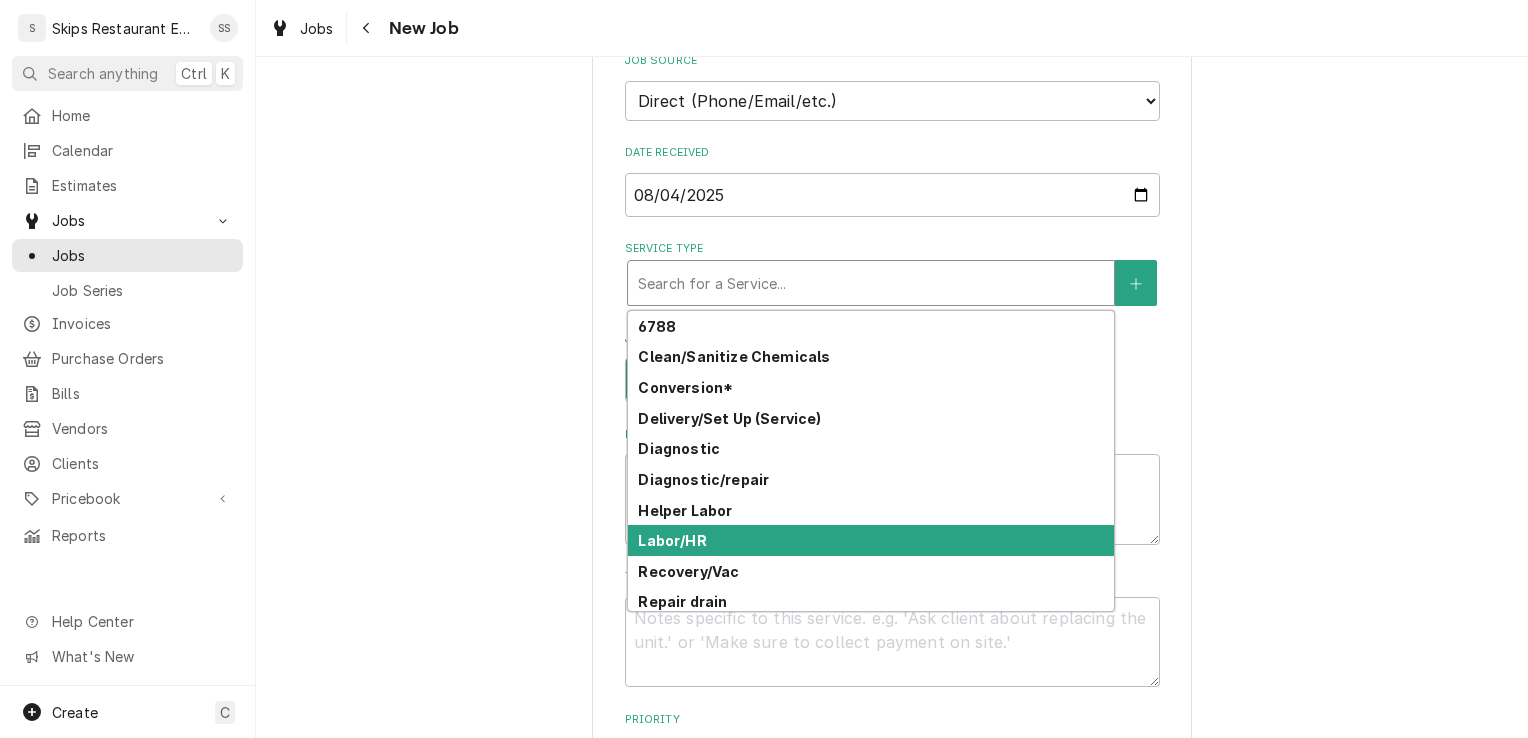 click on "Labor/HR" at bounding box center [871, 540] 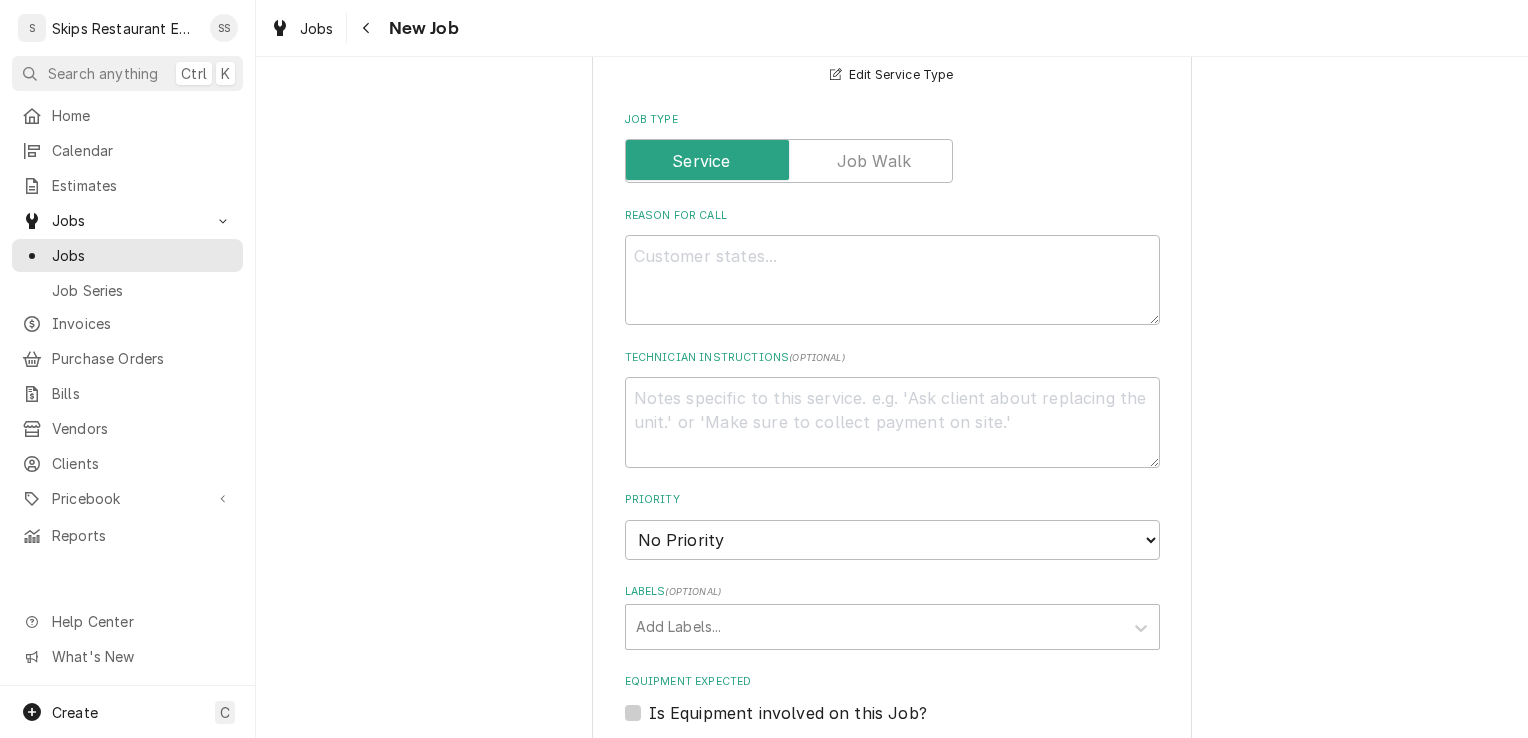 scroll, scrollTop: 744, scrollLeft: 0, axis: vertical 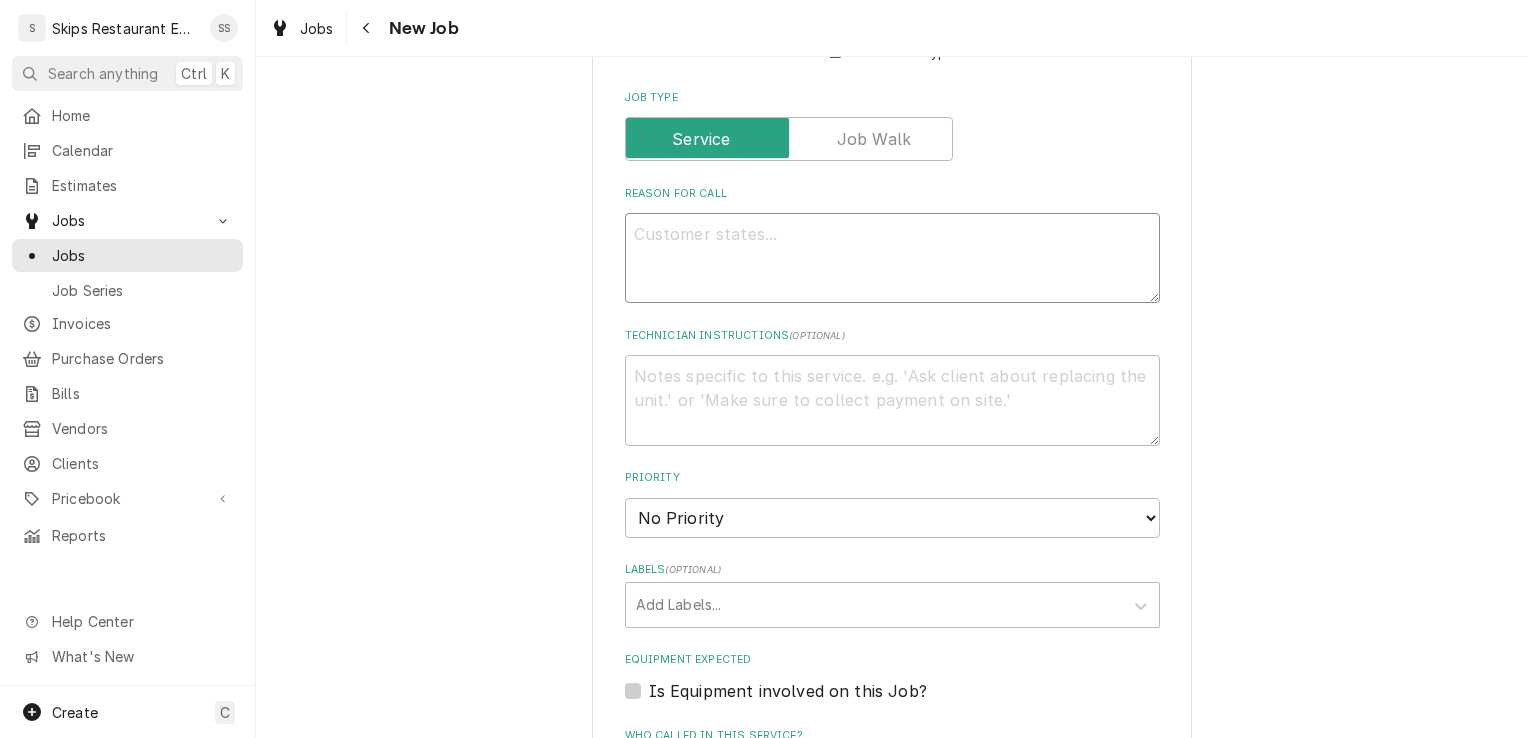 click on "Reason For Call" at bounding box center [892, 258] 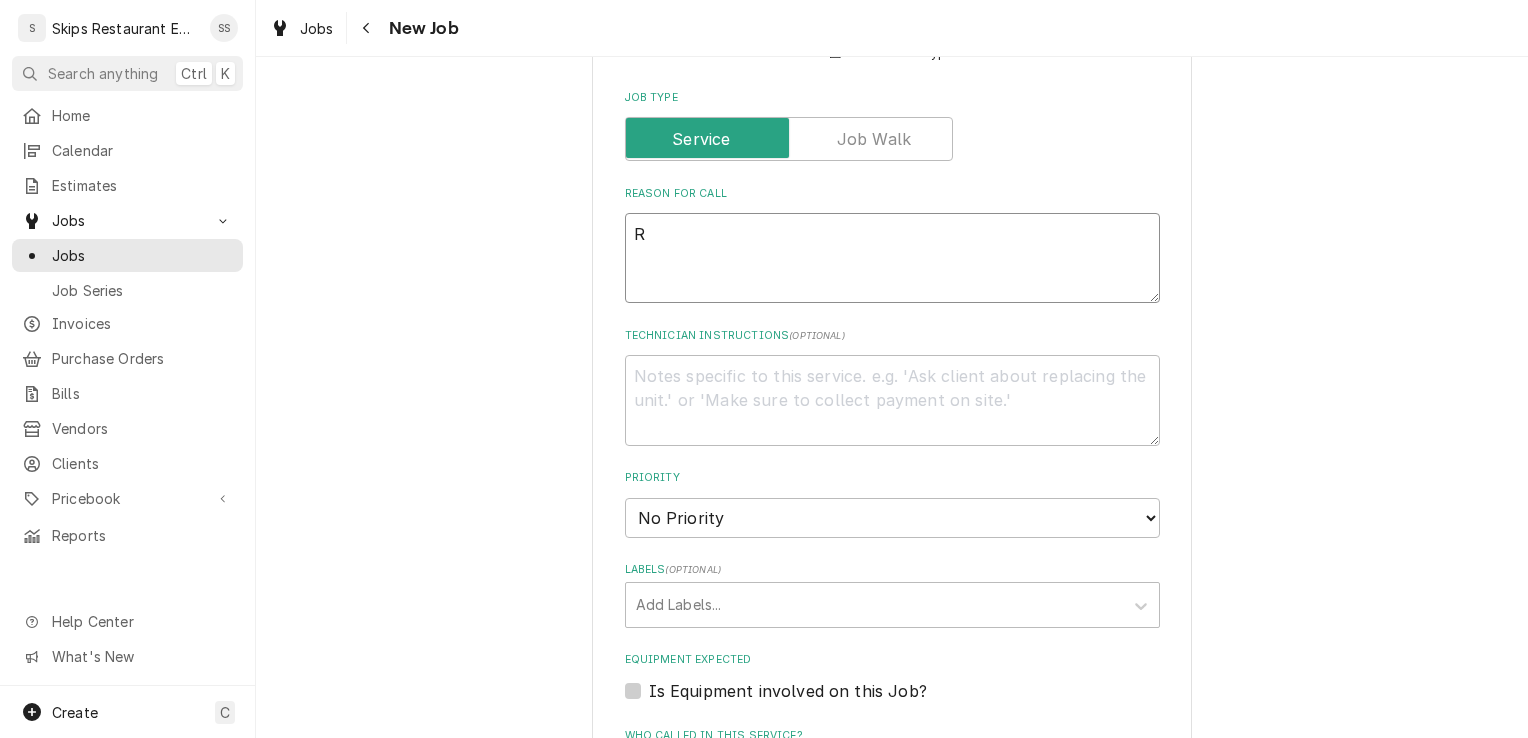type on "x" 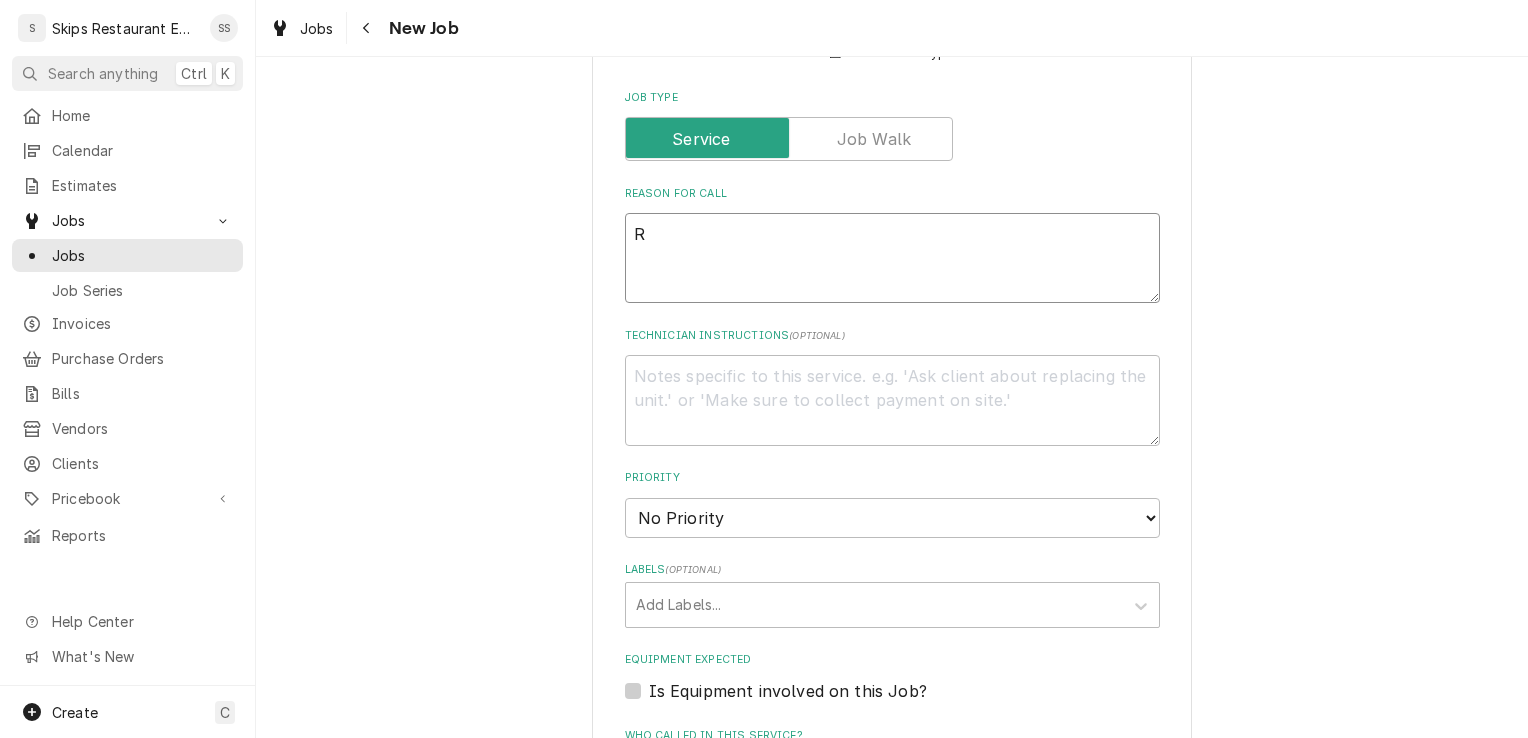 type on "Re" 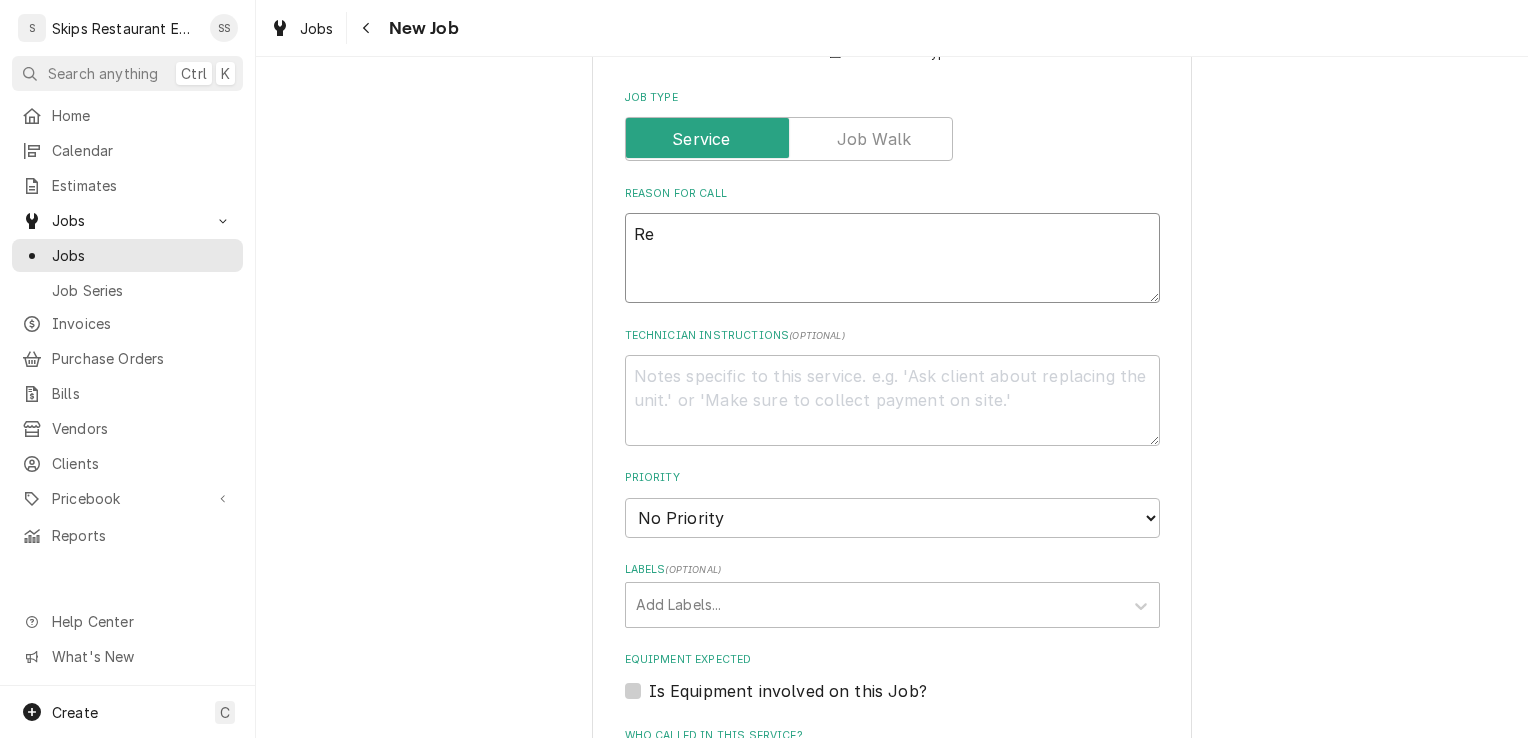 type on "x" 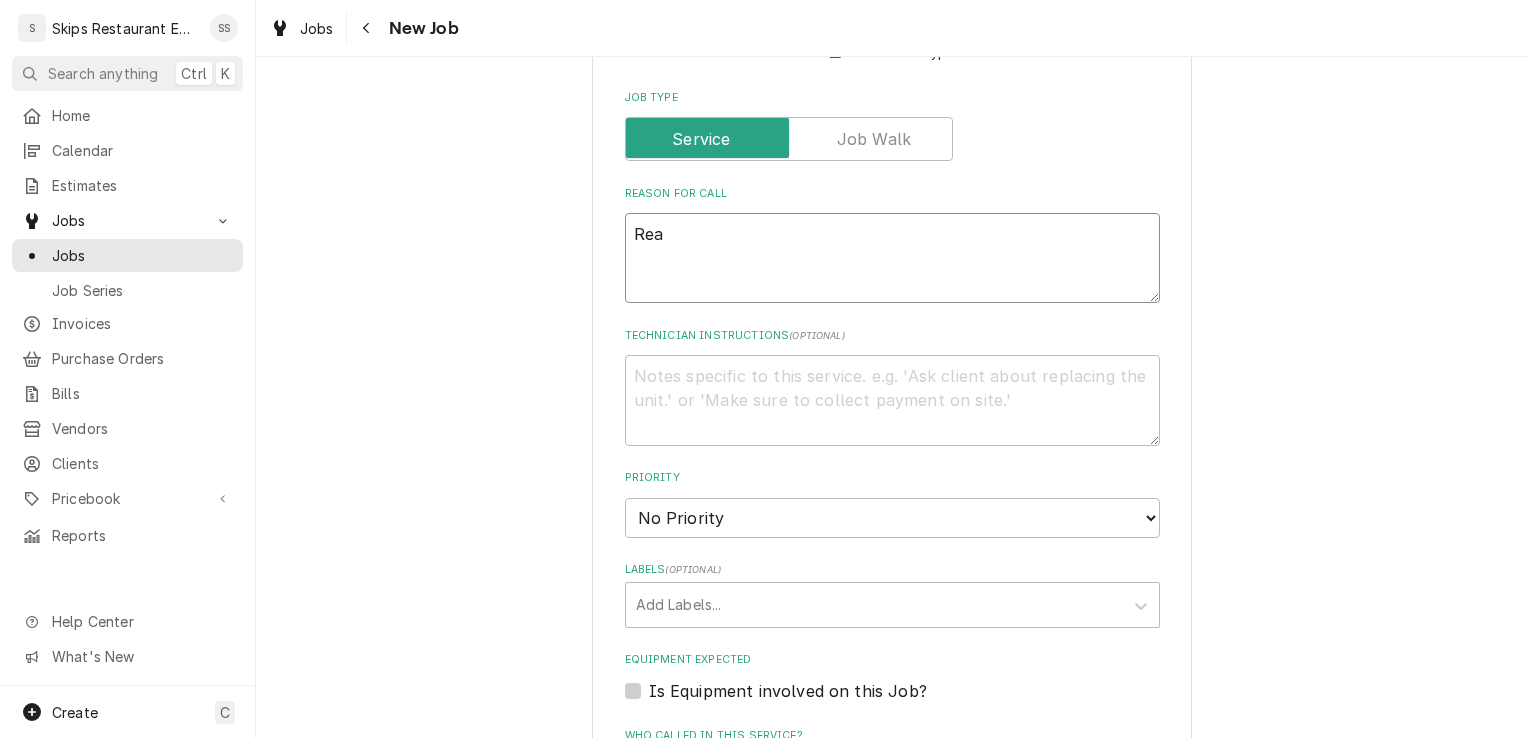 type on "x" 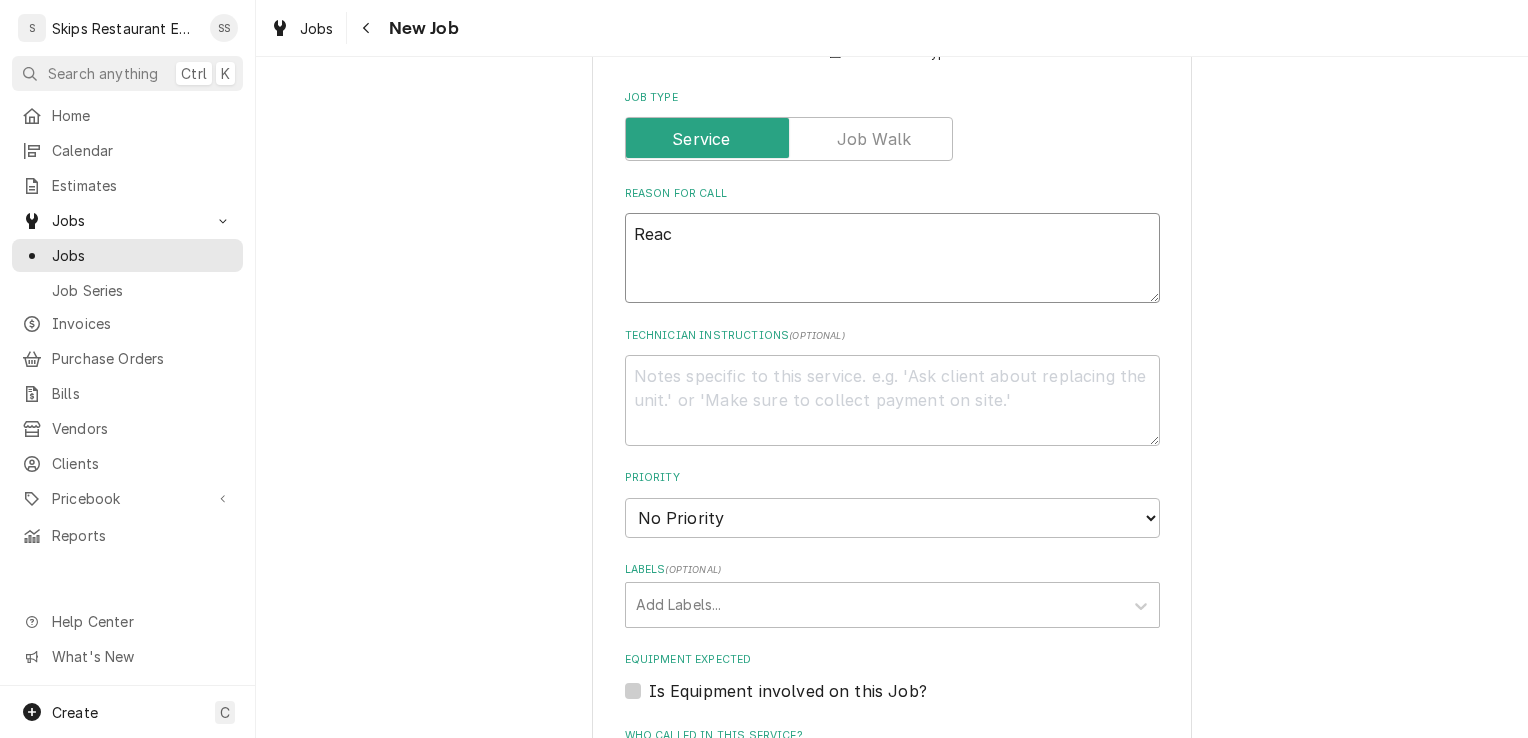 type on "x" 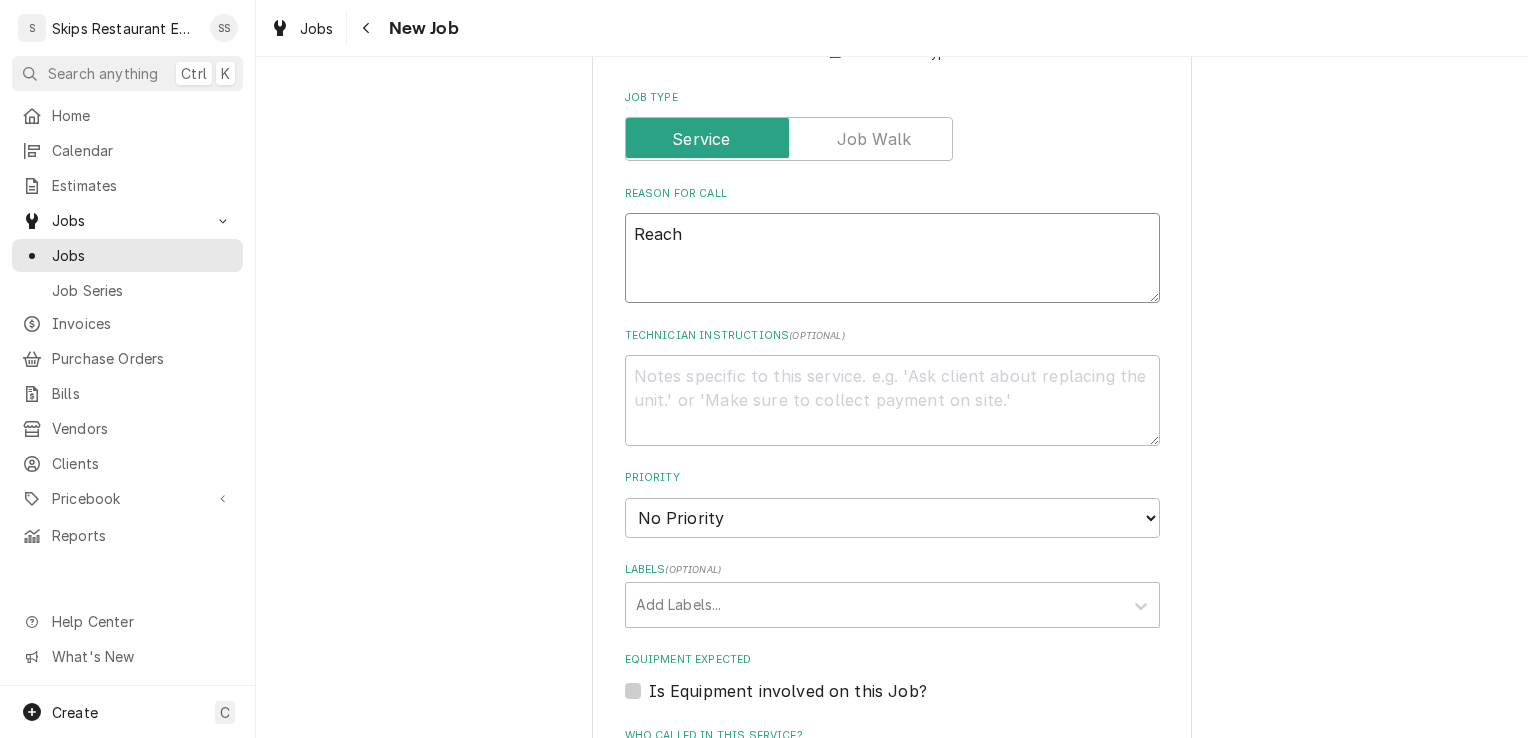 type on "x" 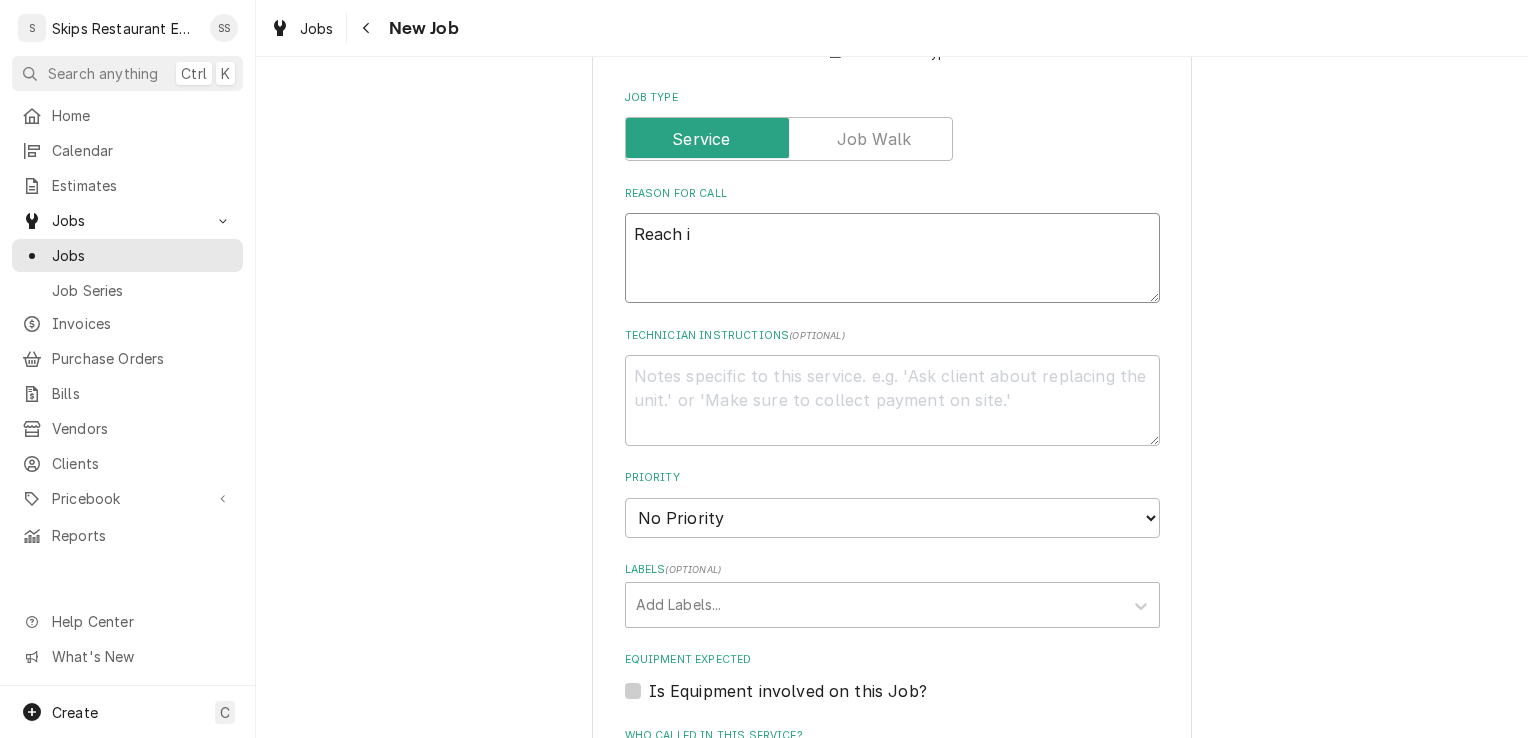 type on "x" 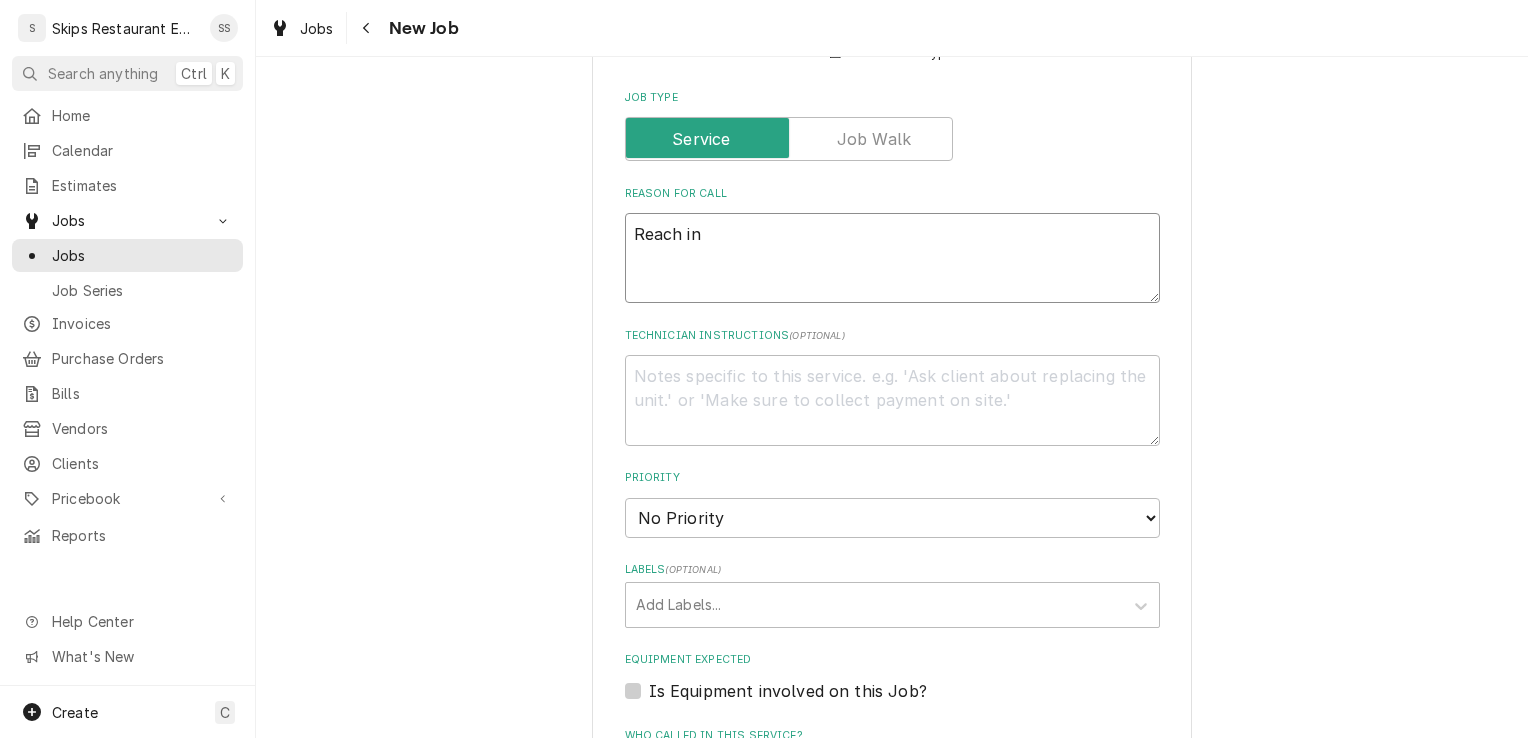 type on "x" 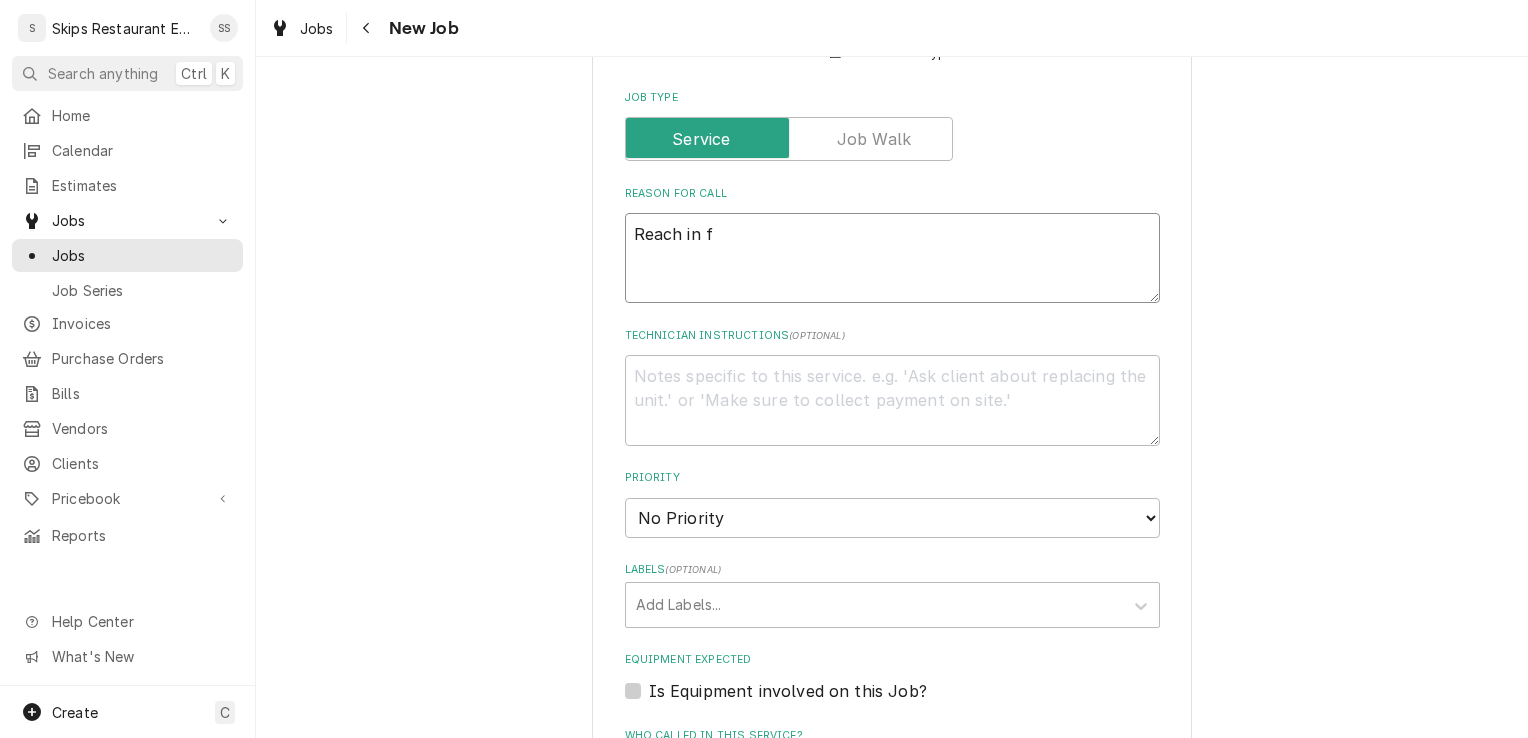 type on "x" 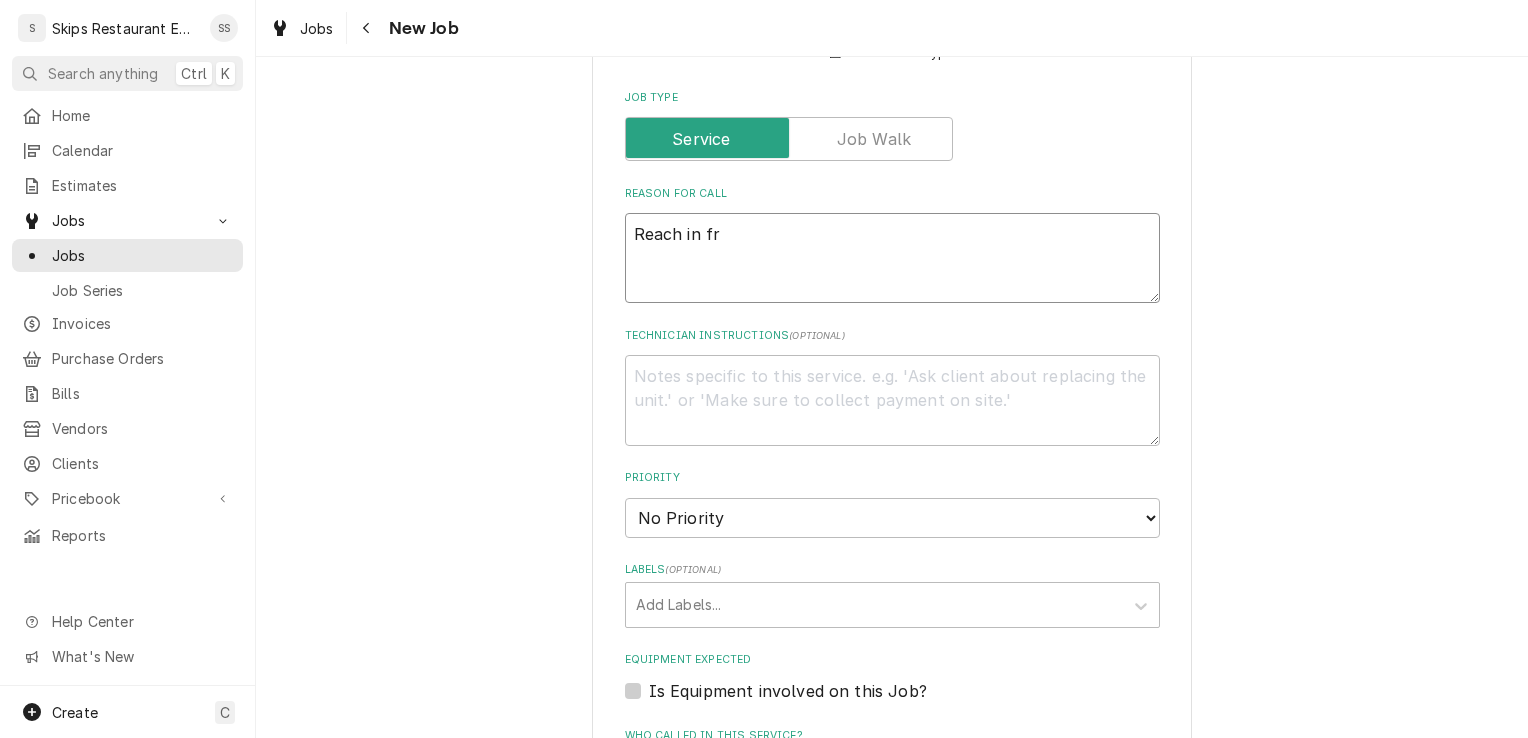 type on "x" 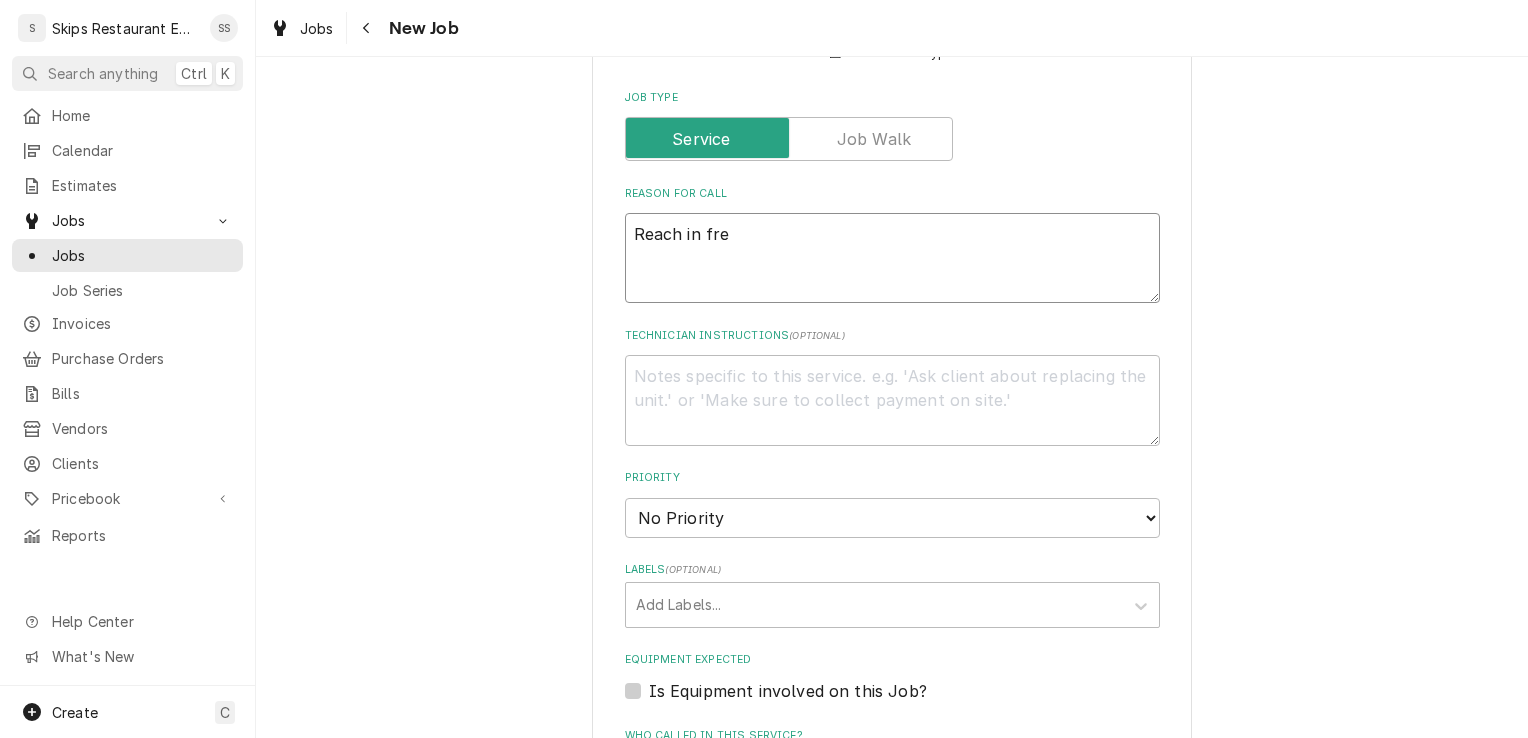 type on "x" 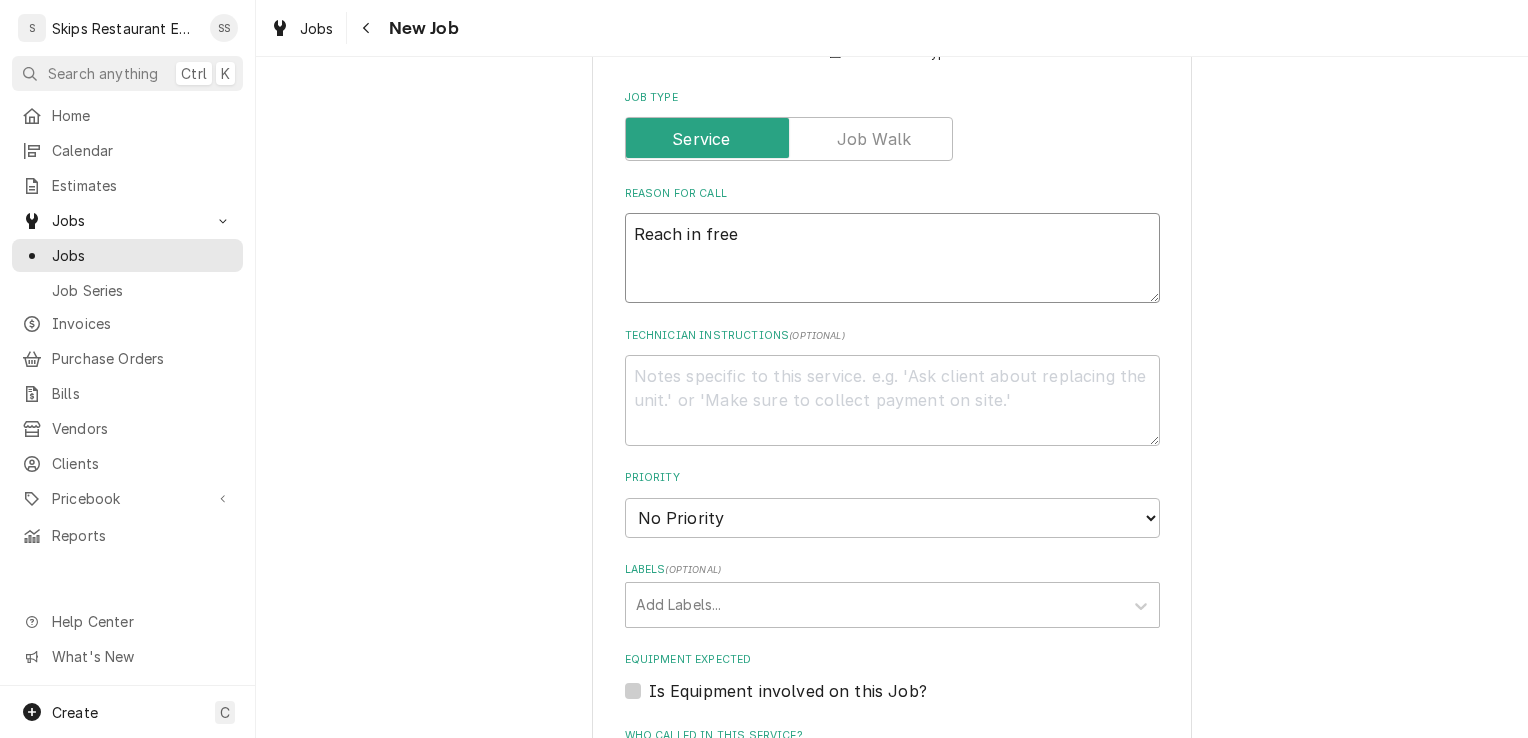 type on "x" 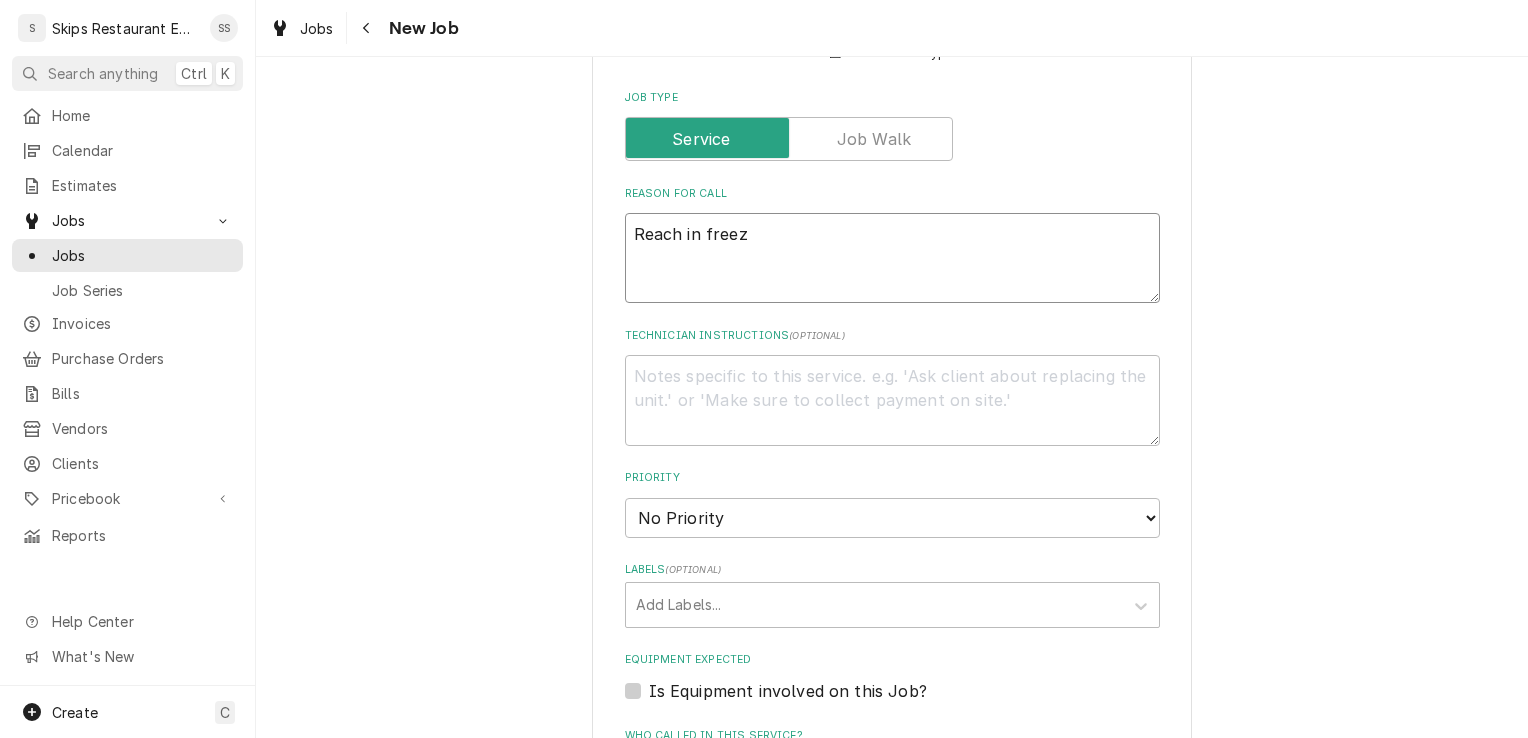 type on "x" 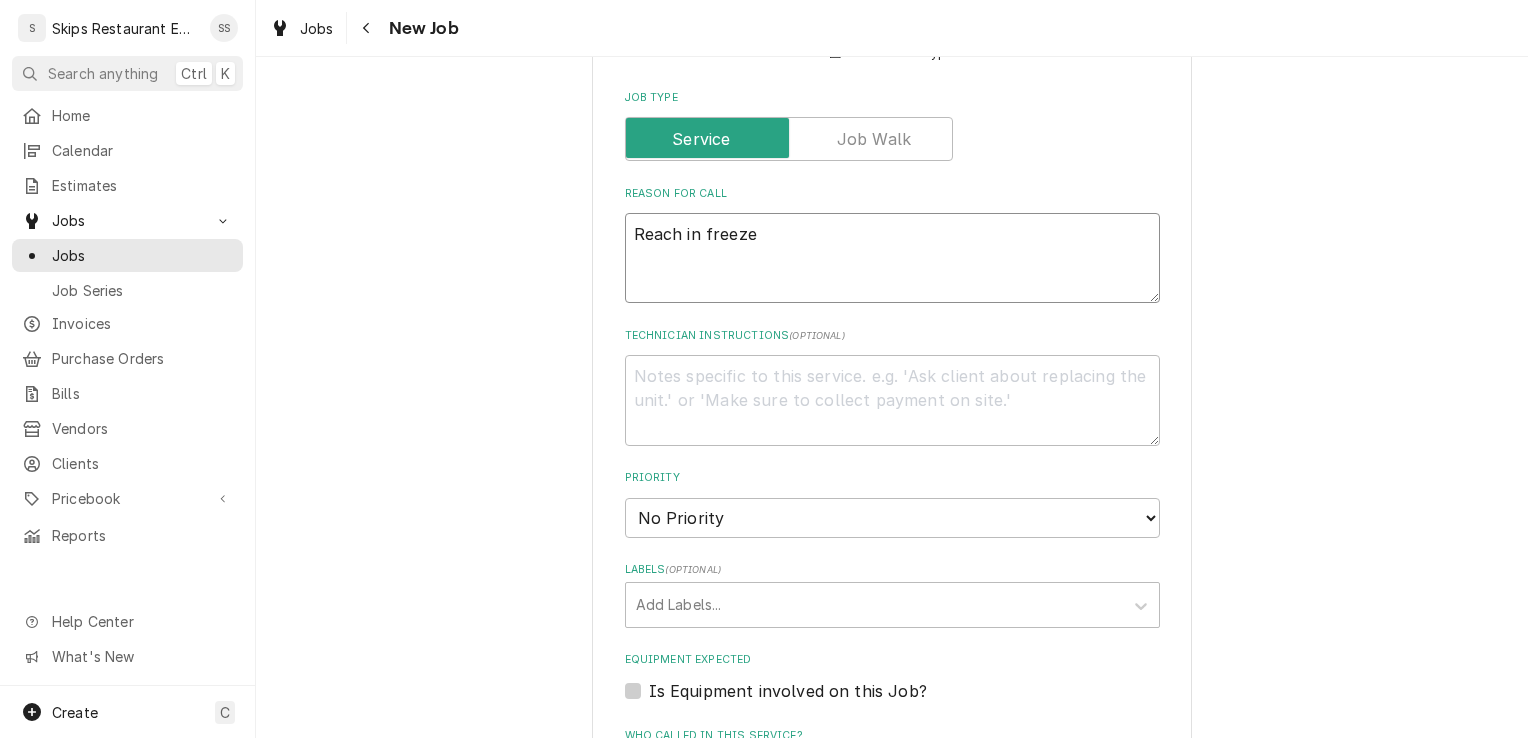 type on "x" 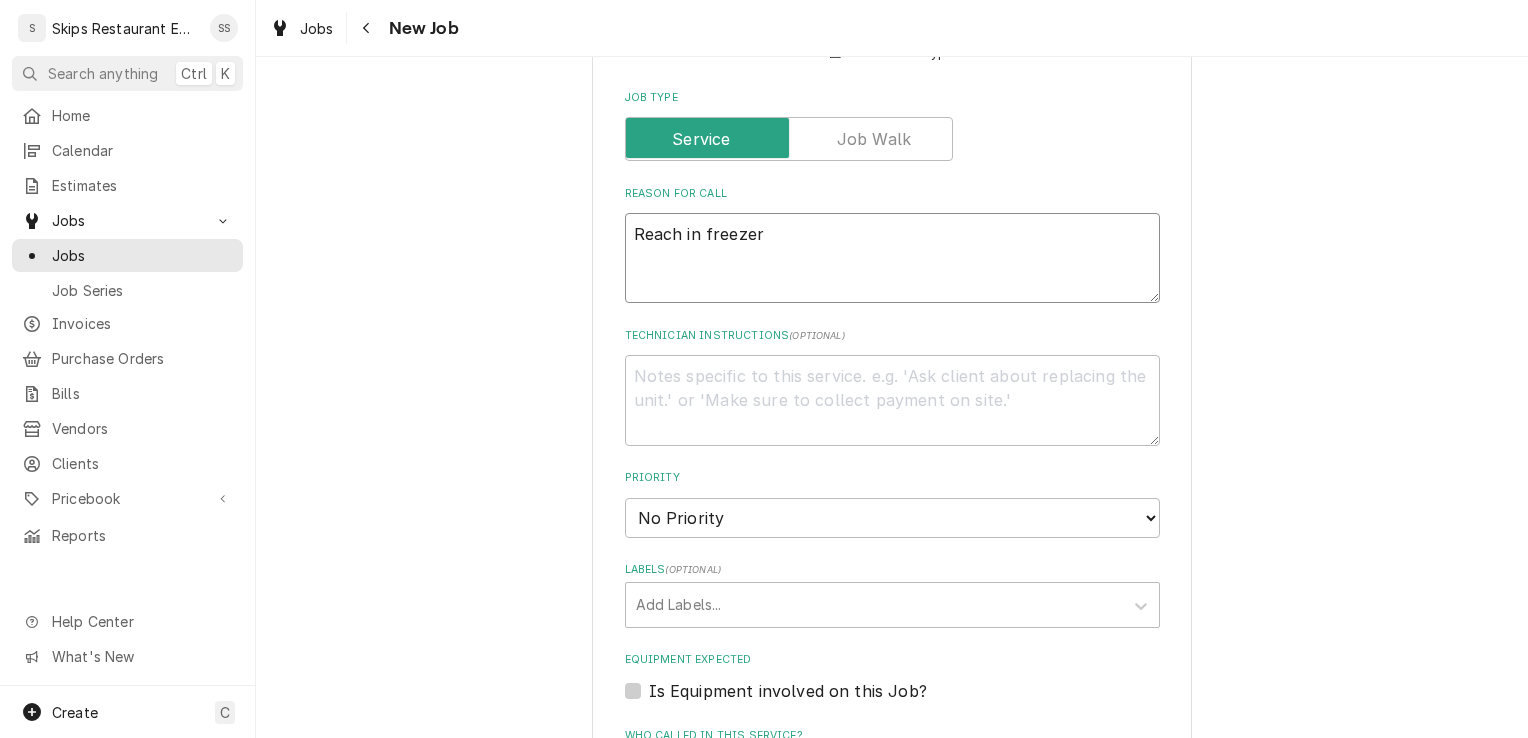 type on "x" 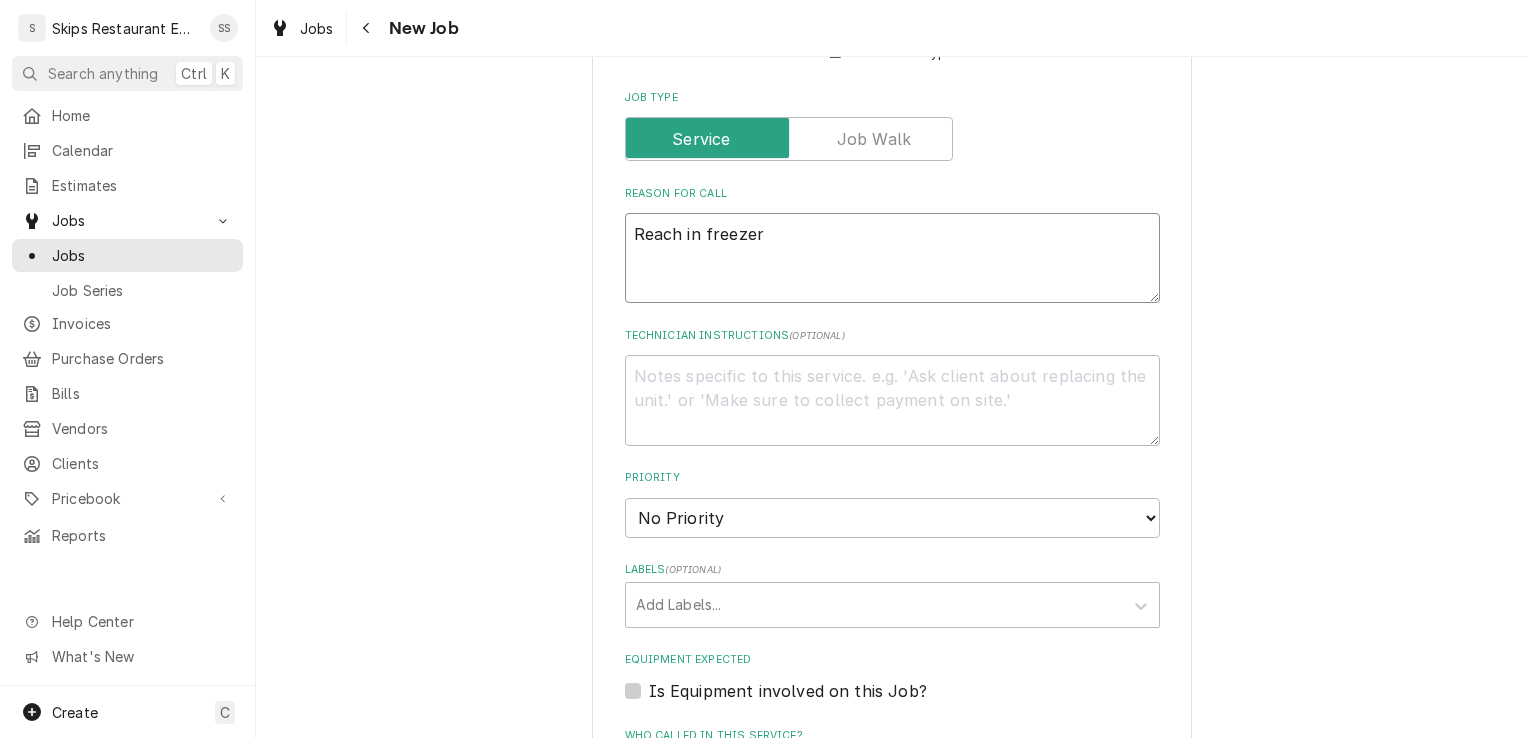 type on "Reach in freezer" 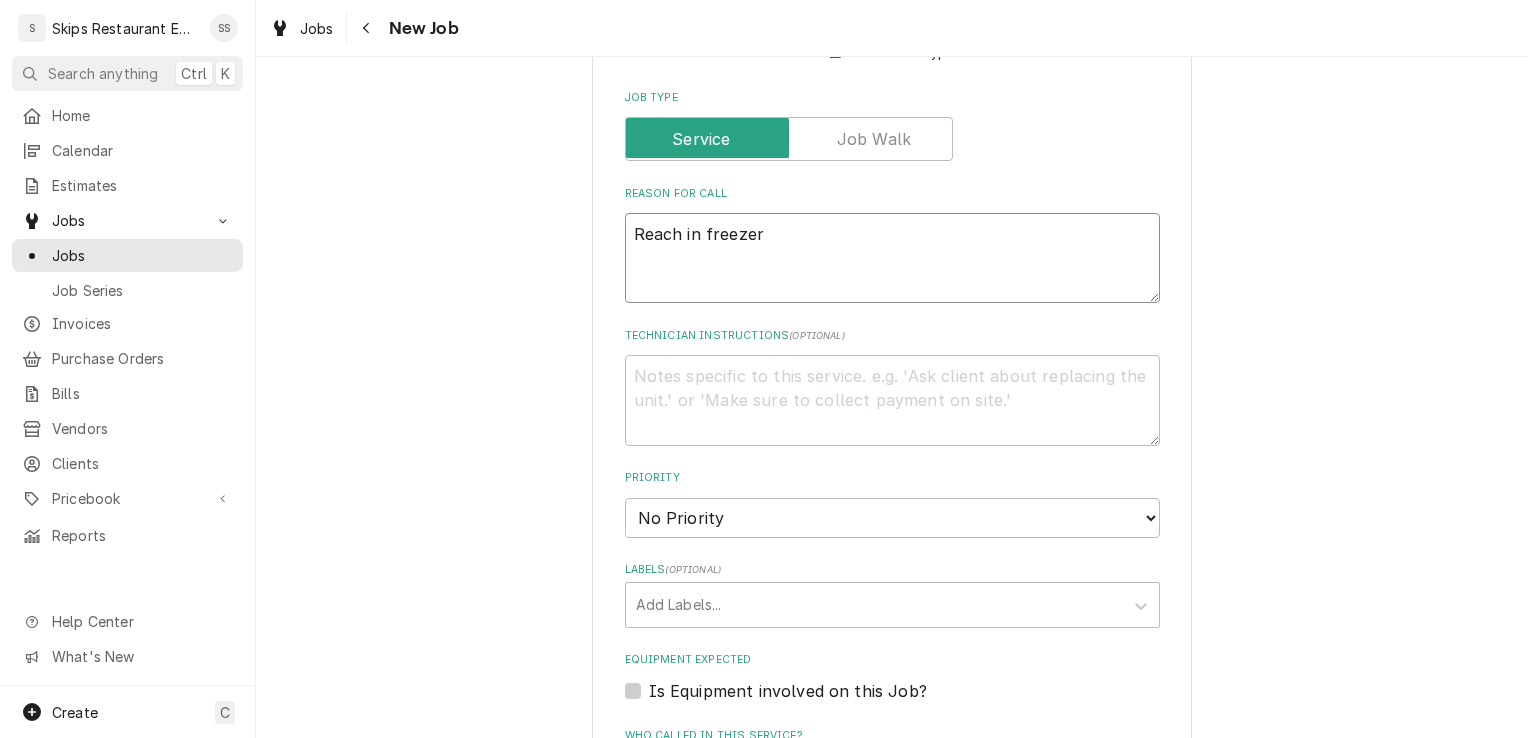 type on "x" 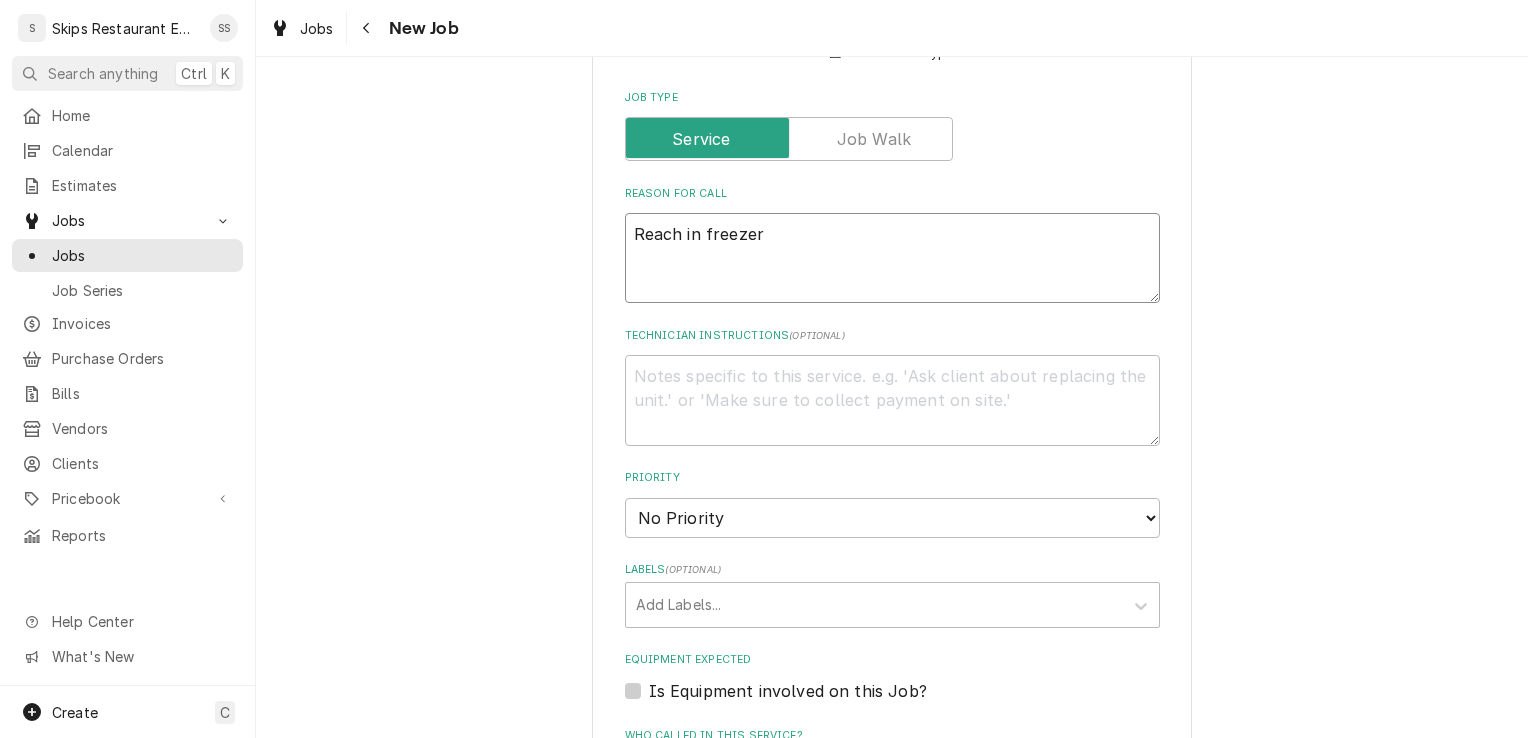 type on "Reach in freezer S" 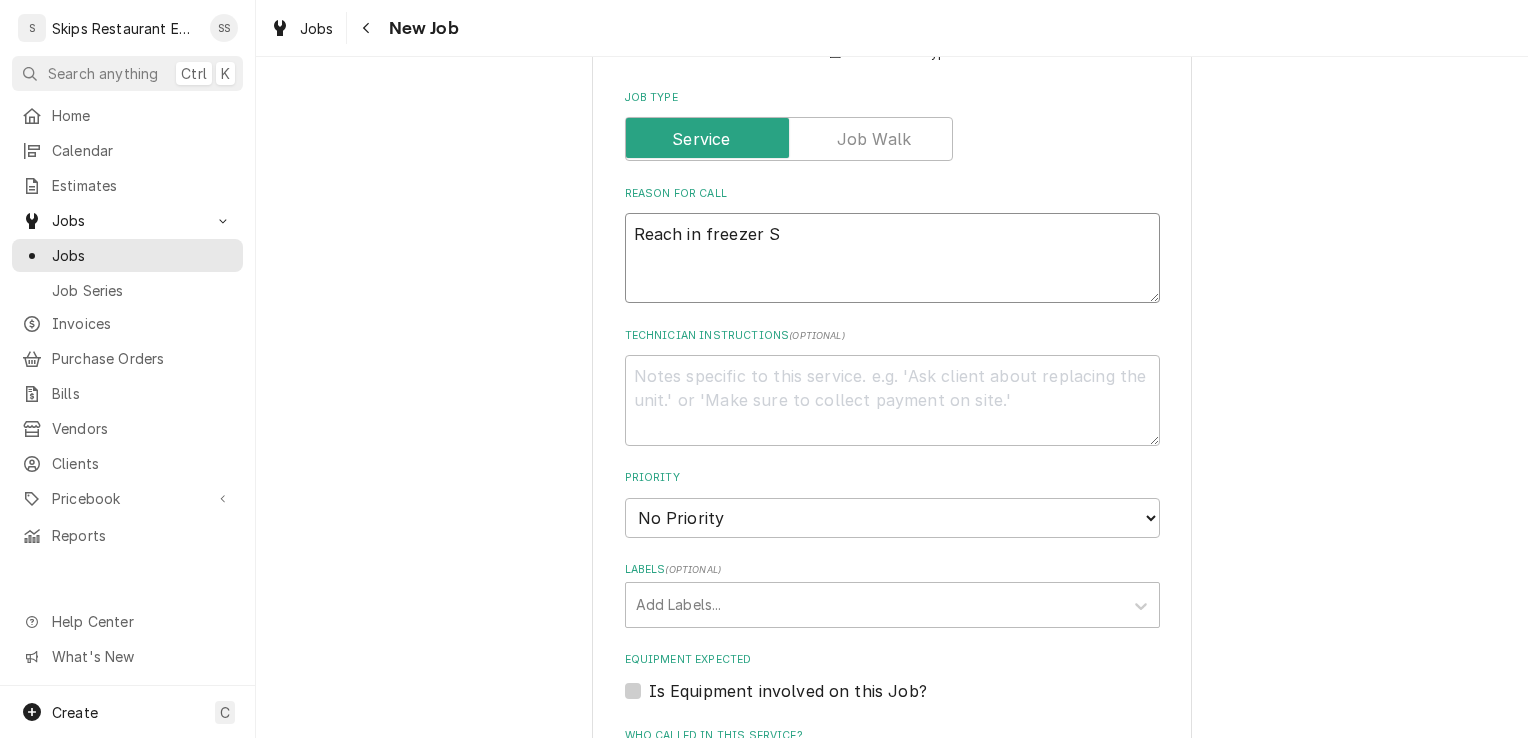 type on "x" 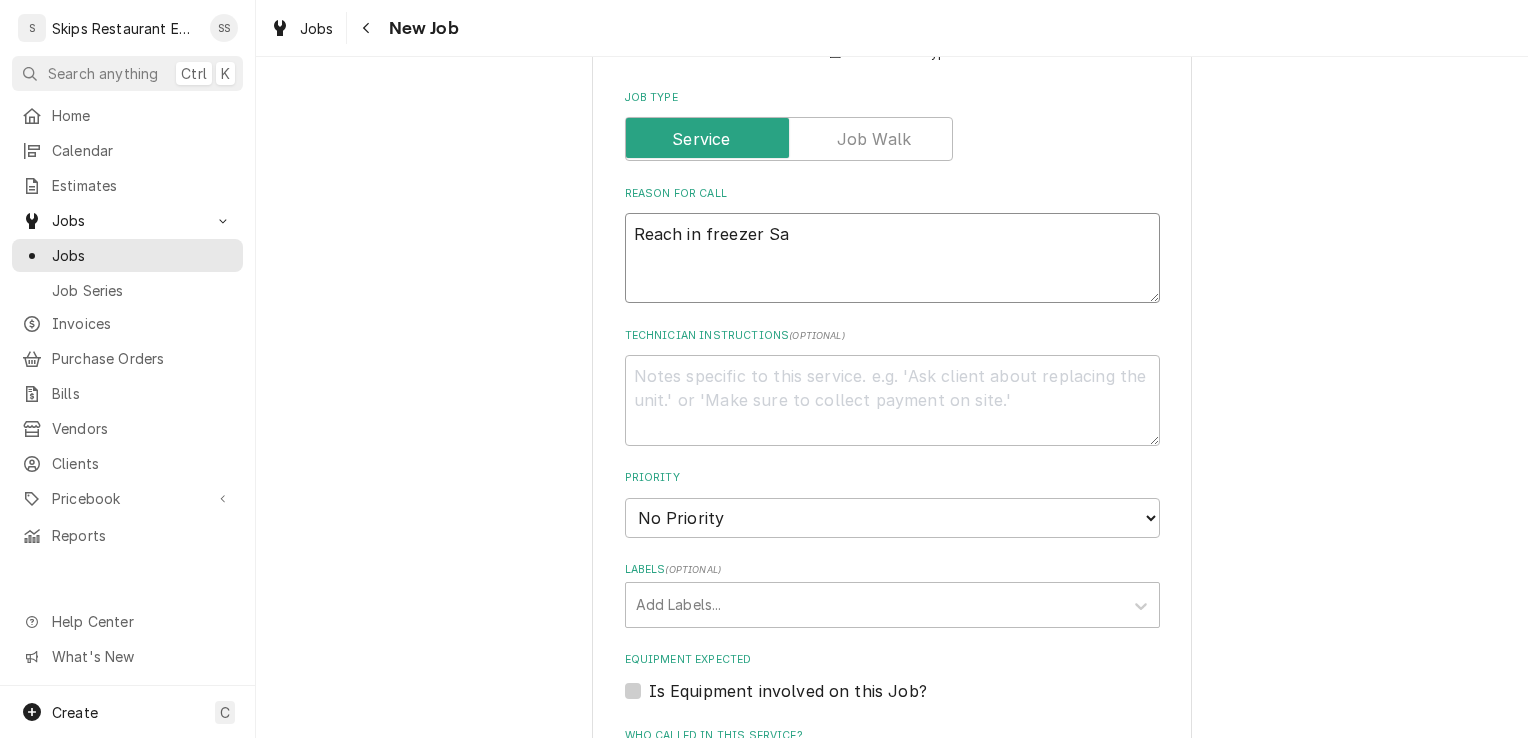 type on "x" 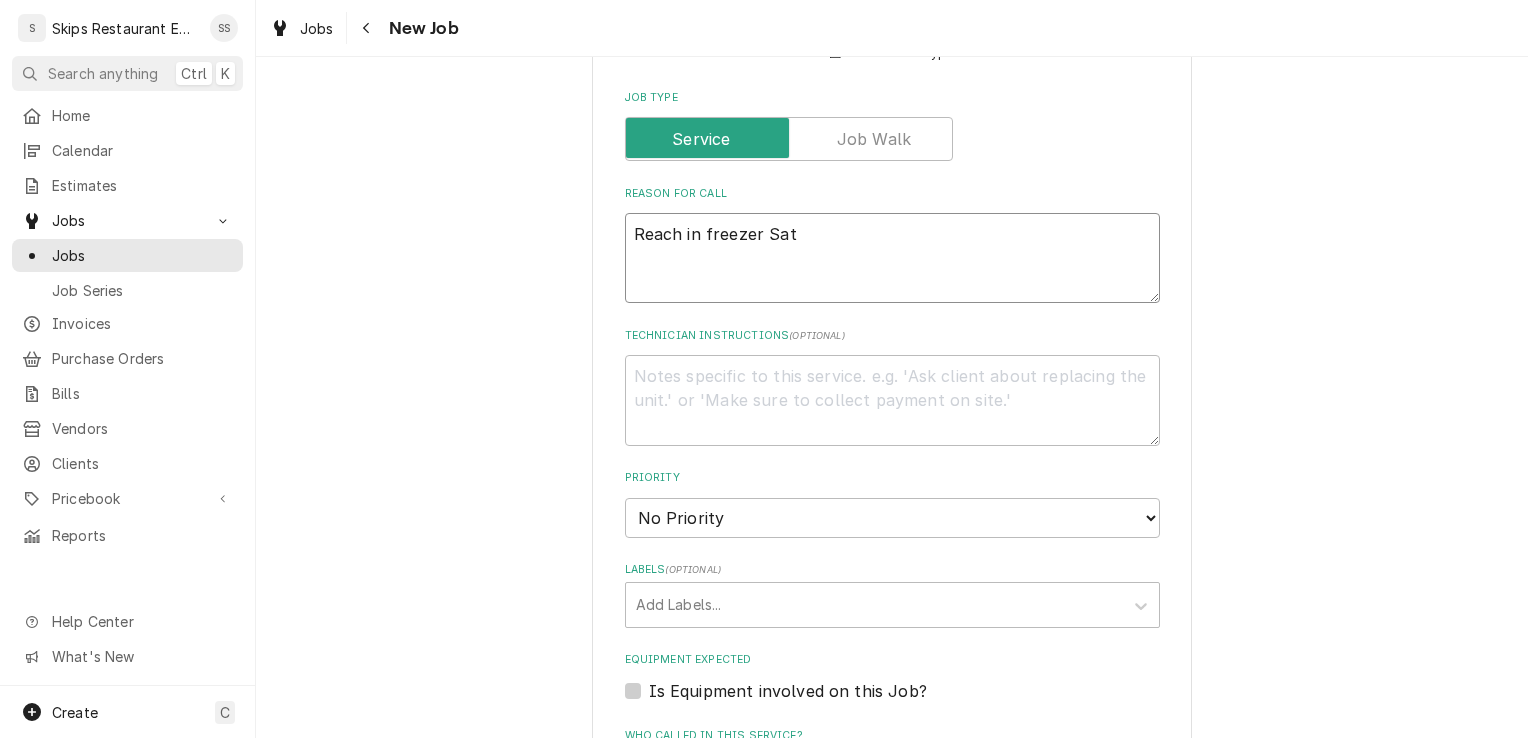 type on "x" 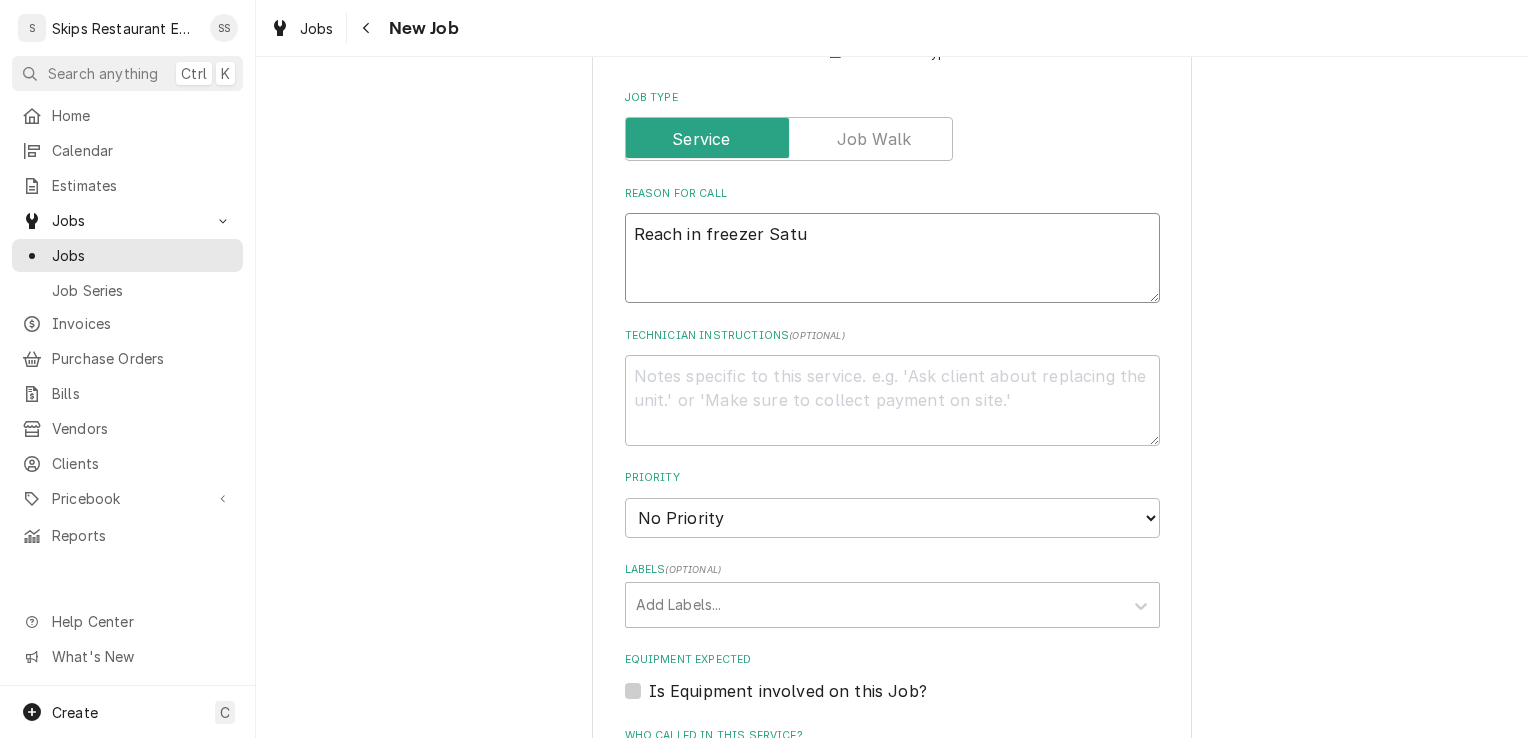 type on "x" 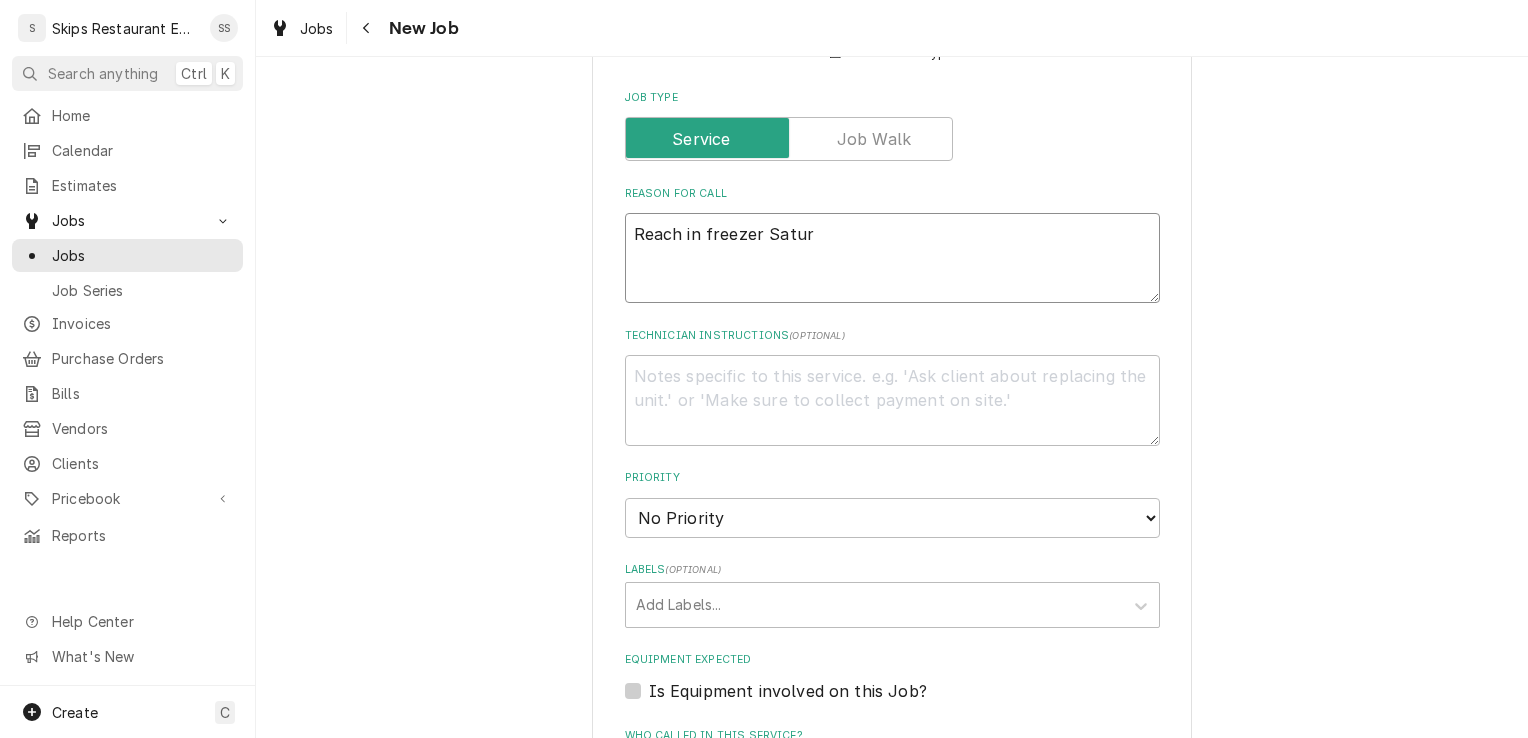 type on "x" 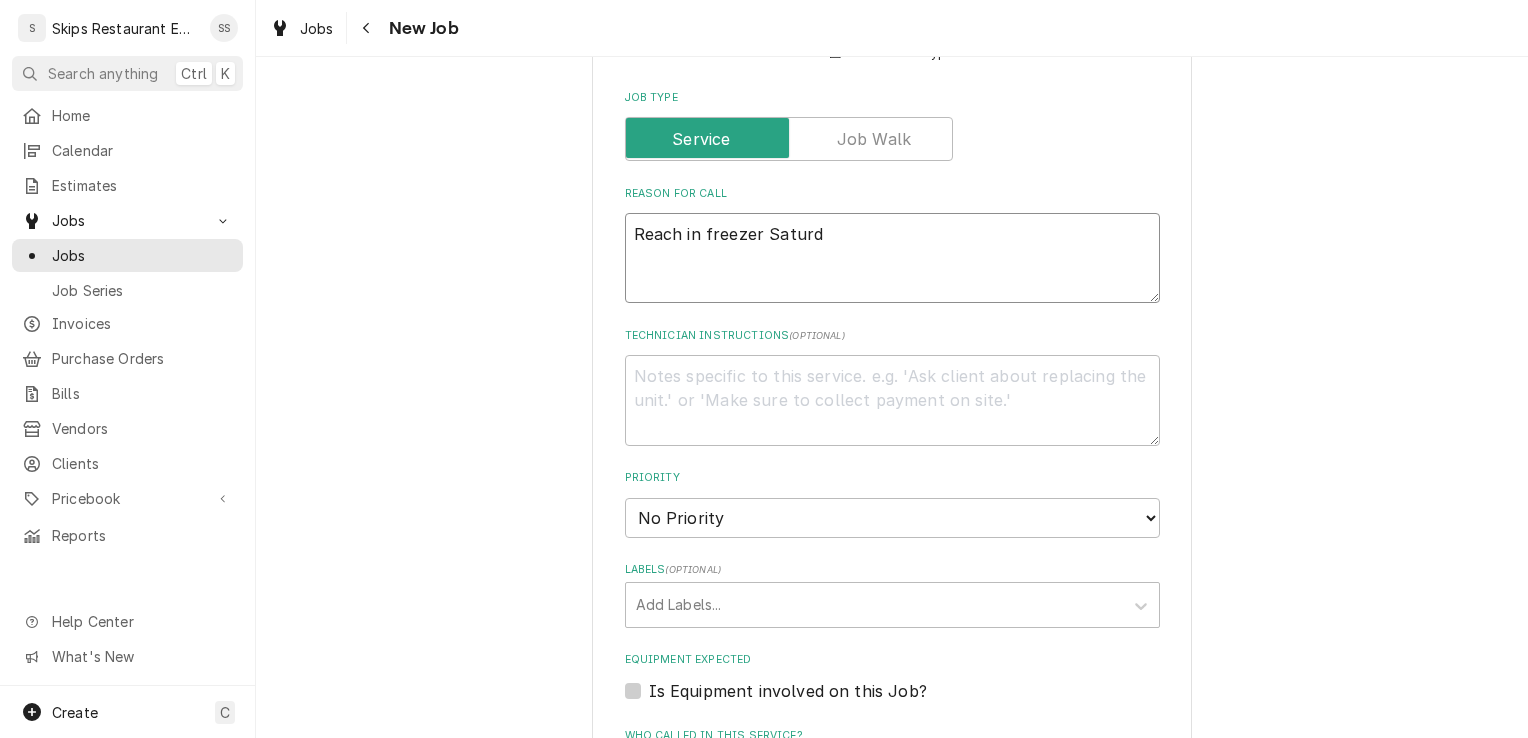 type on "x" 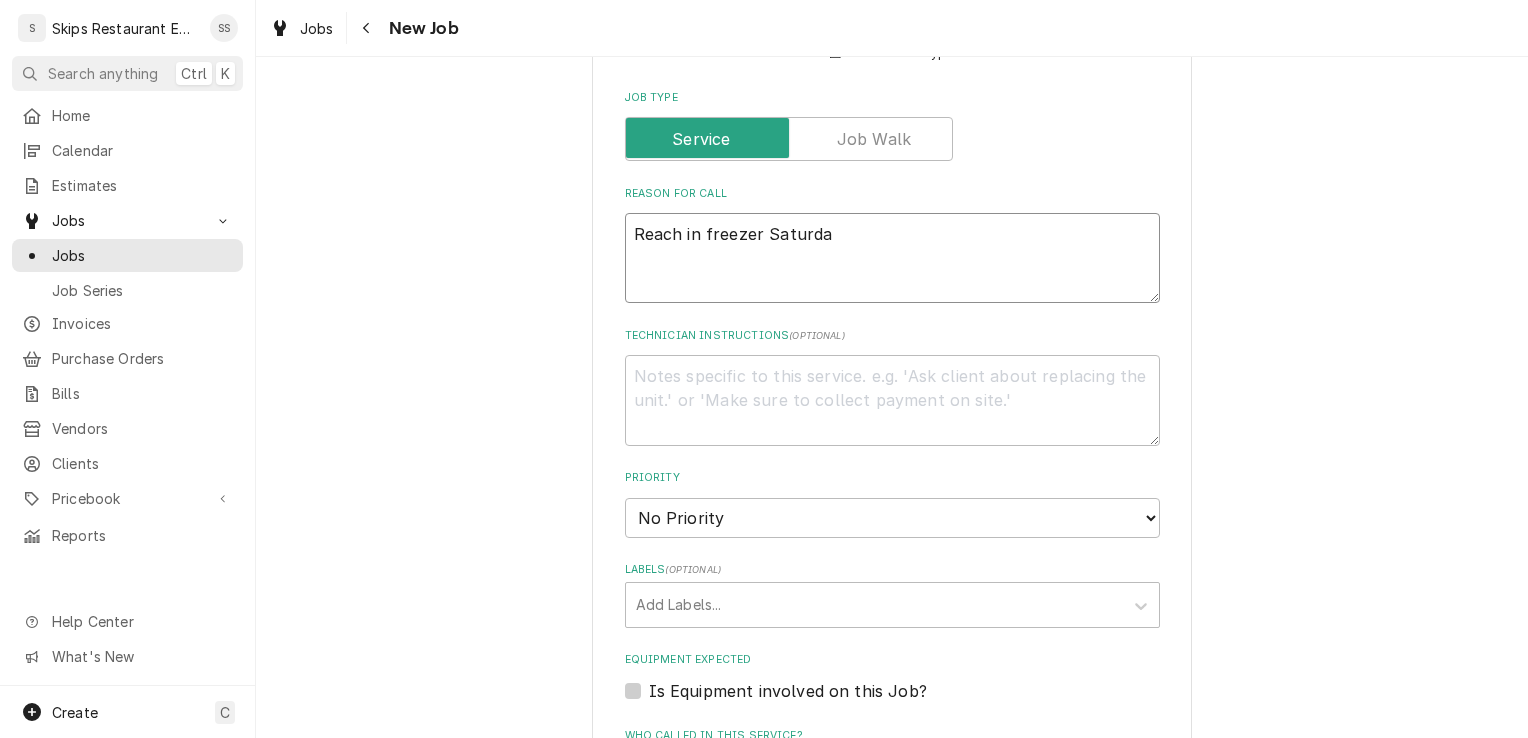 type on "x" 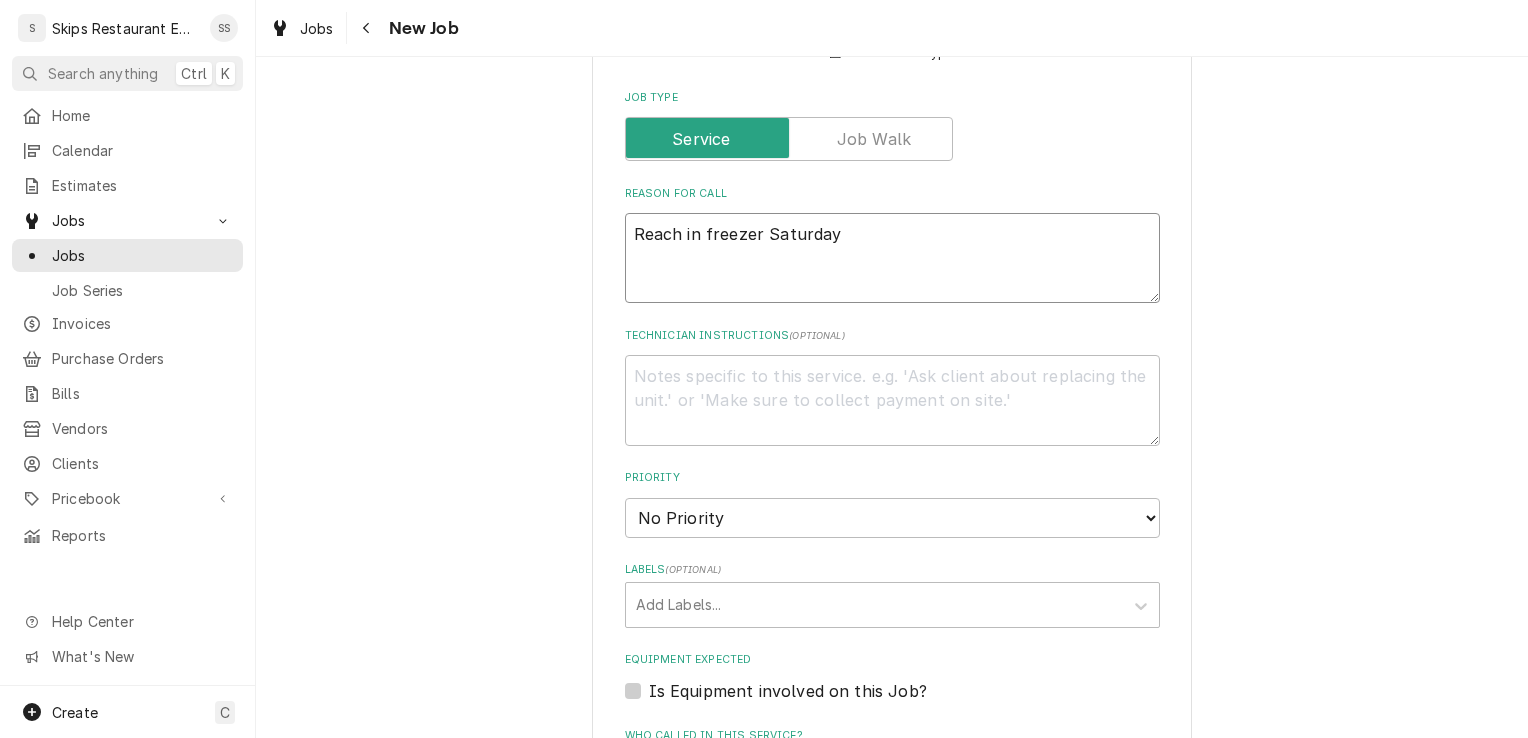 type on "x" 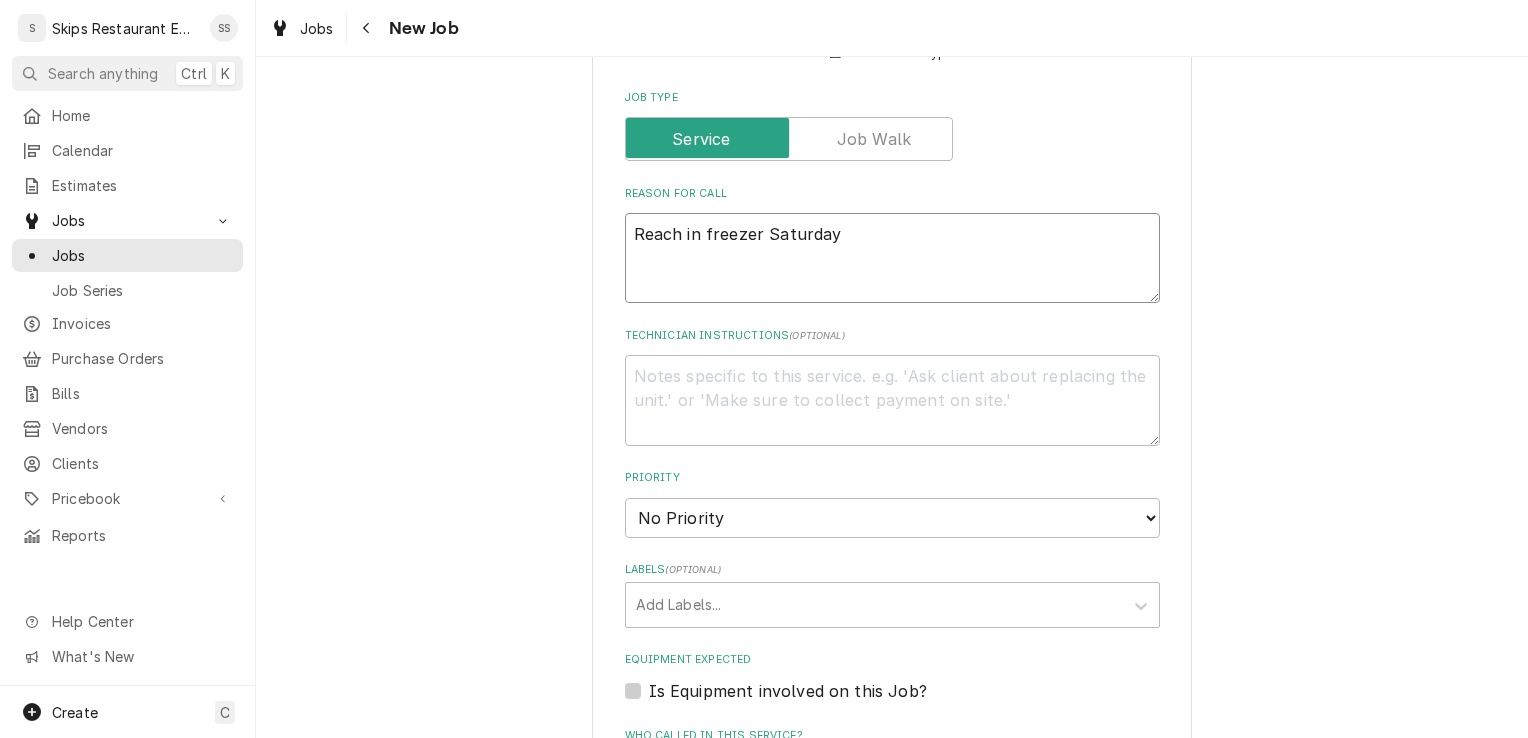 type on "x" 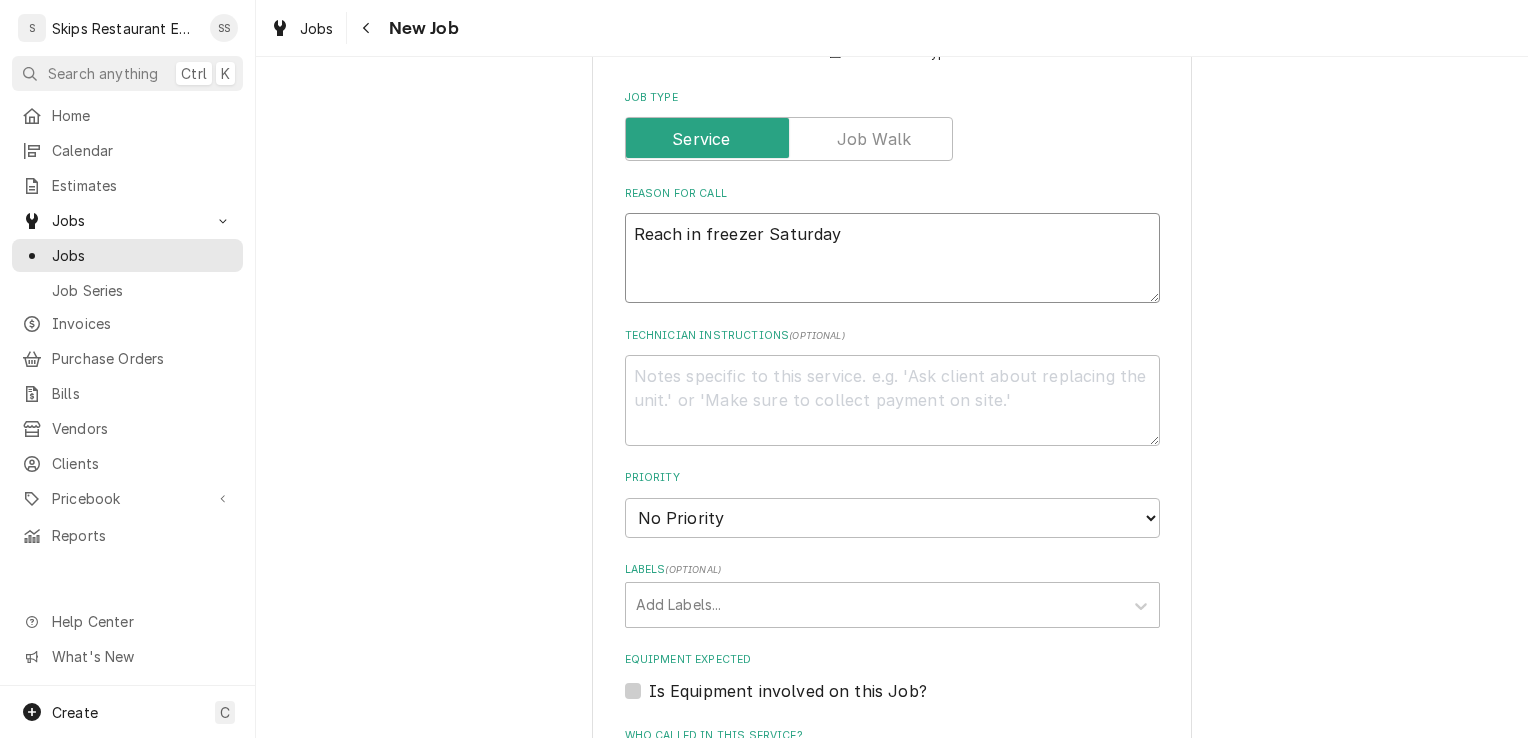 type on "Reach in freezer Saturday w" 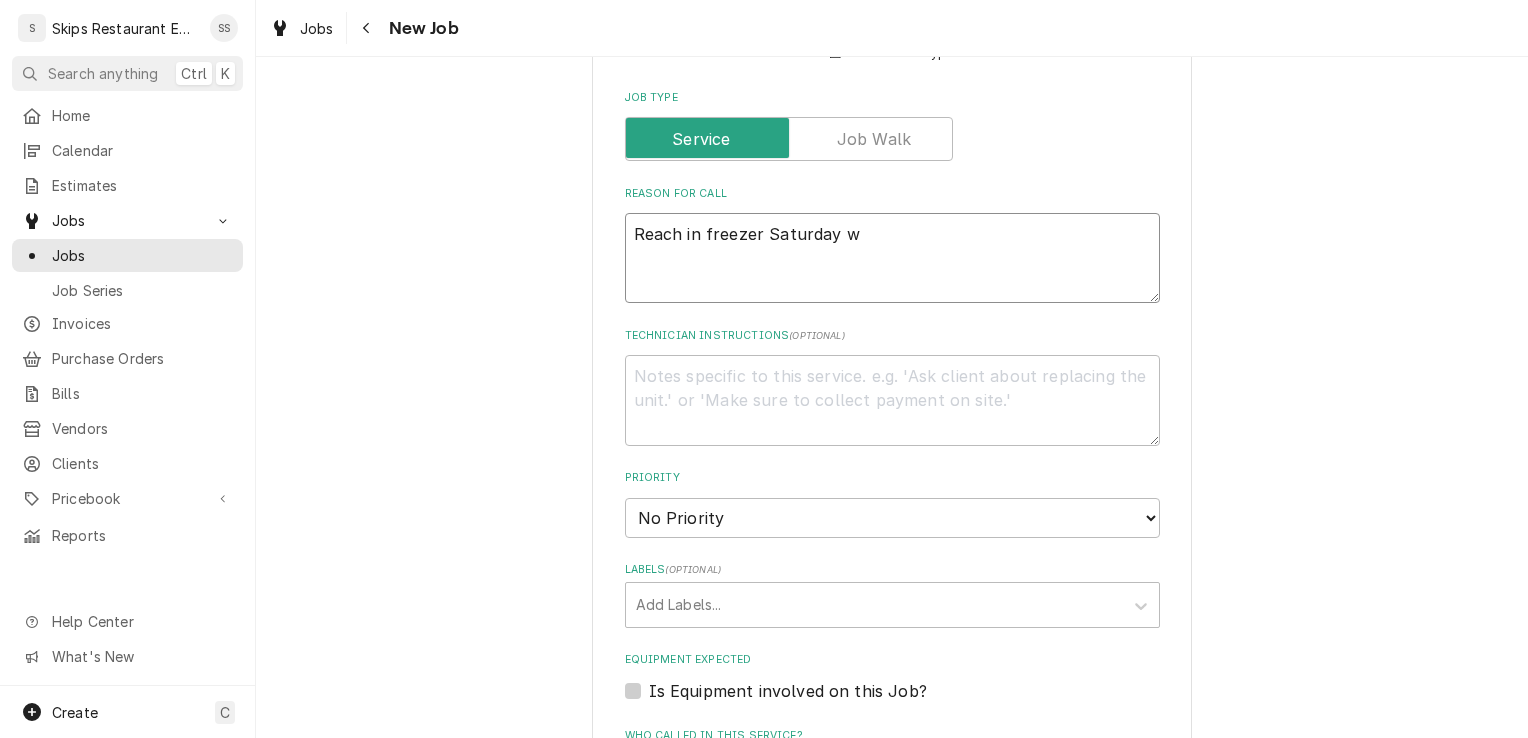 type on "x" 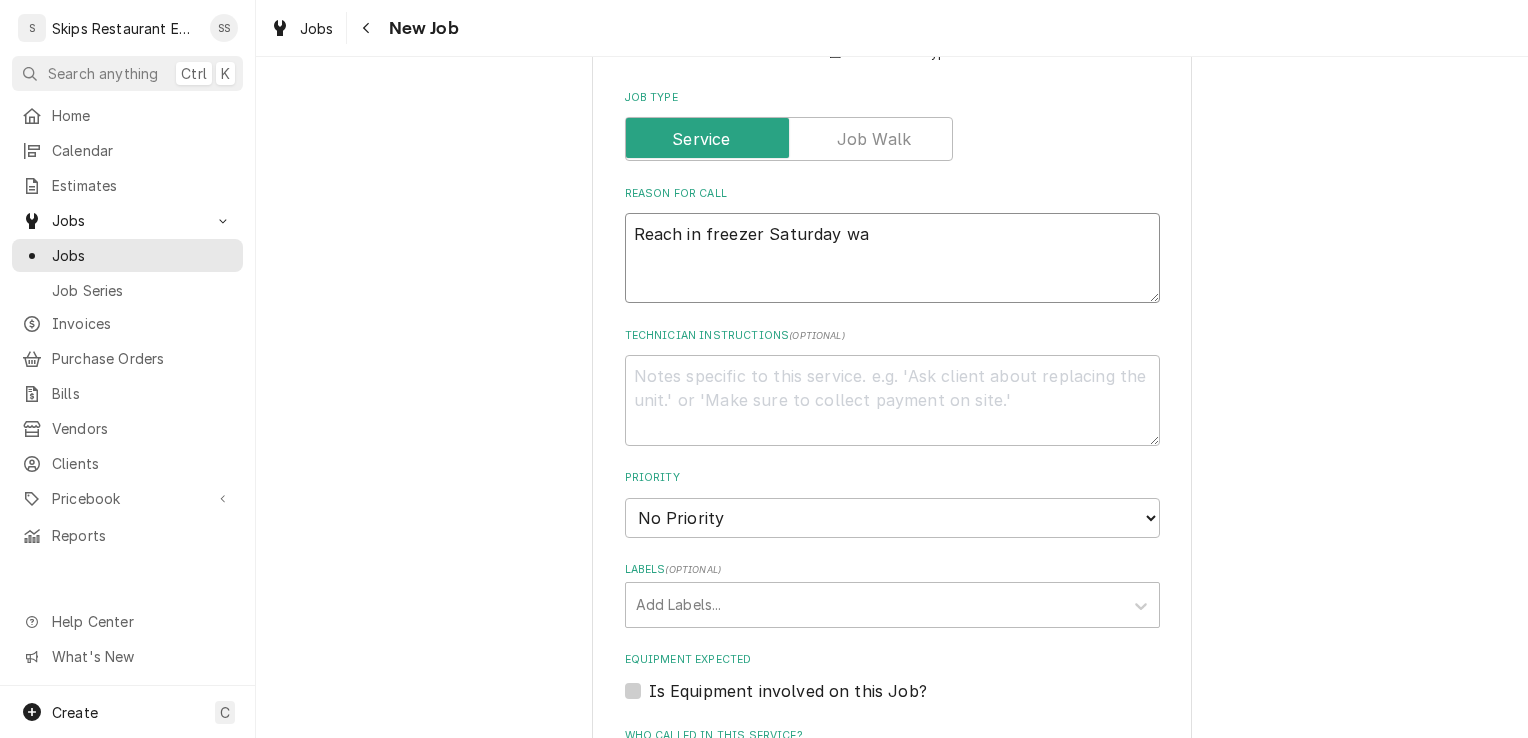 type on "x" 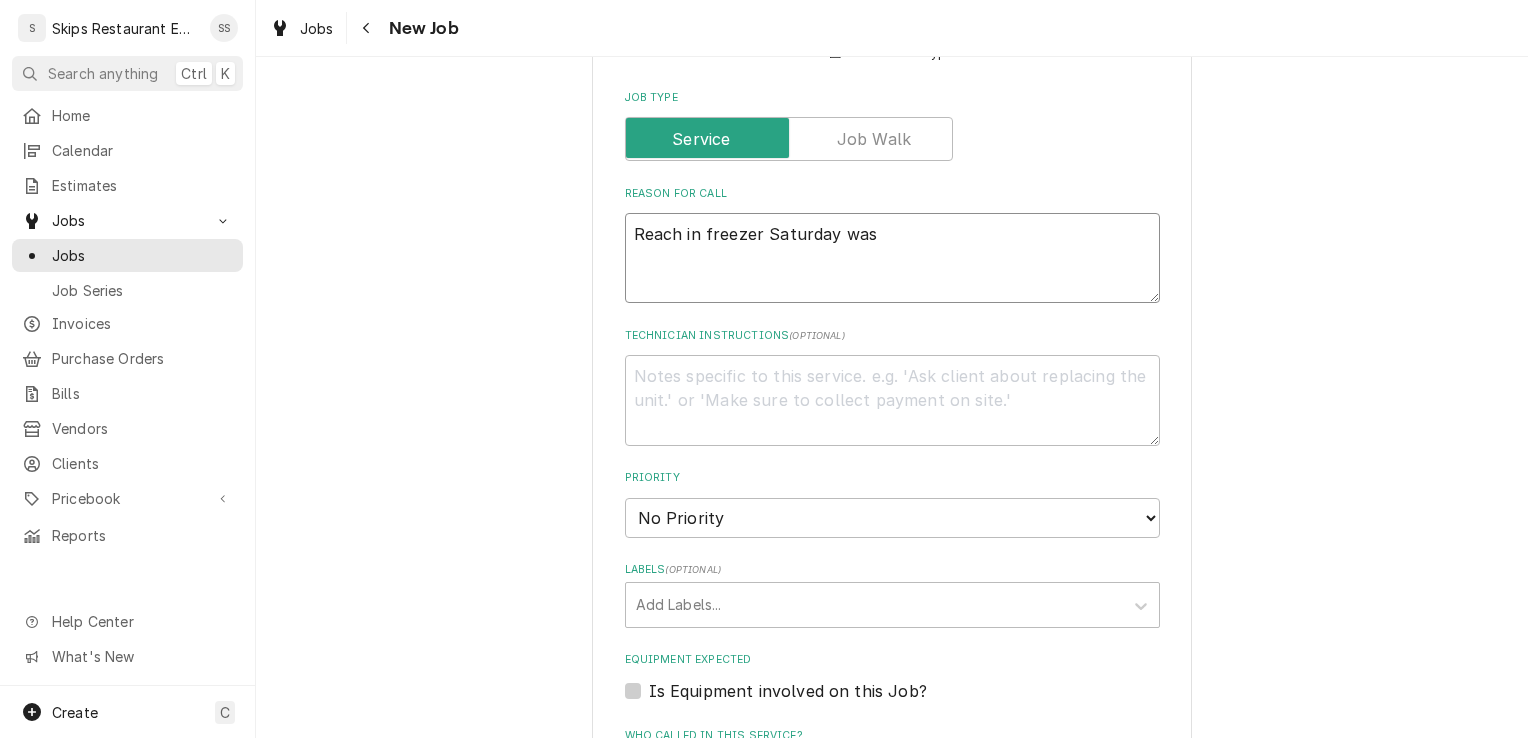 type on "x" 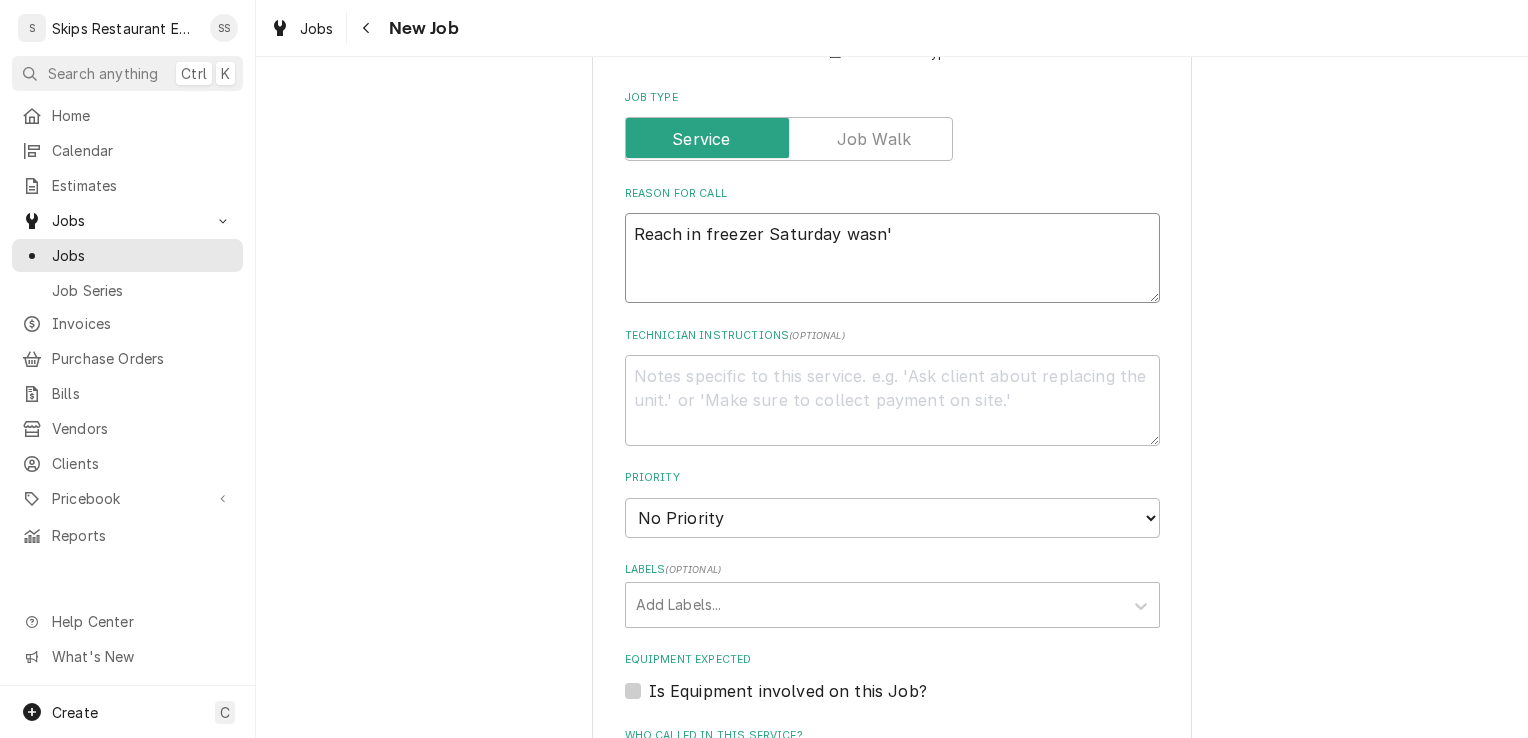 type on "x" 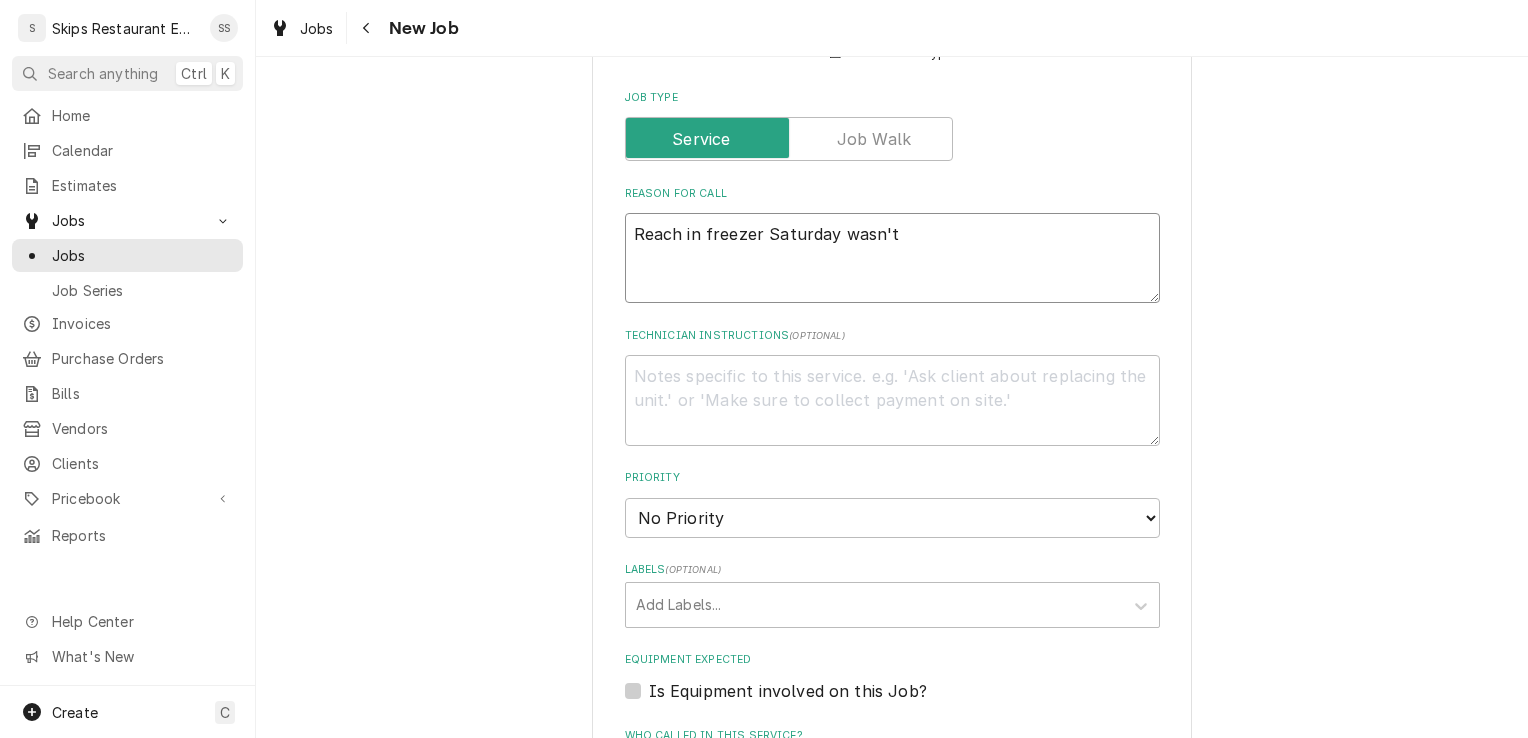 type on "x" 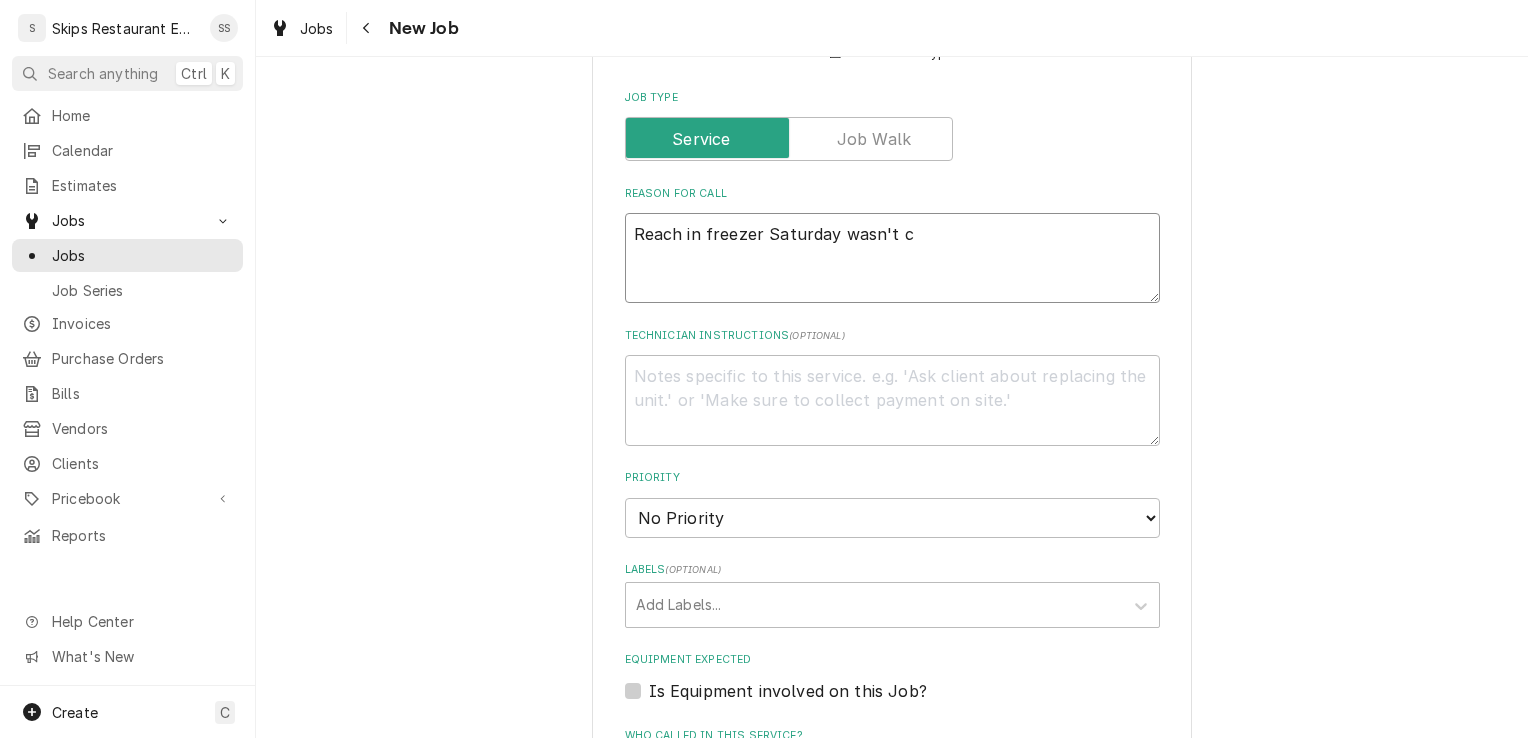 type on "x" 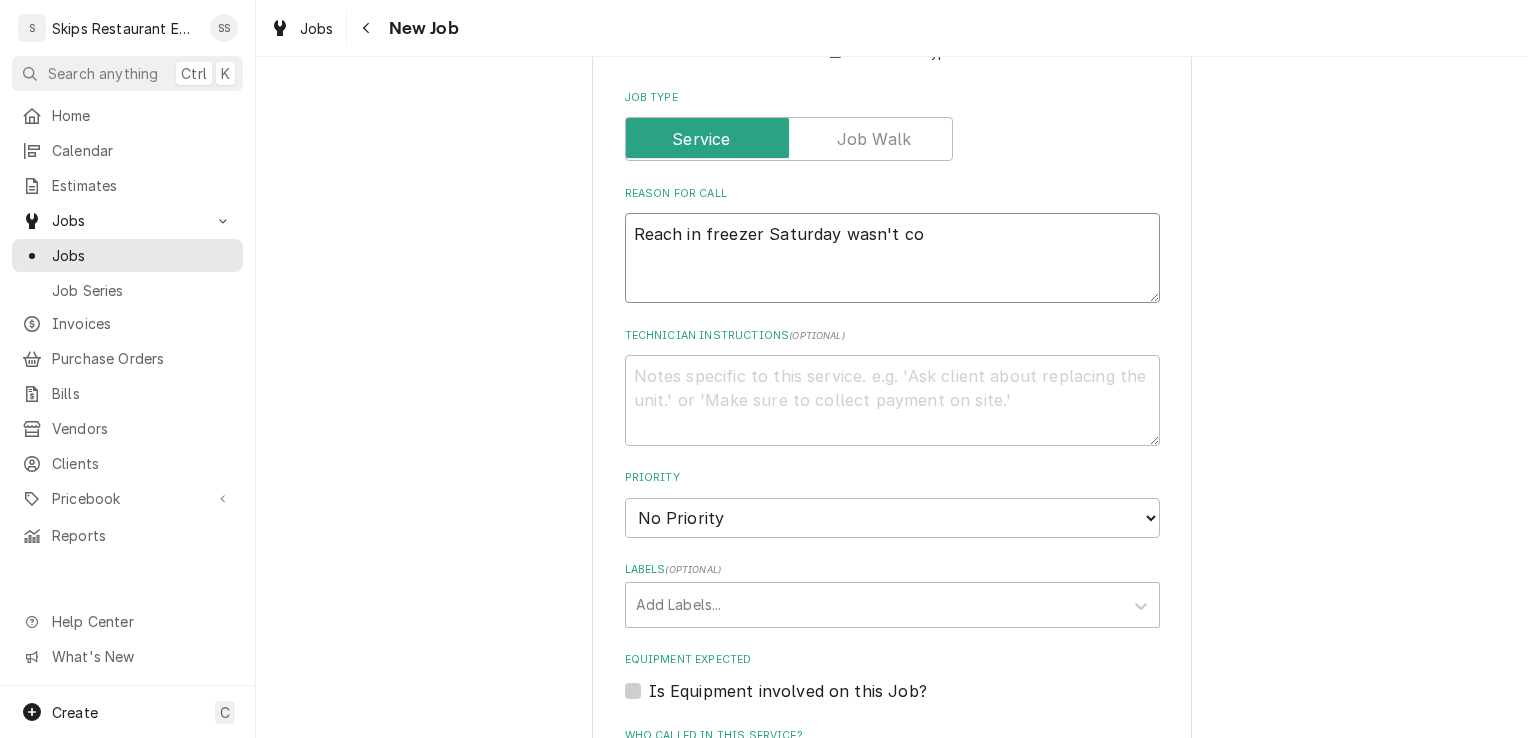 type on "x" 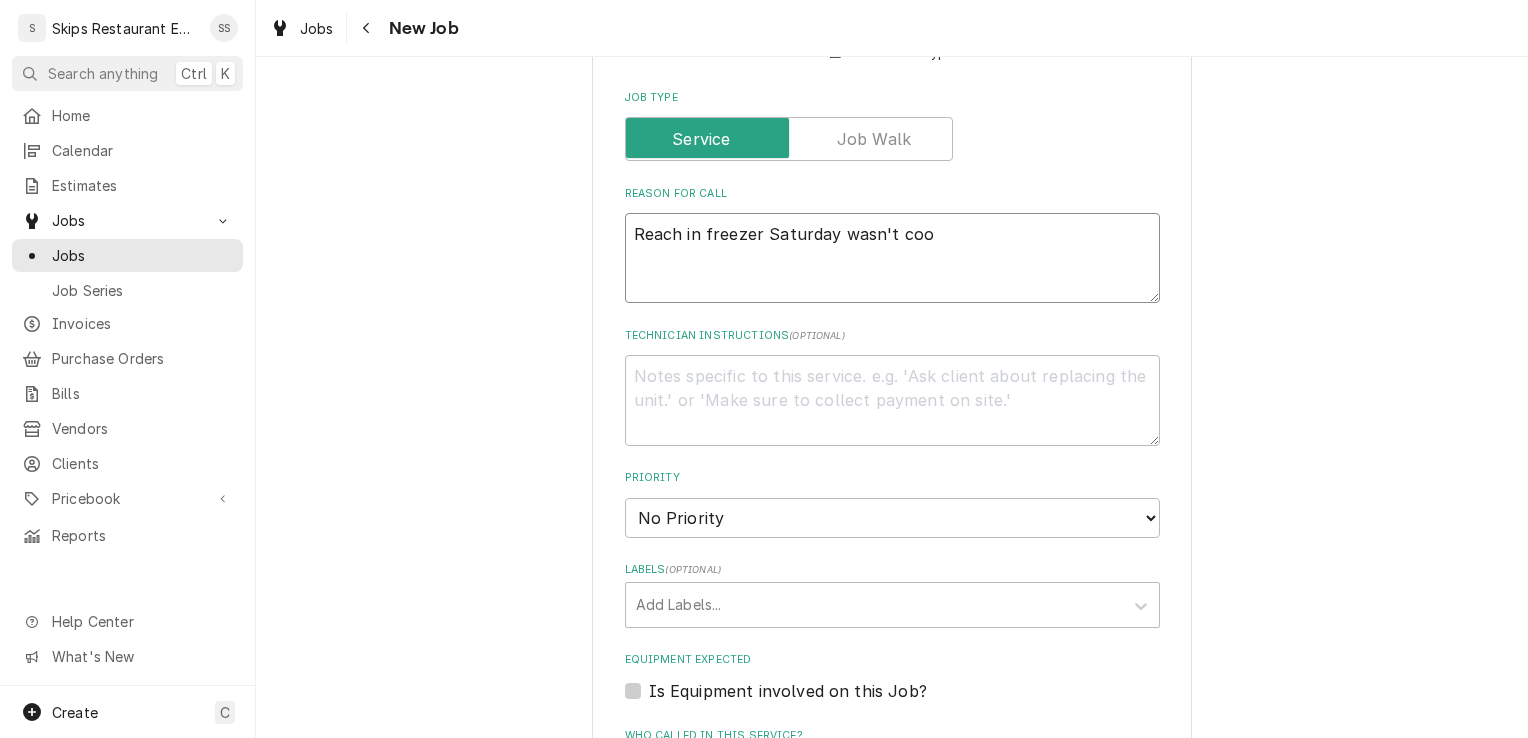 type on "x" 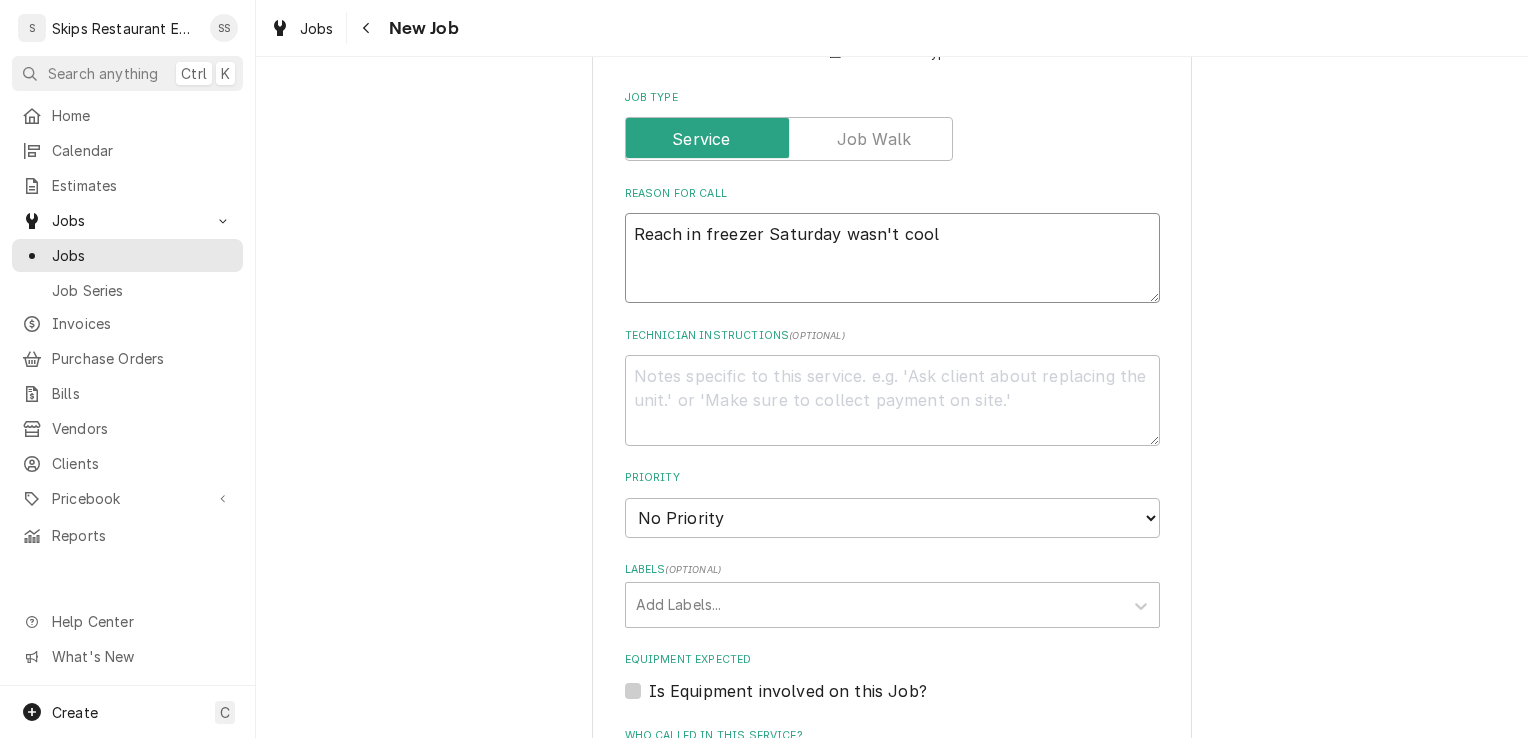 type on "x" 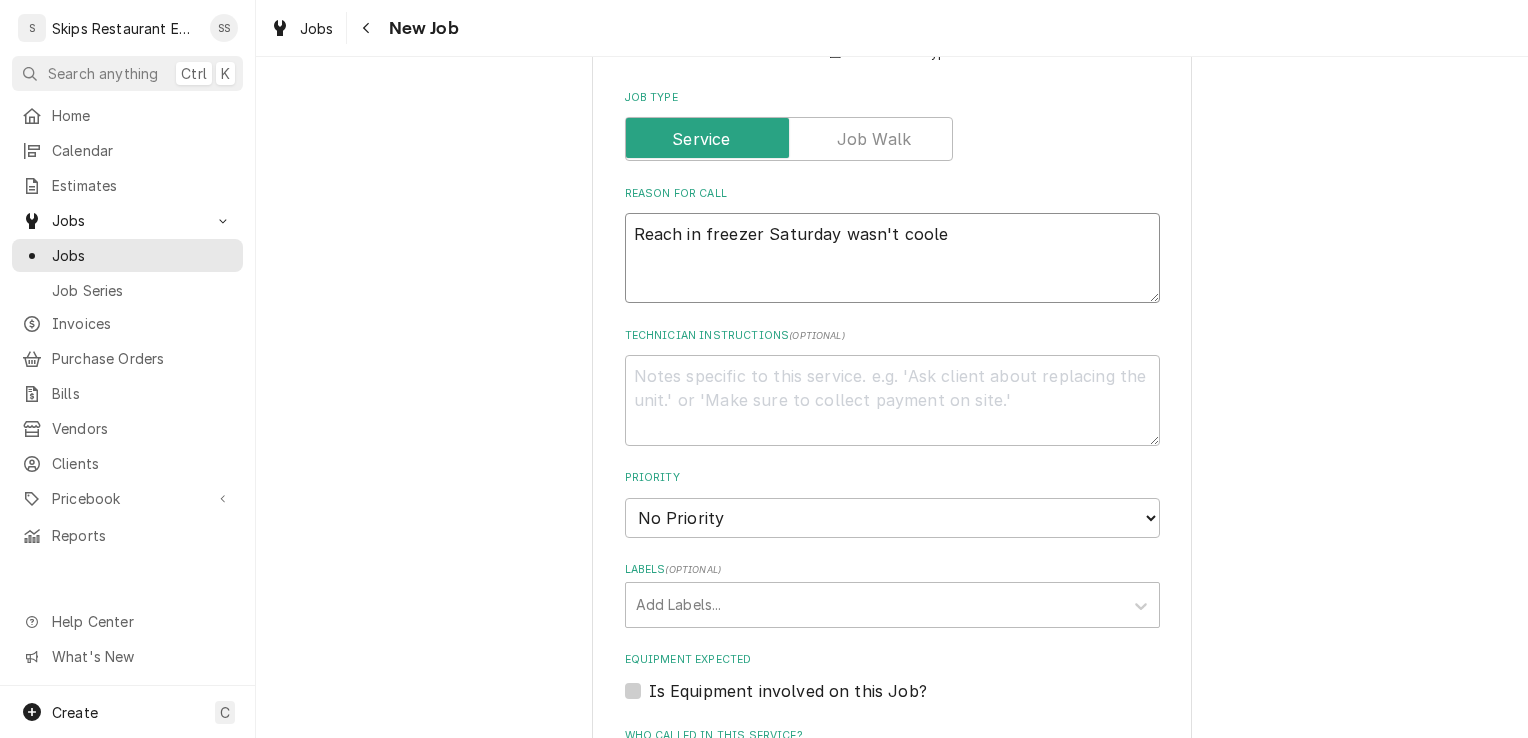 type on "x" 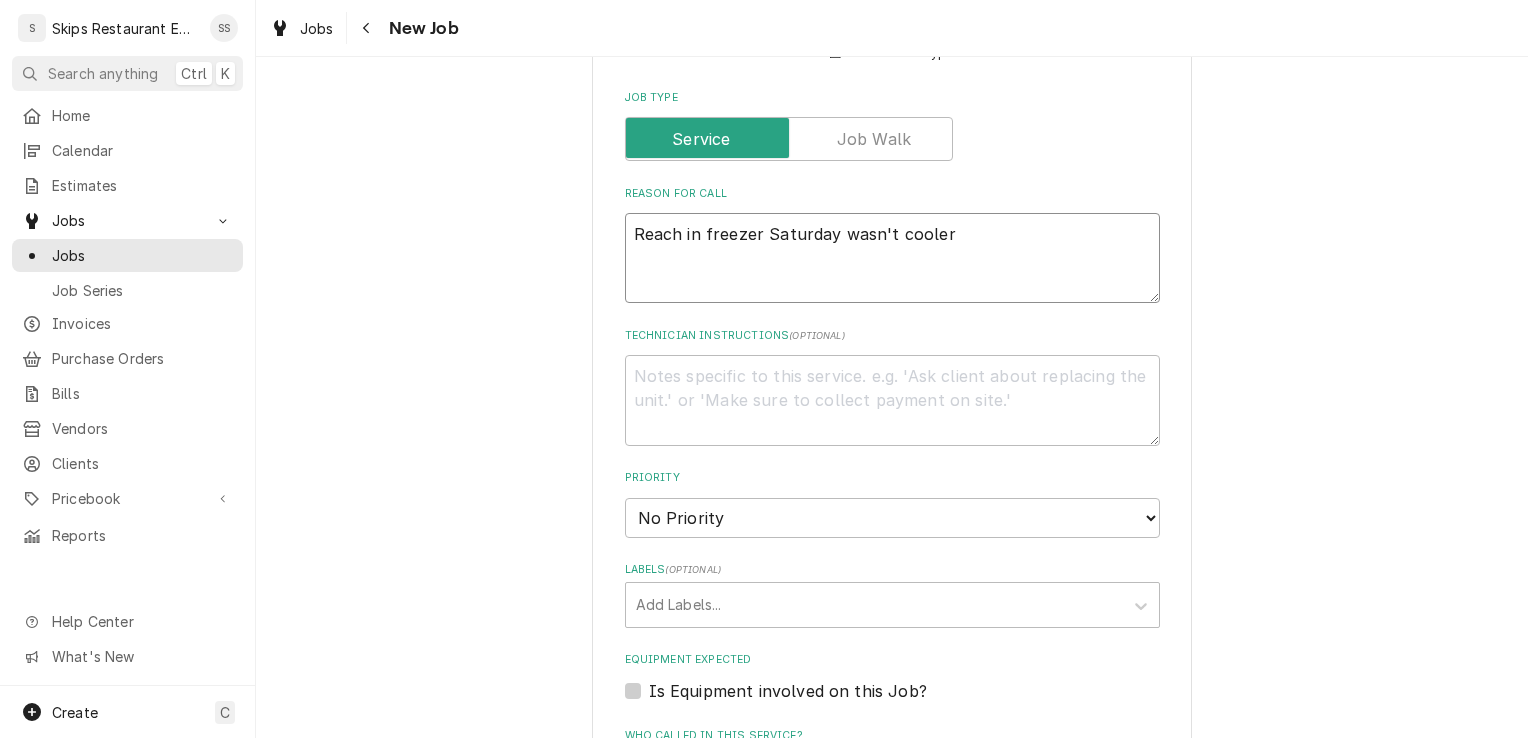 type on "x" 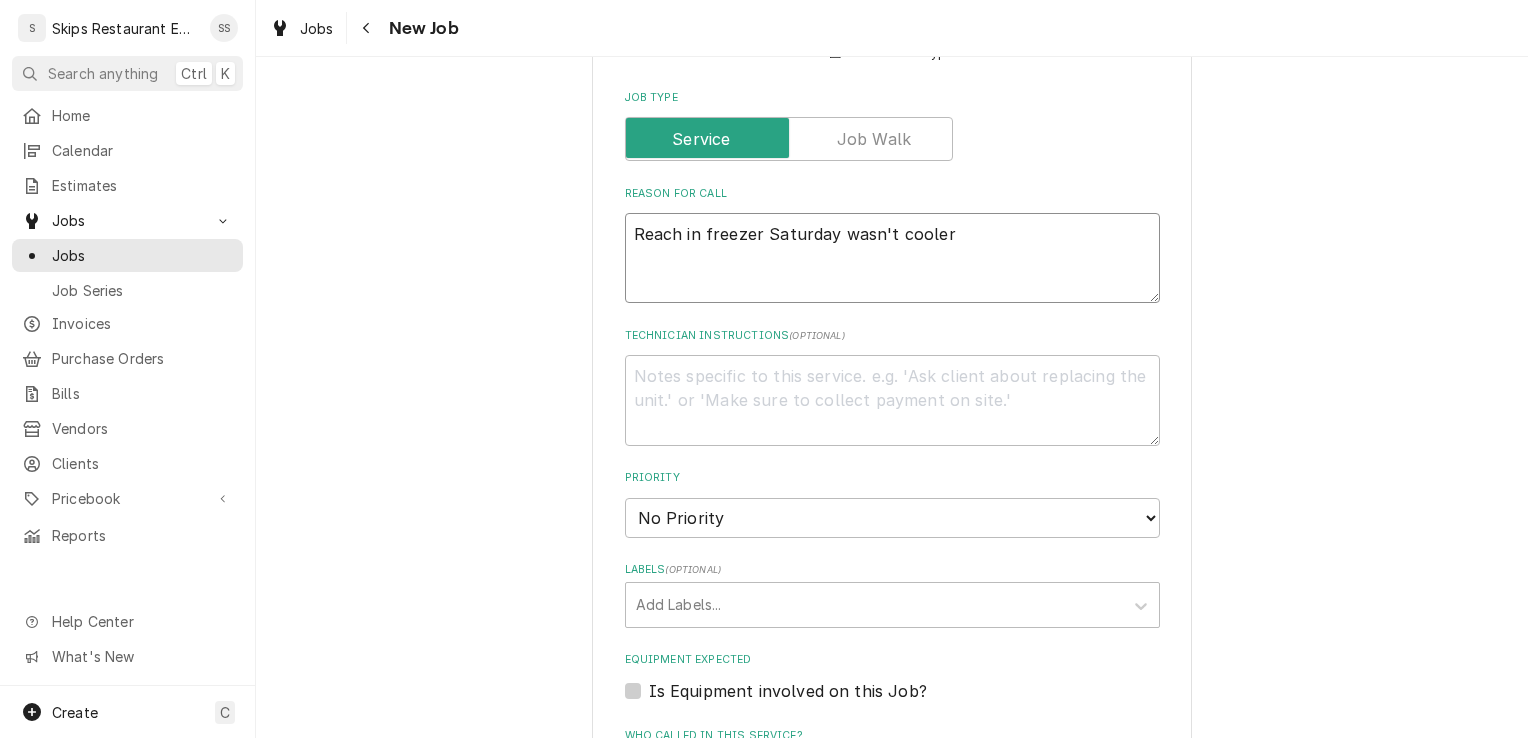 type on "Reach in freezer Saturday wasn't coole" 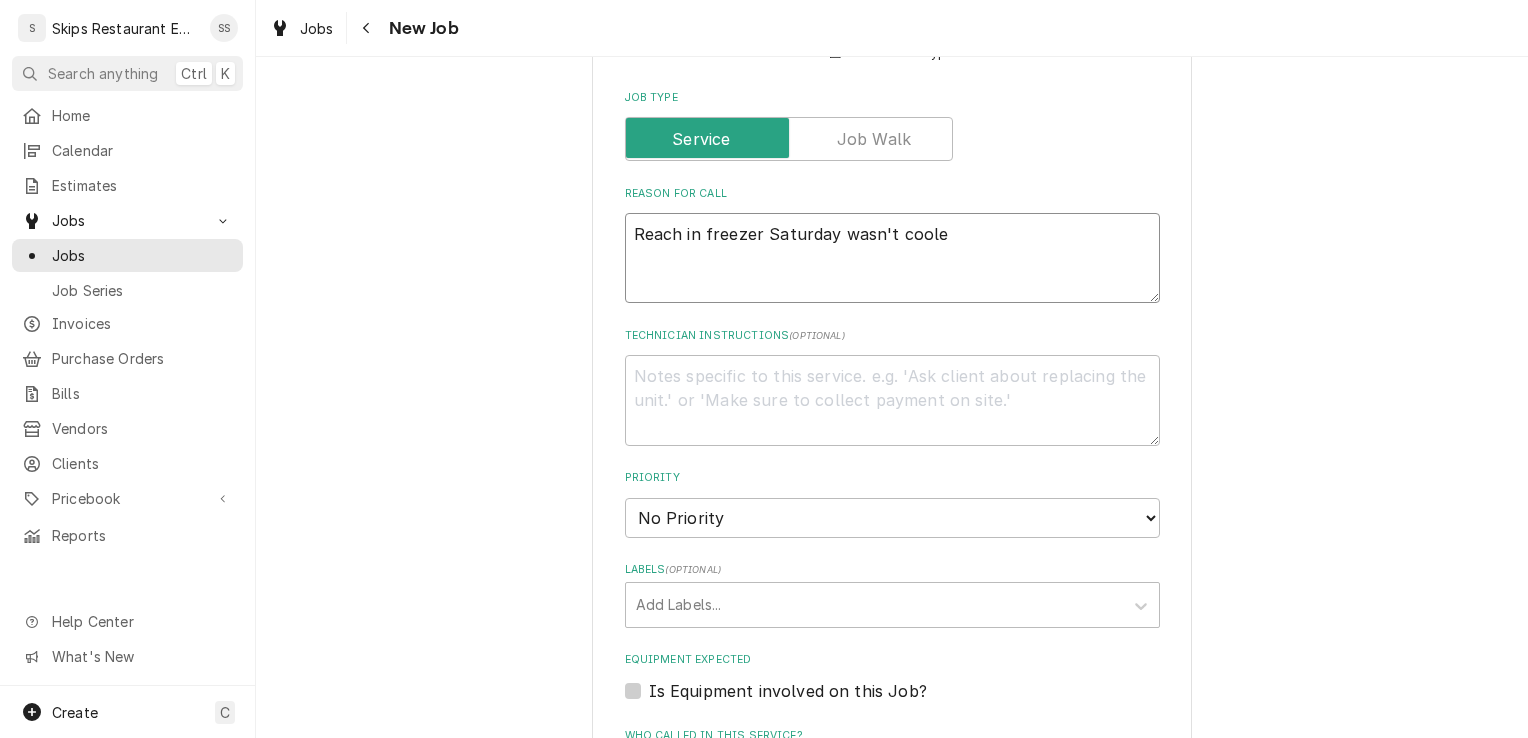 type on "x" 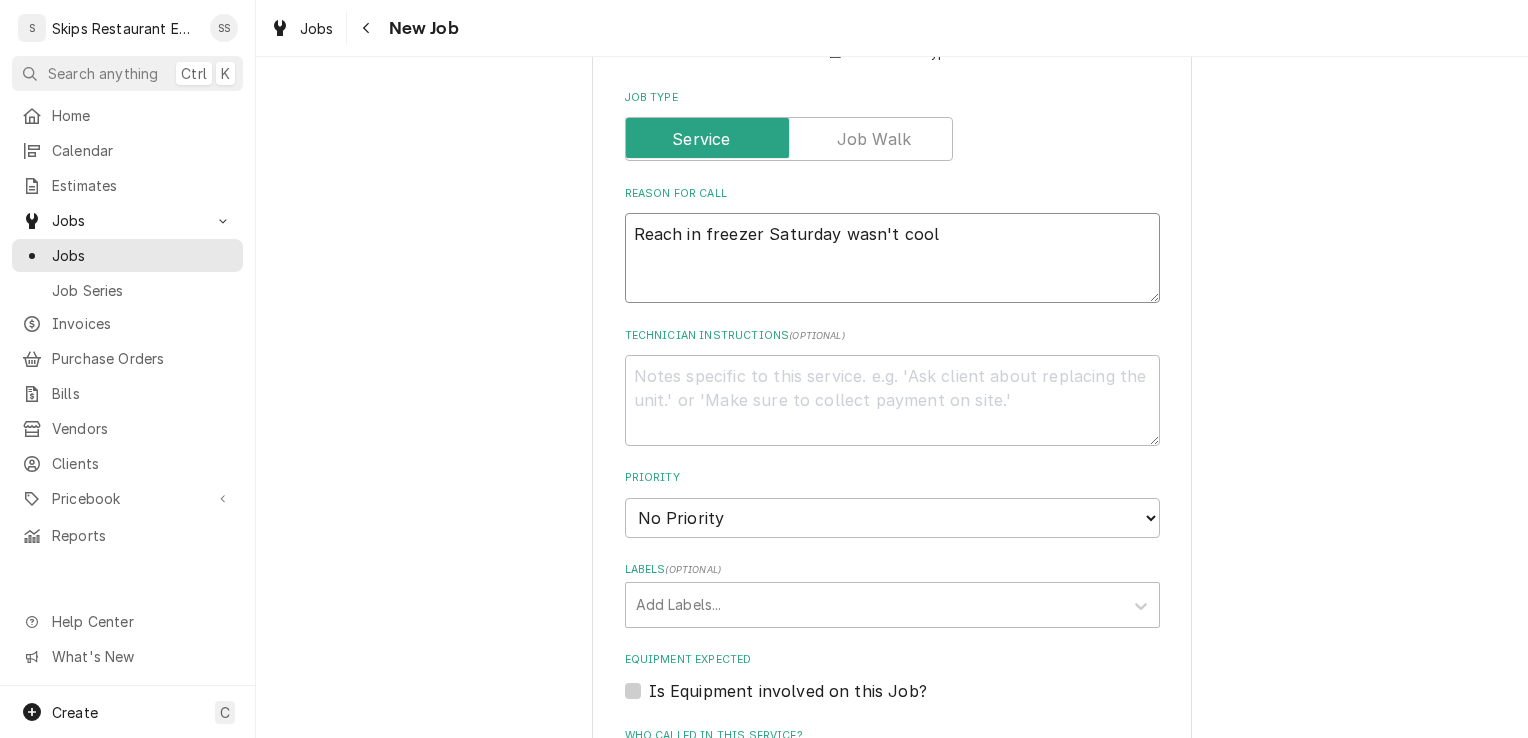 type on "x" 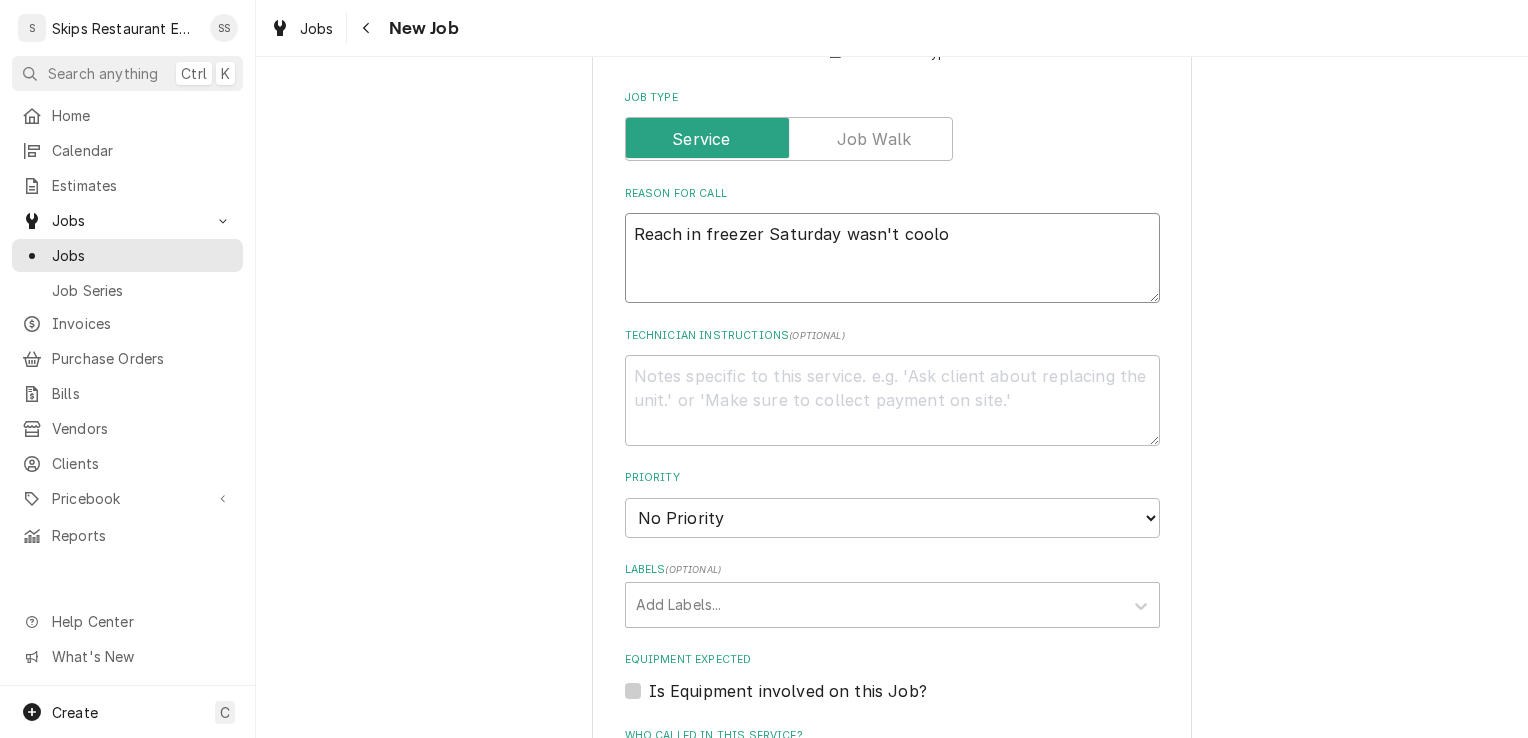 type on "x" 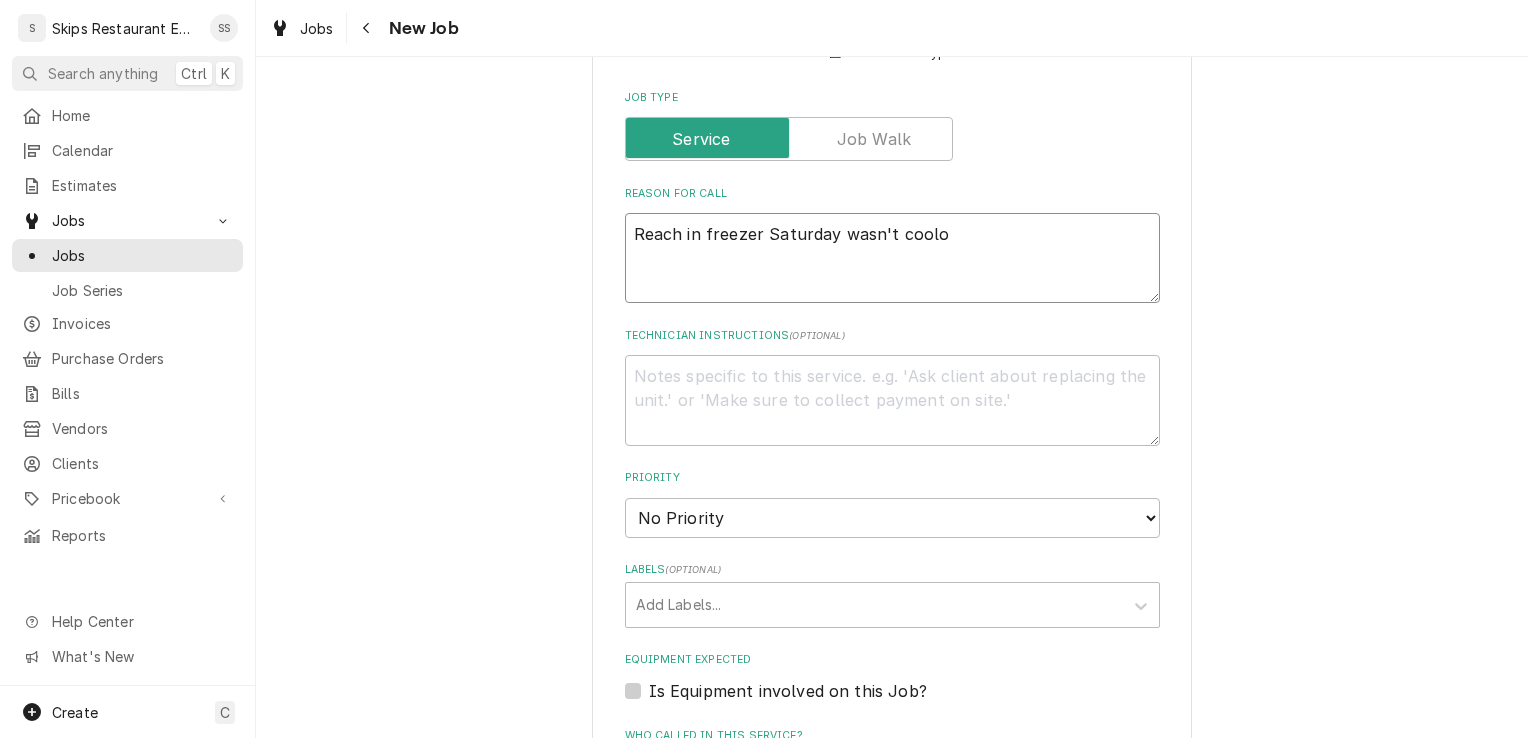 type on "Reach in freezer Saturday wasn't cool" 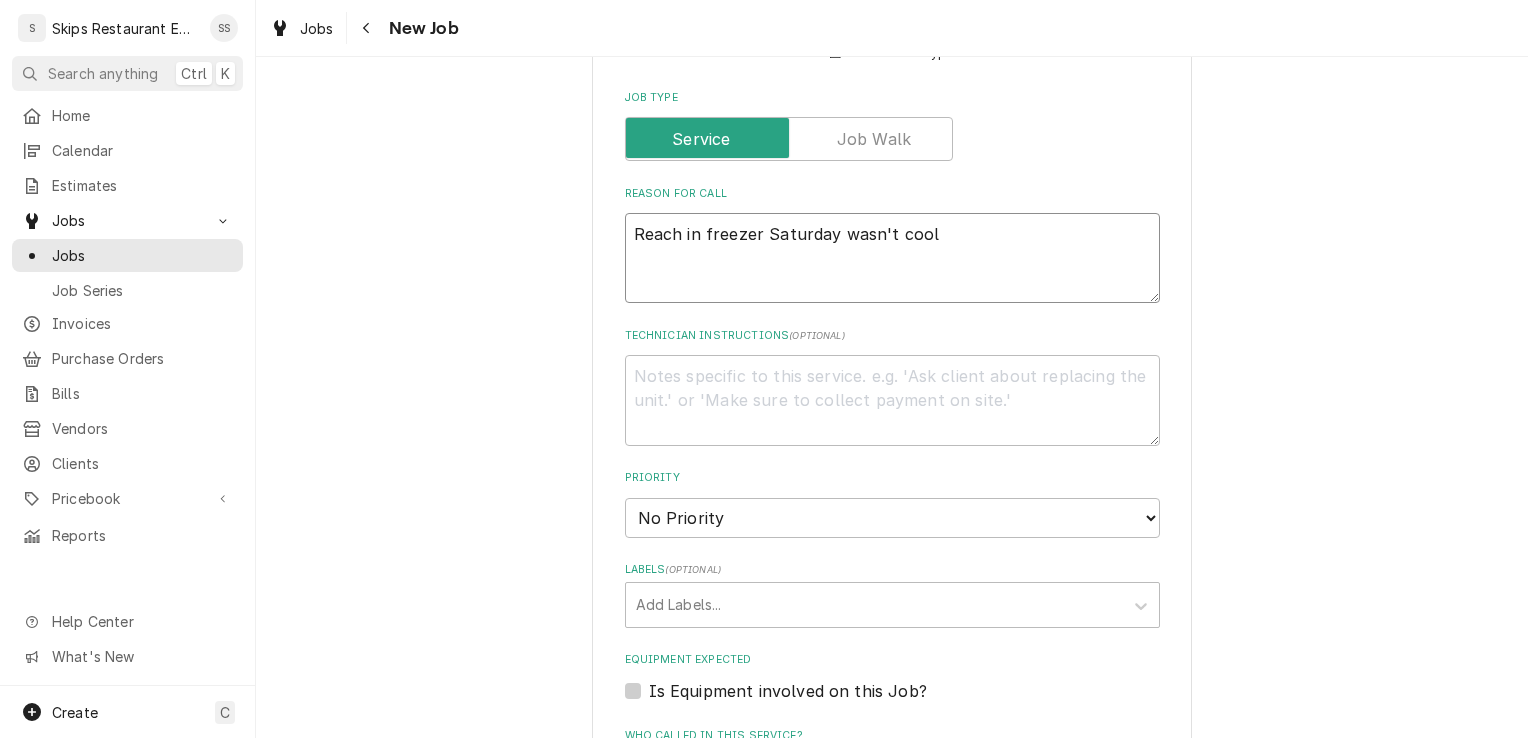 type on "x" 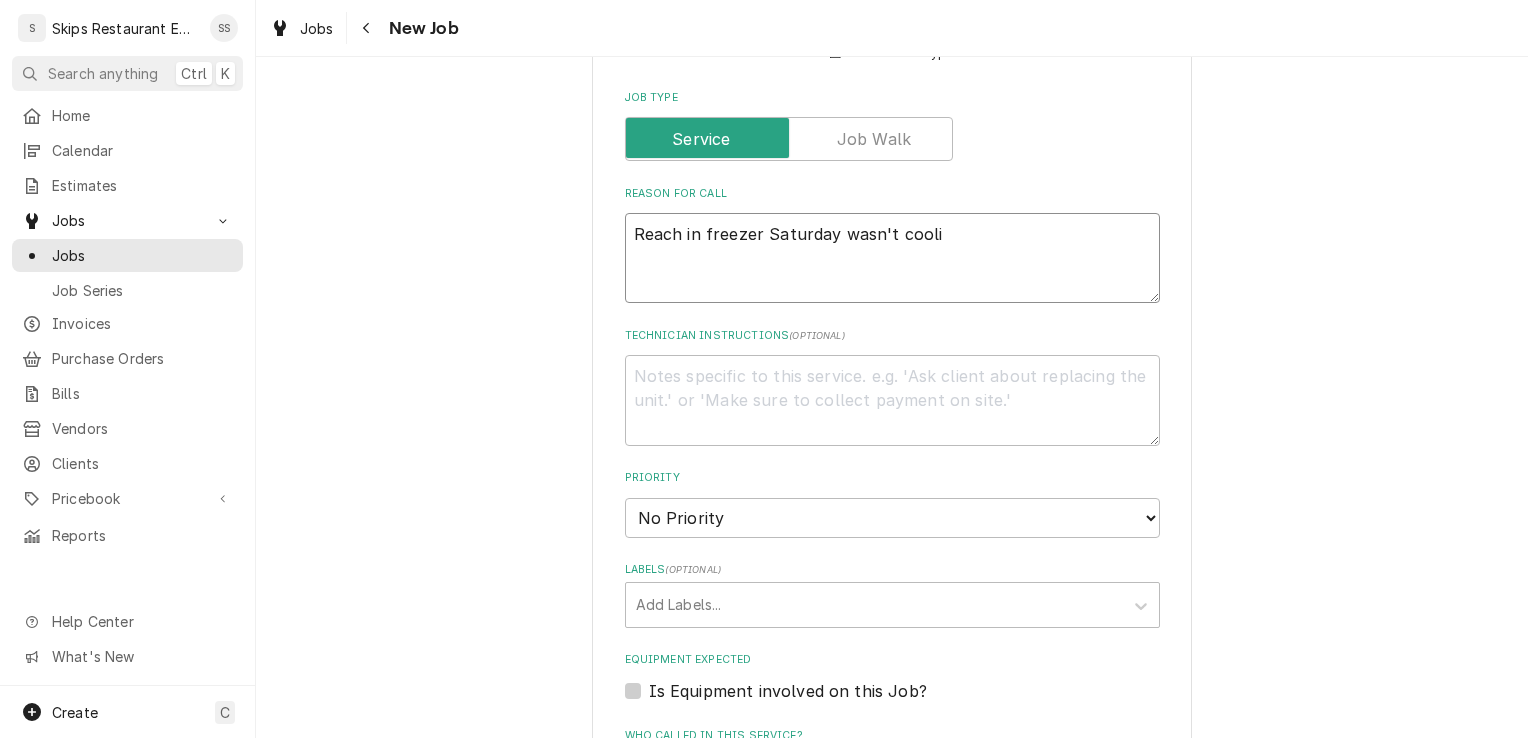 type on "x" 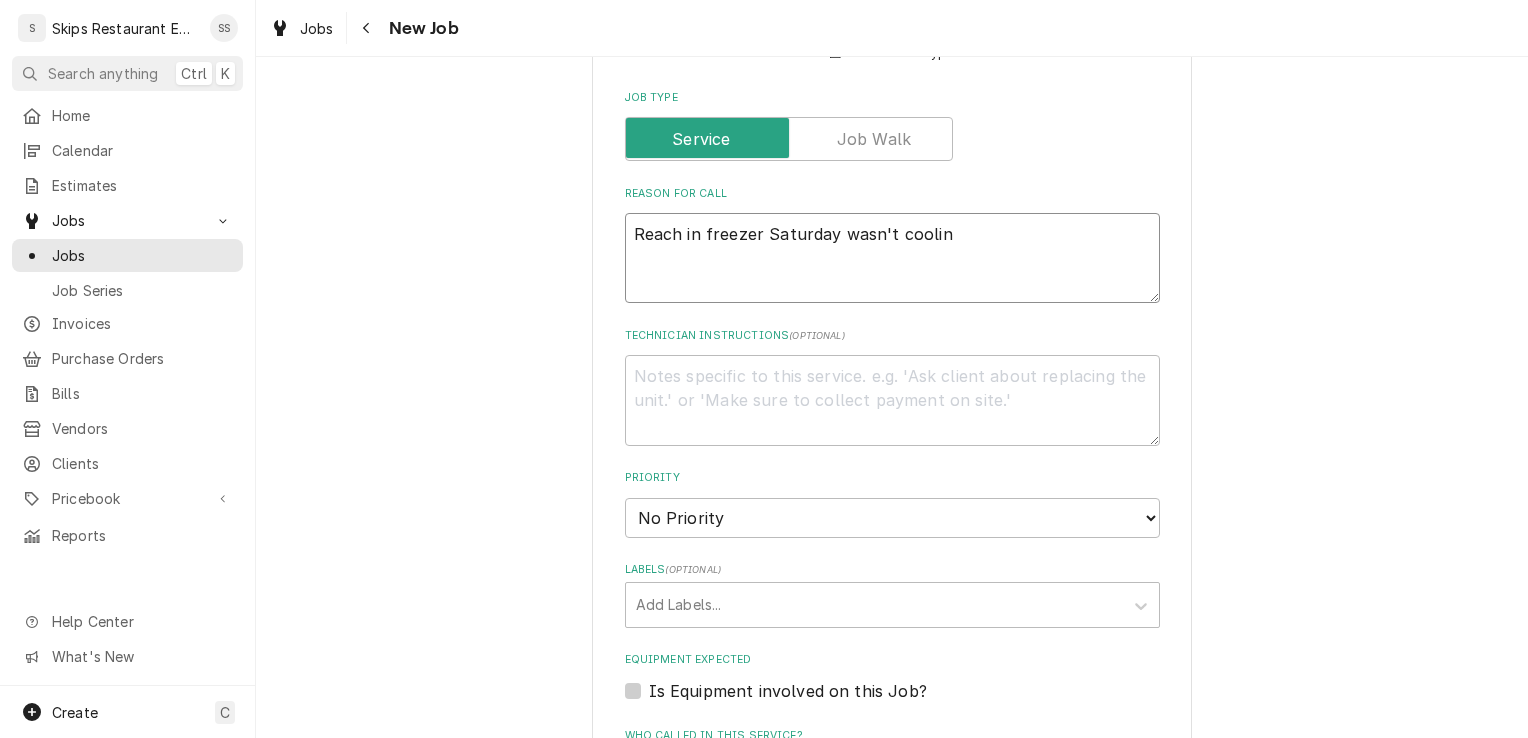 type on "x" 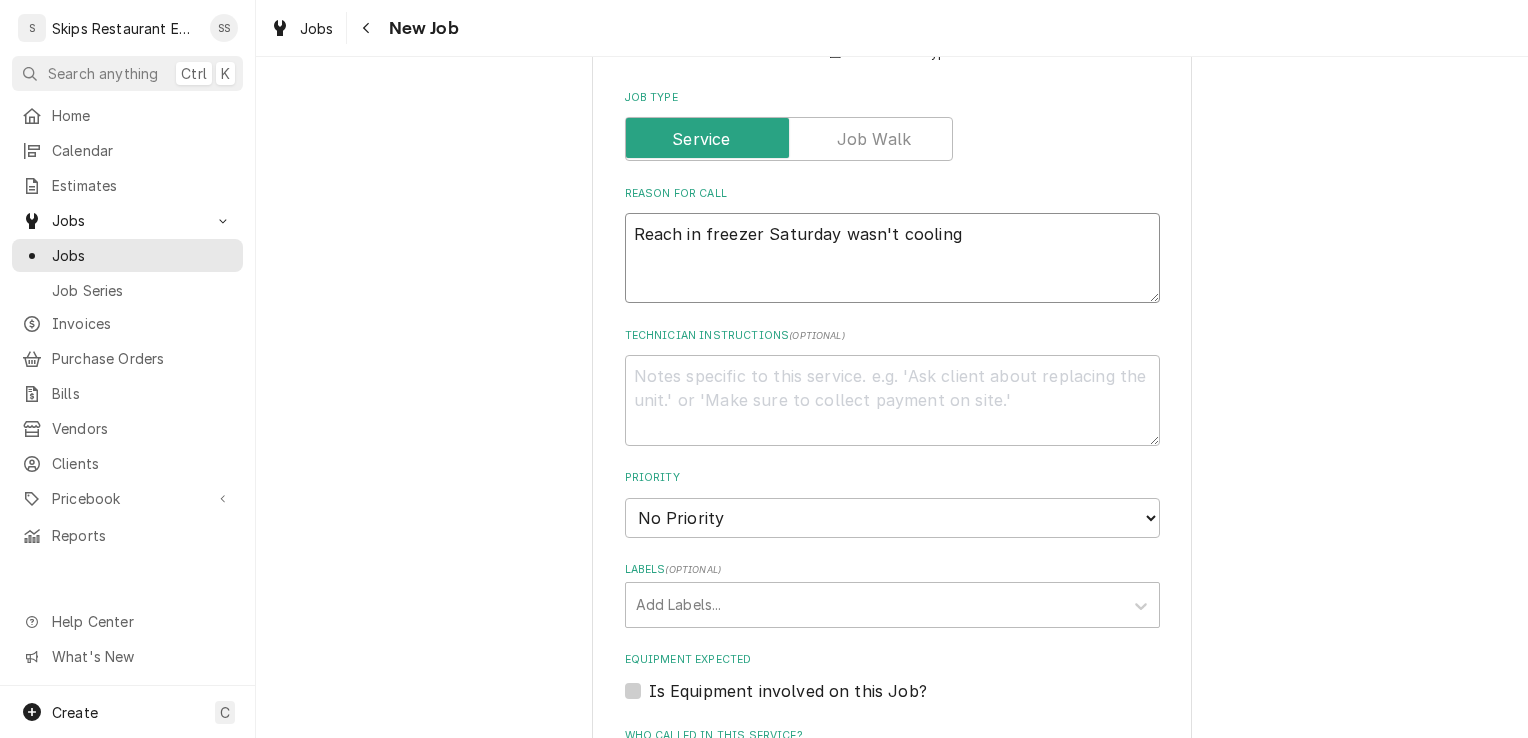 type on "x" 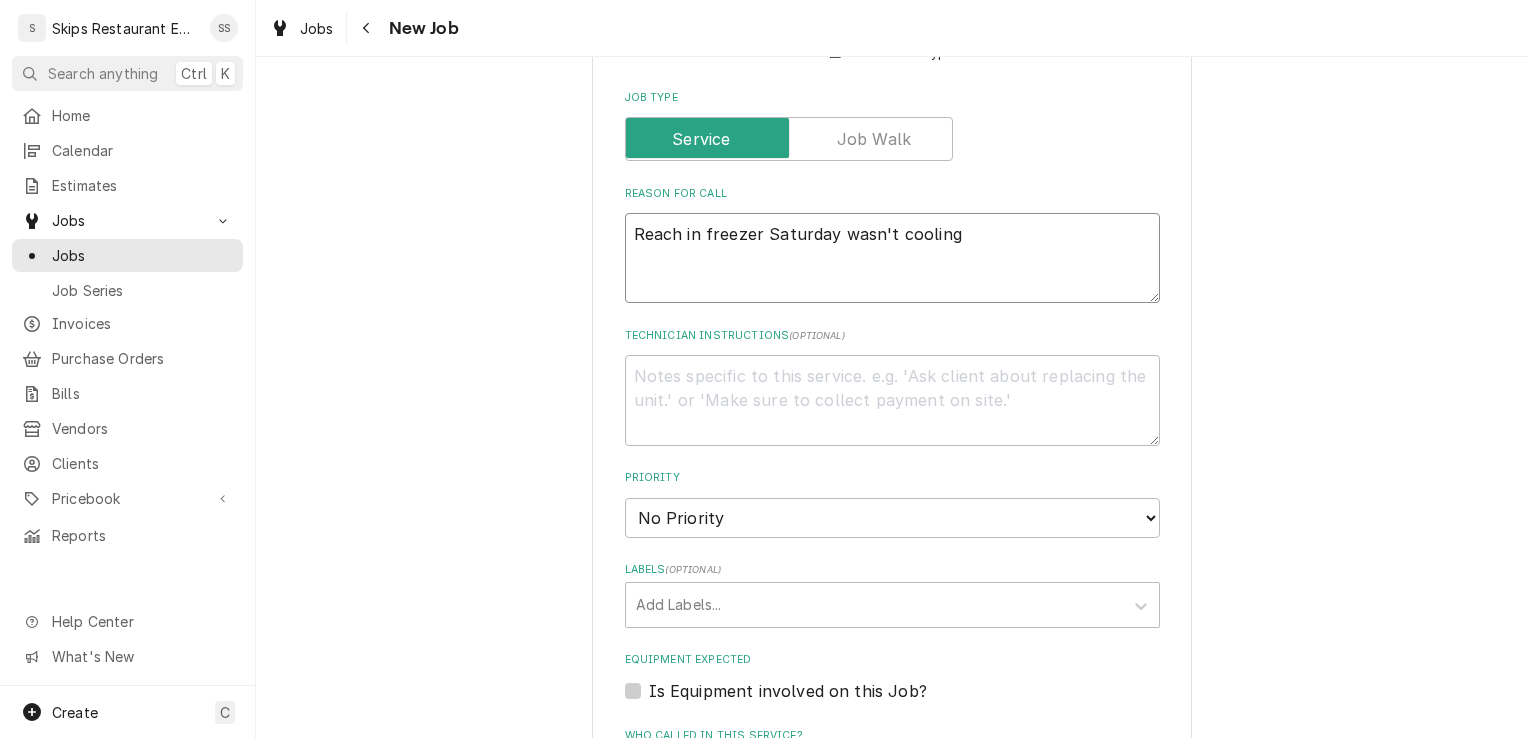 type on "Reach in freezer Saturday wasn't cooling." 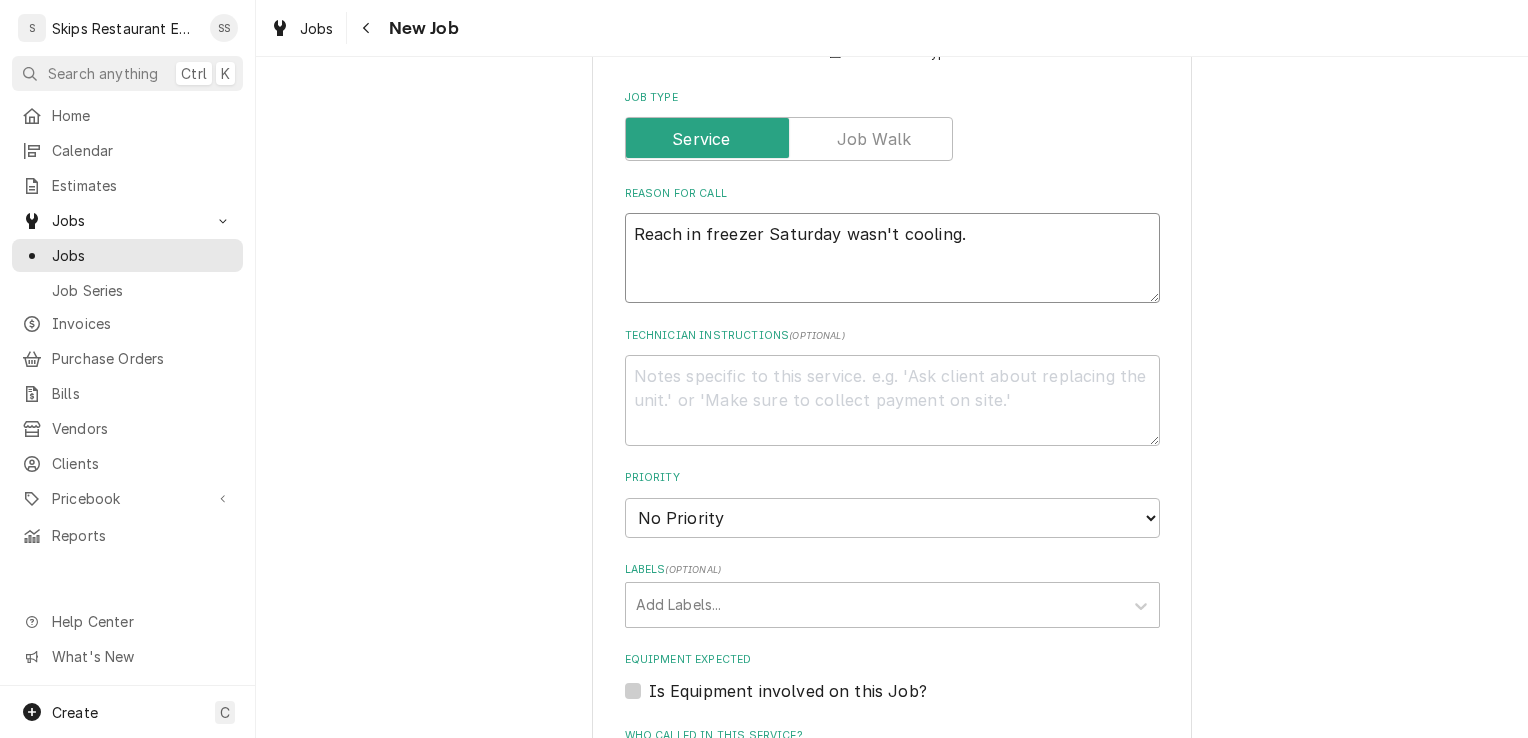 type on "x" 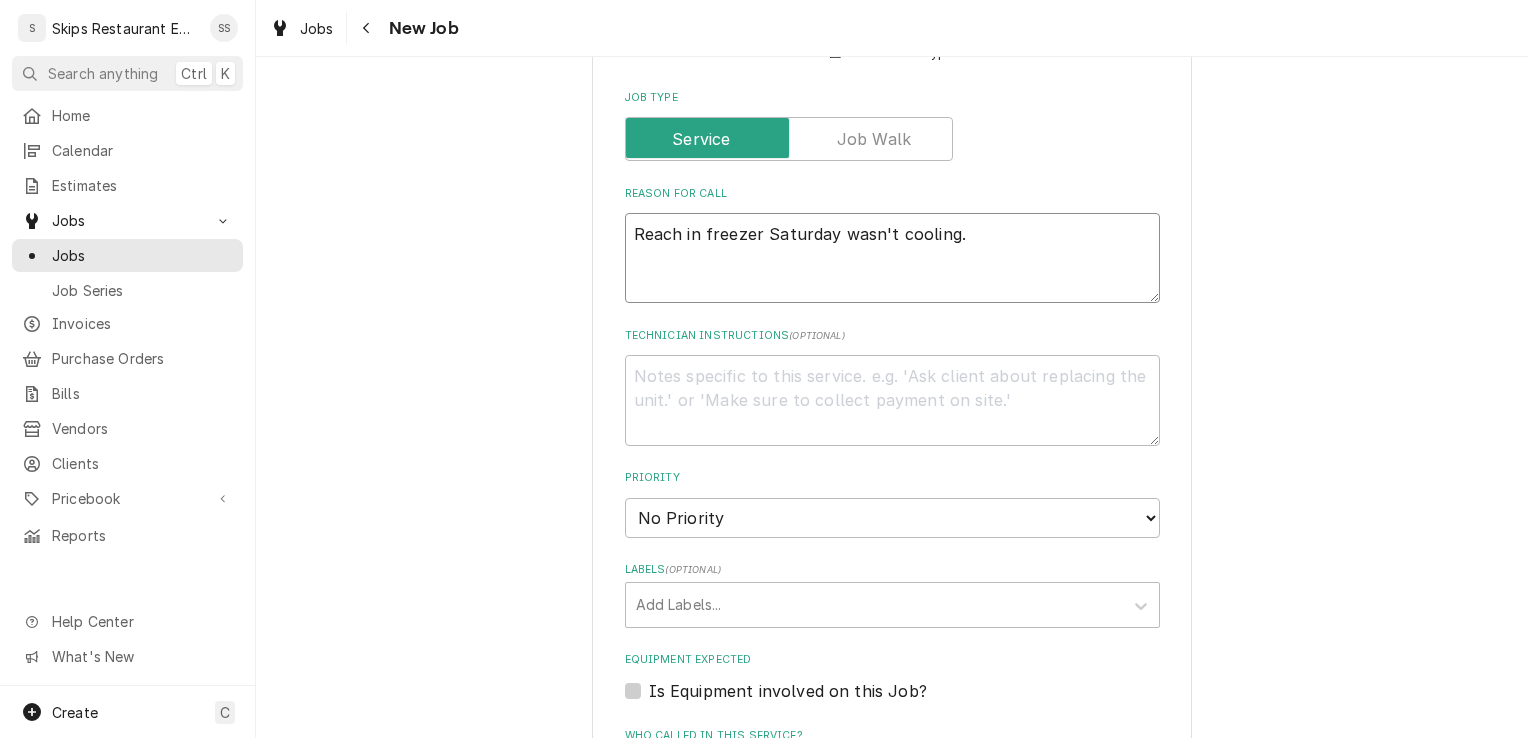 type on "x" 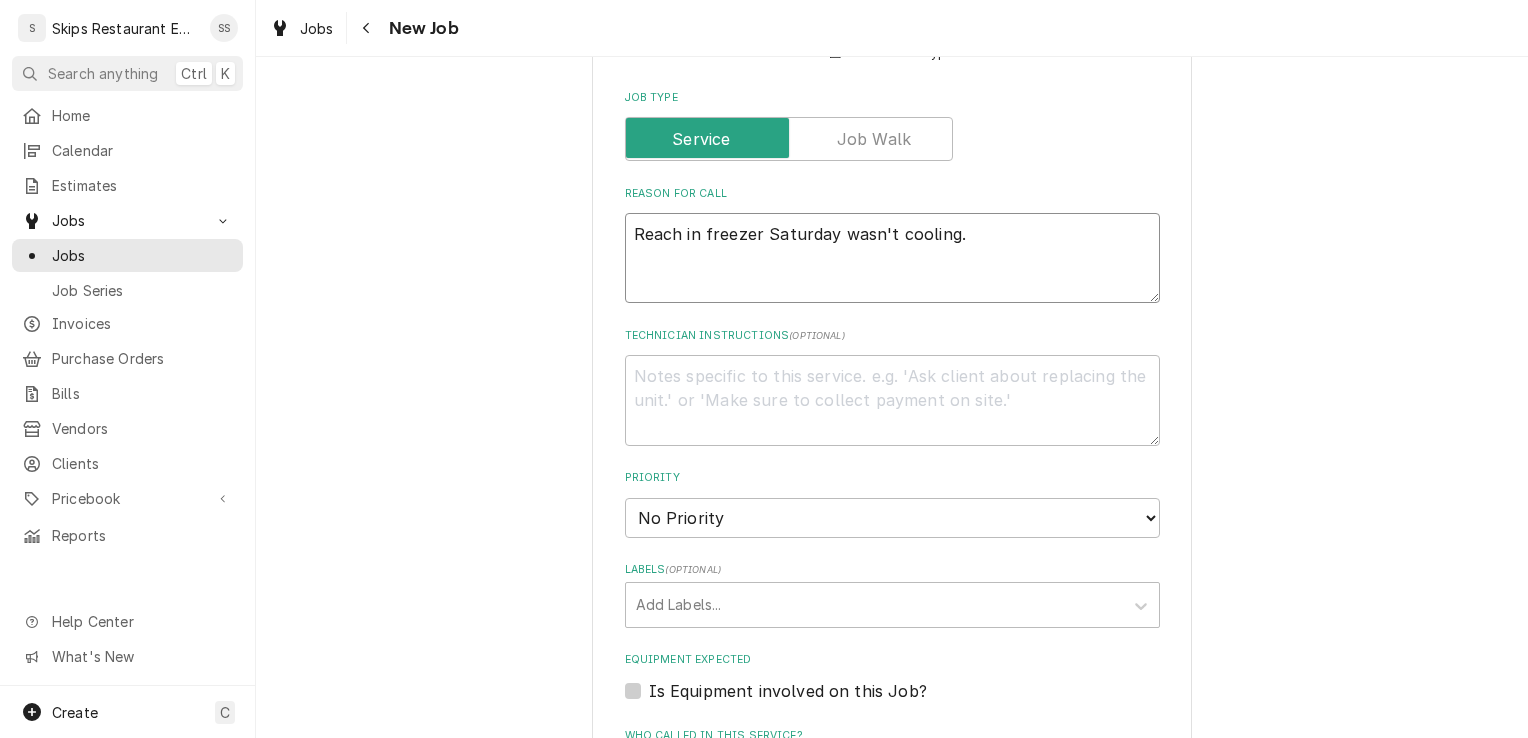 type on "Reach in freezer Saturday wasn't cooling. H" 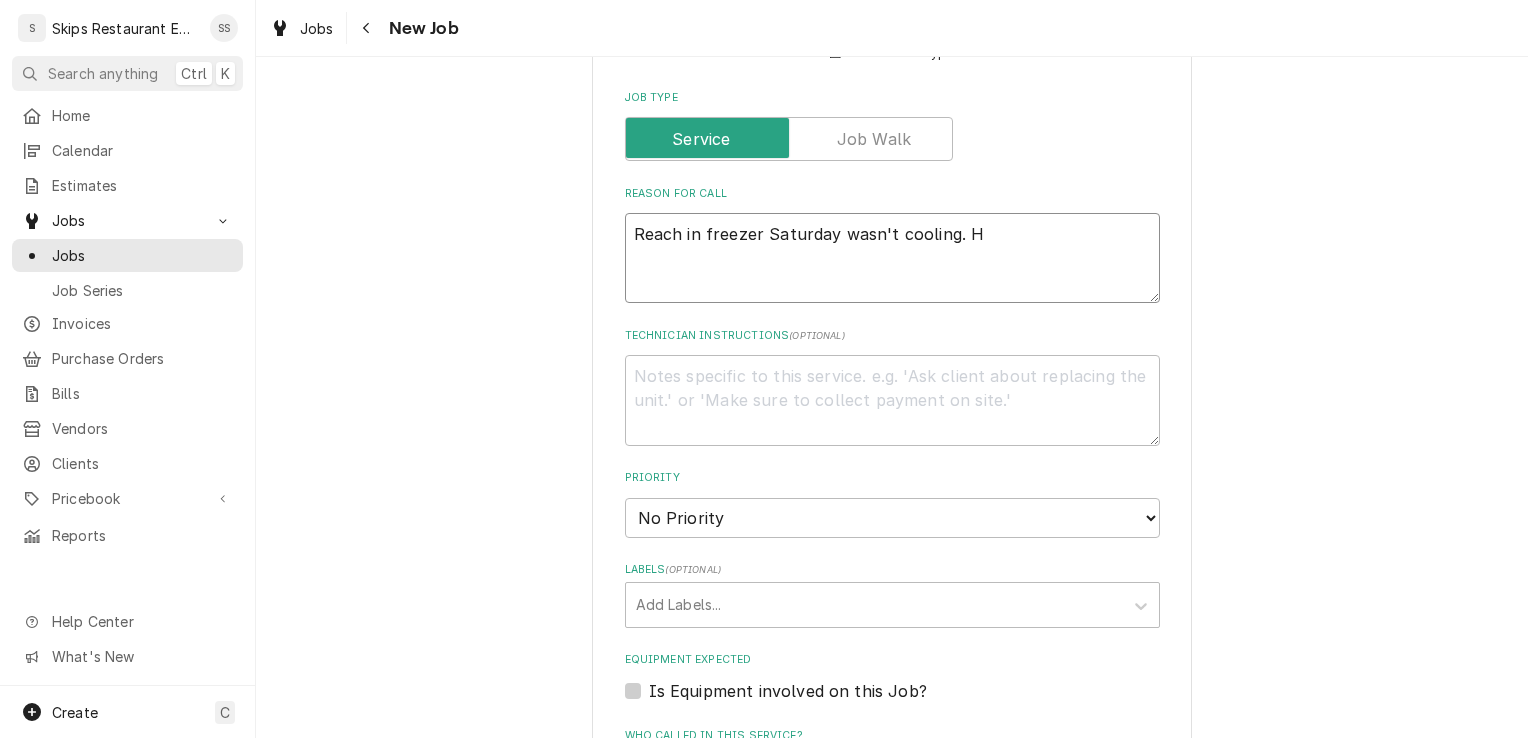 type on "x" 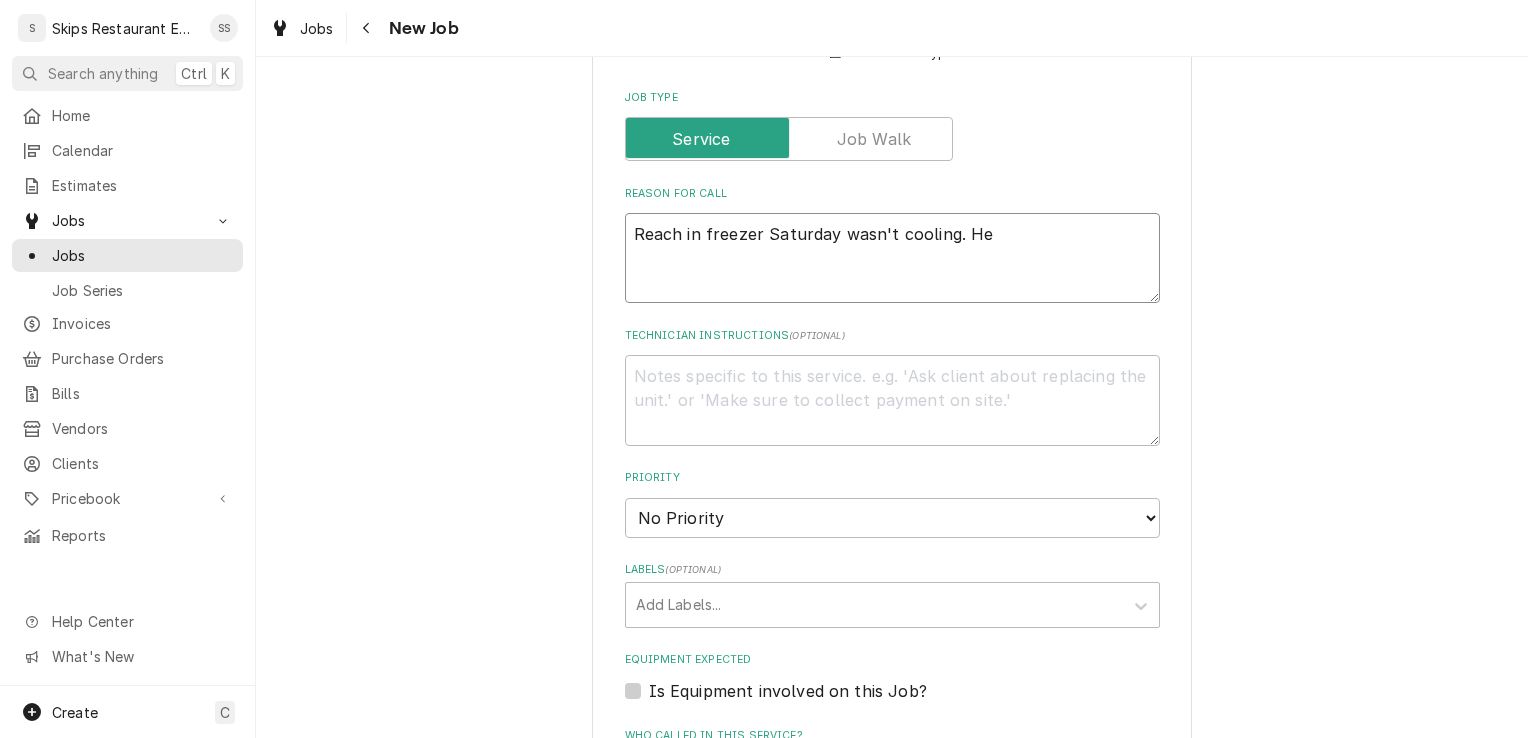 type on "Reach in freezer Saturday wasn't cooling. He" 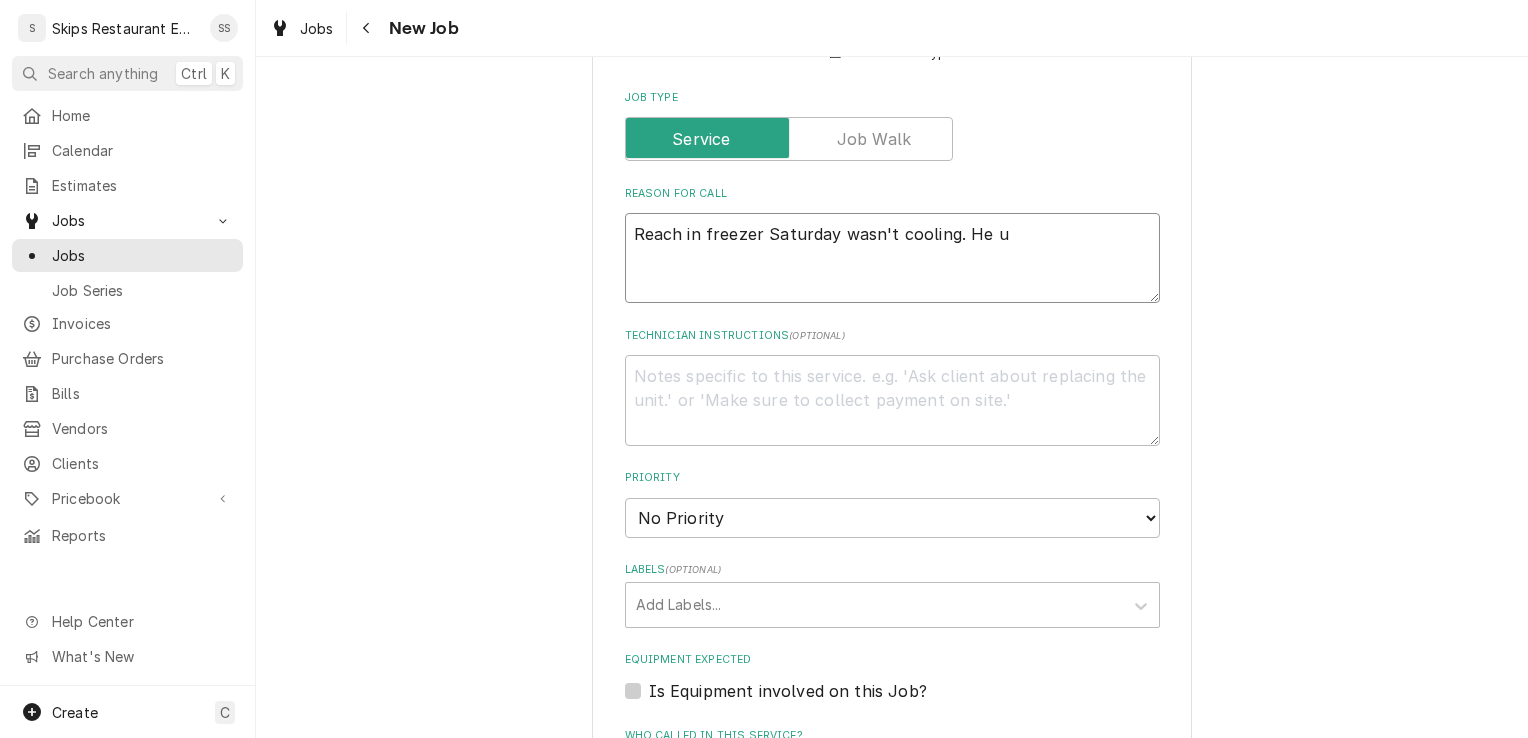 type on "x" 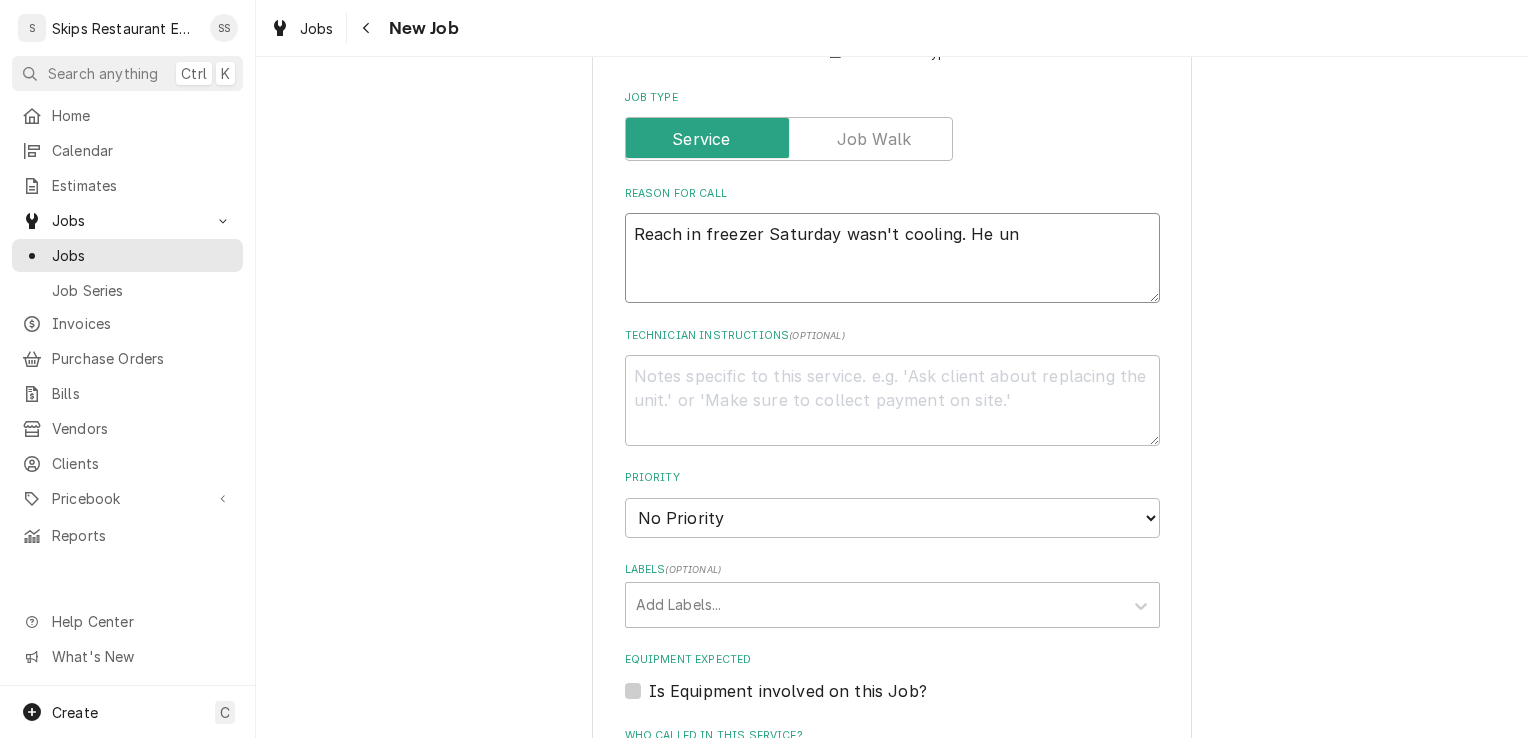 type on "x" 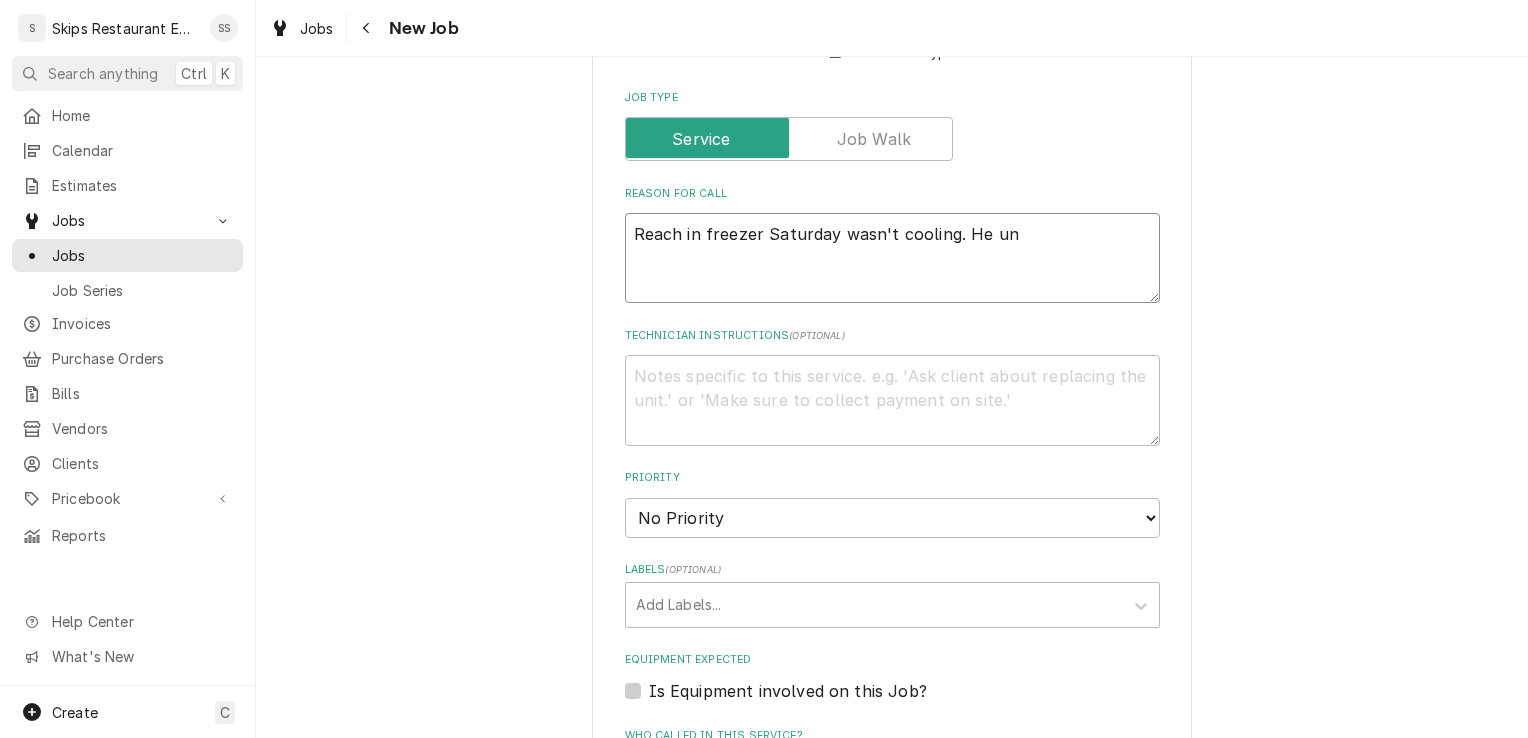 type on "Reach in freezer Saturday wasn't cooling. He unp" 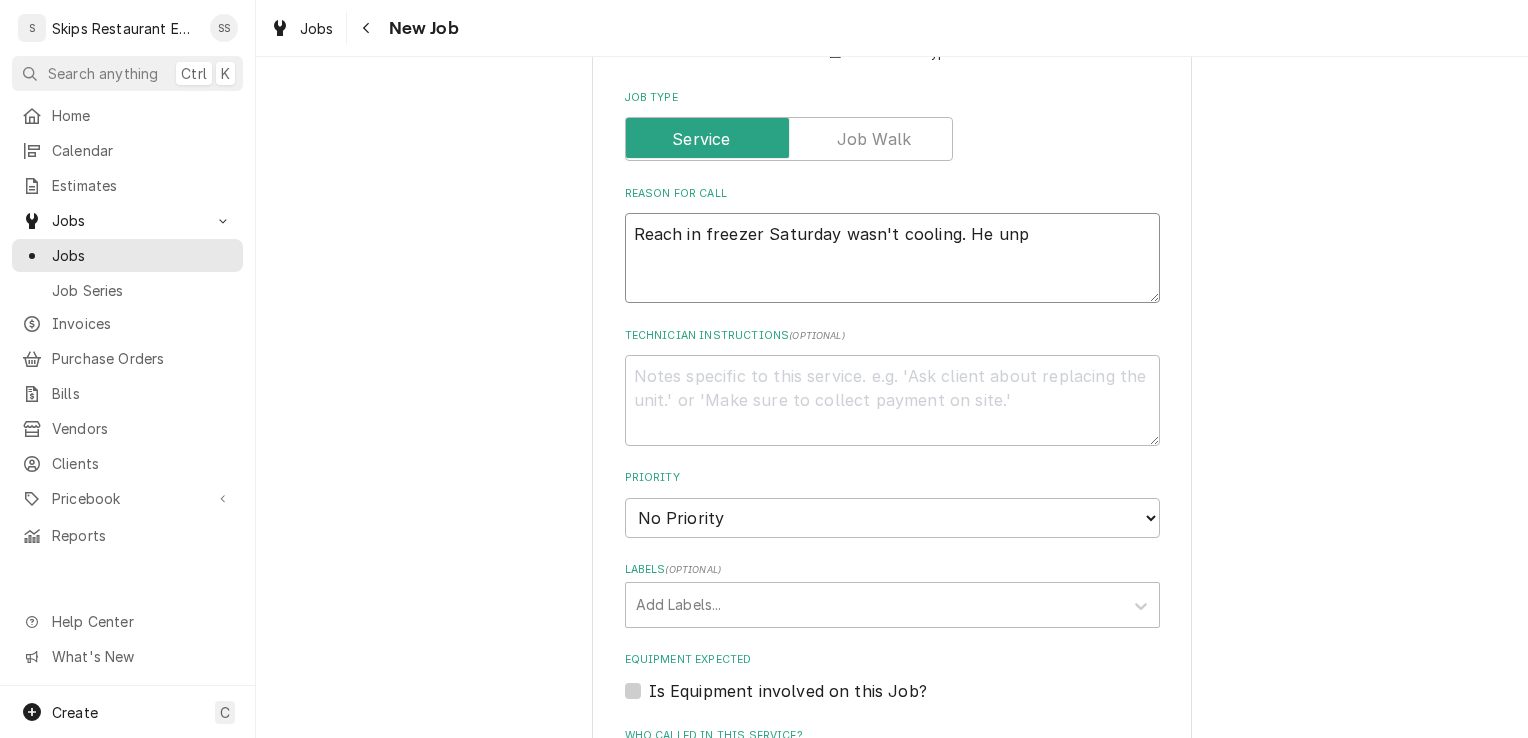 type on "x" 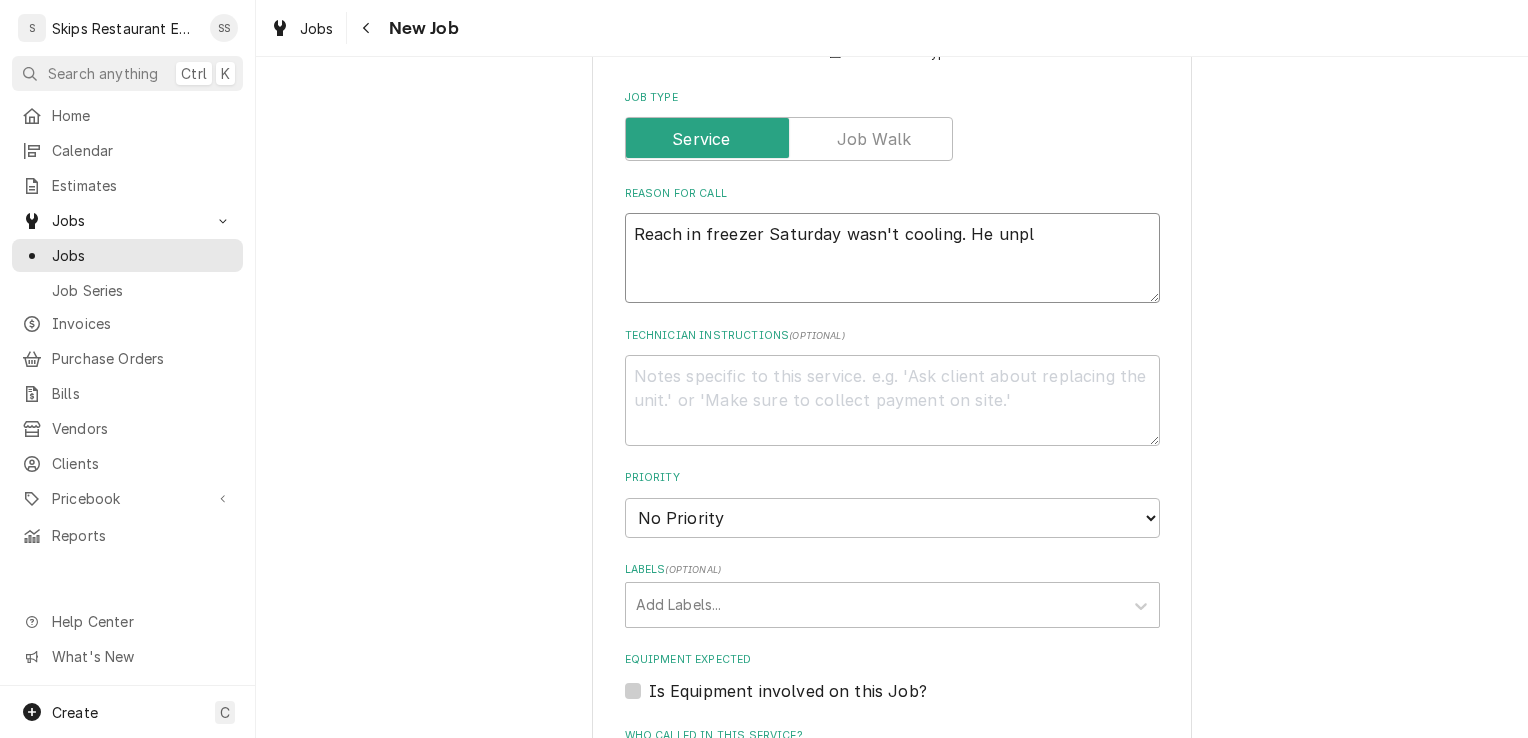 type on "x" 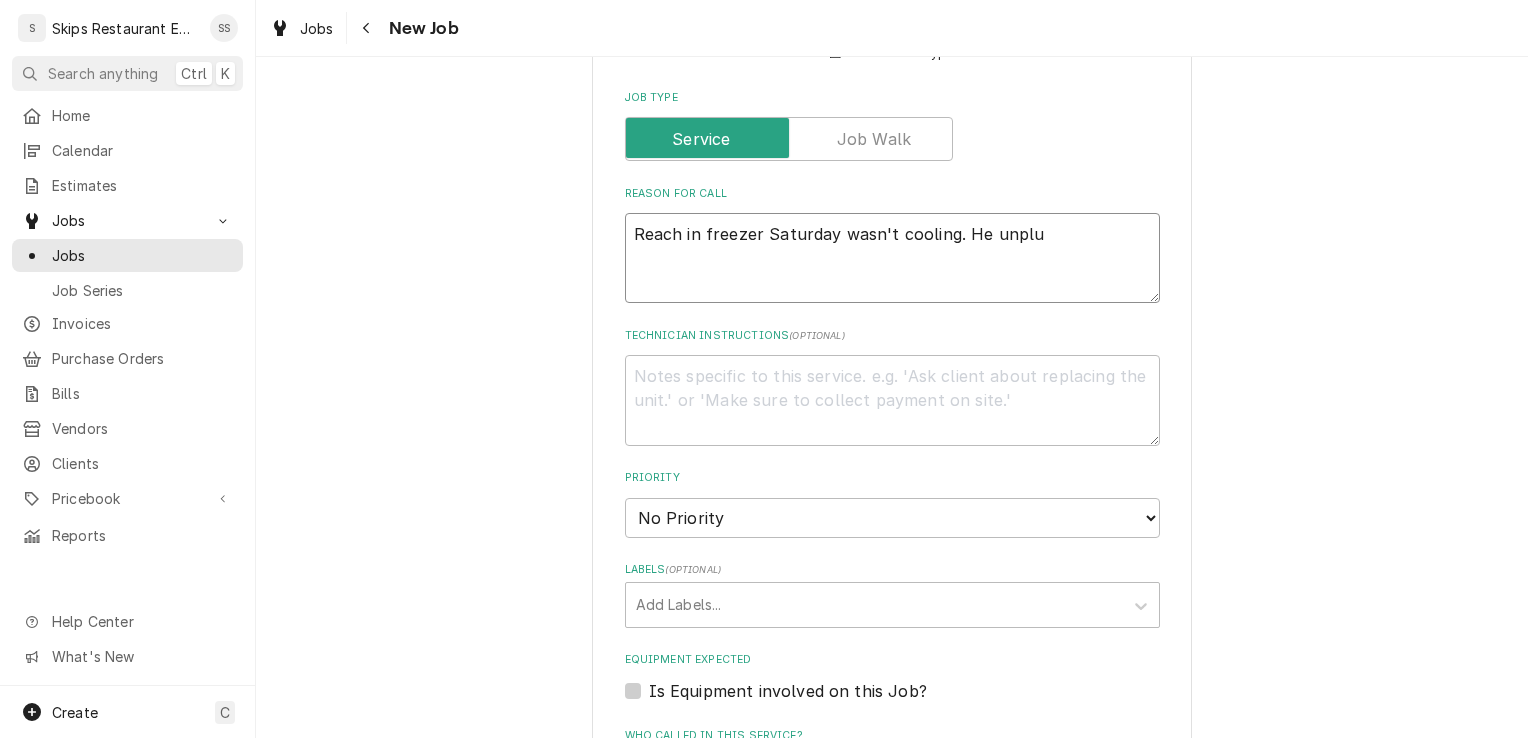 type on "x" 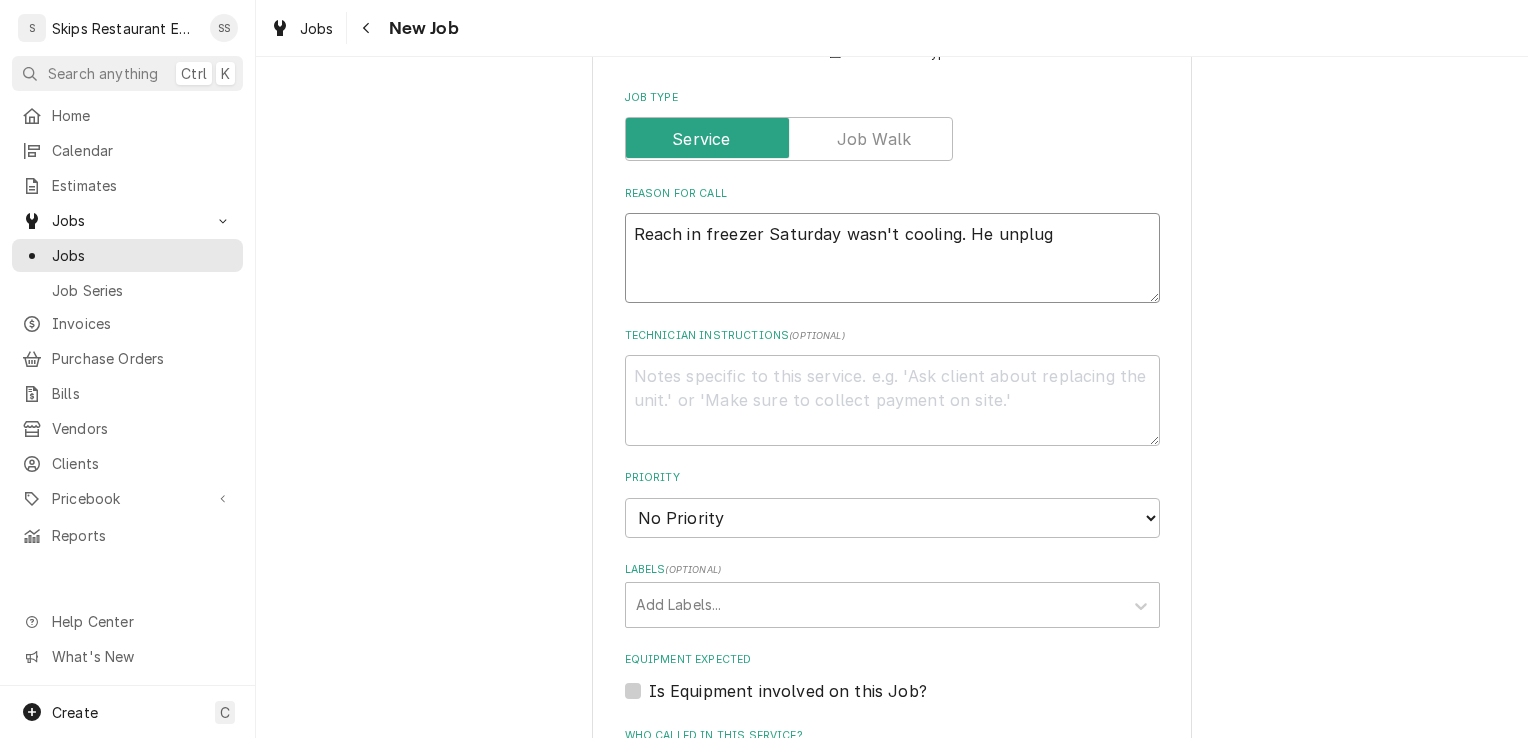 type on "x" 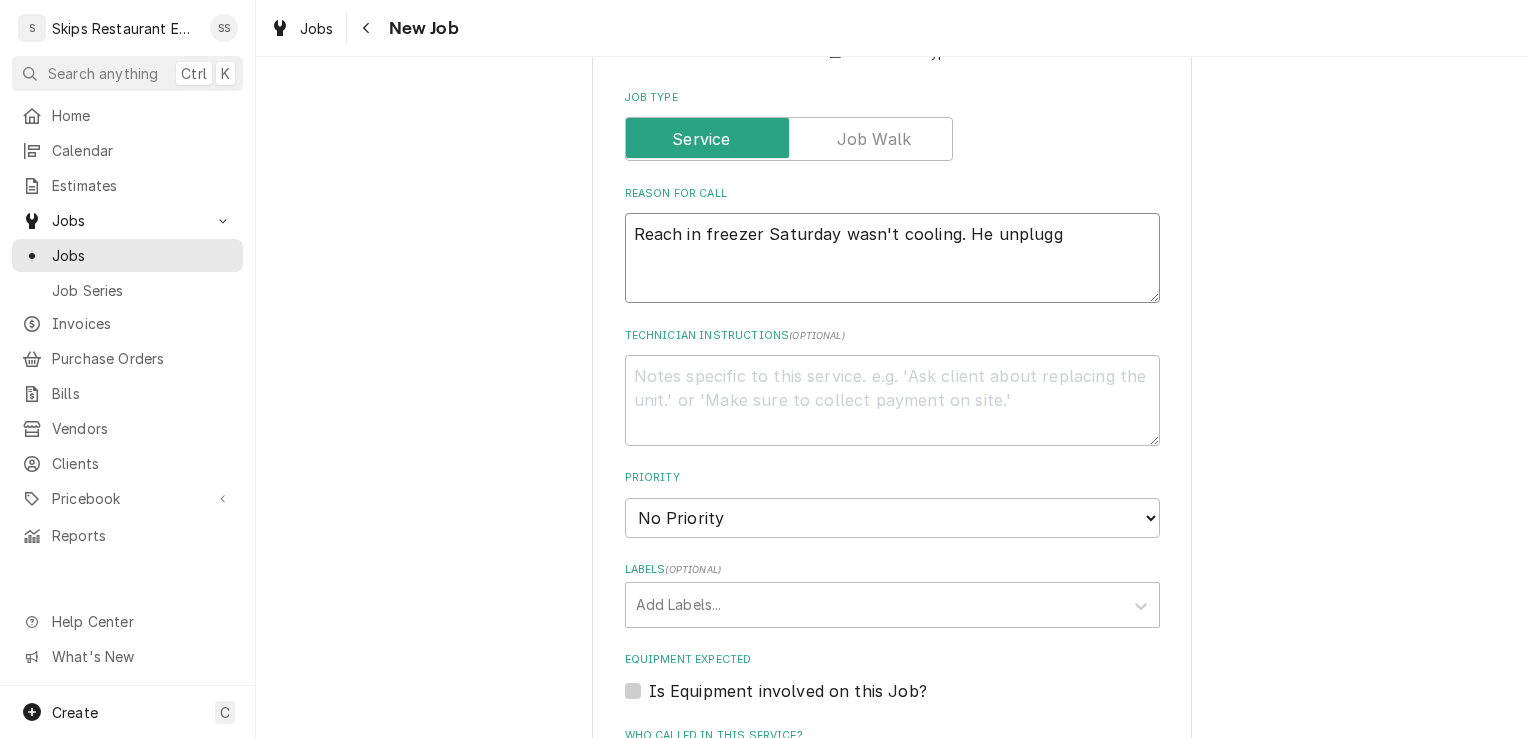 type on "x" 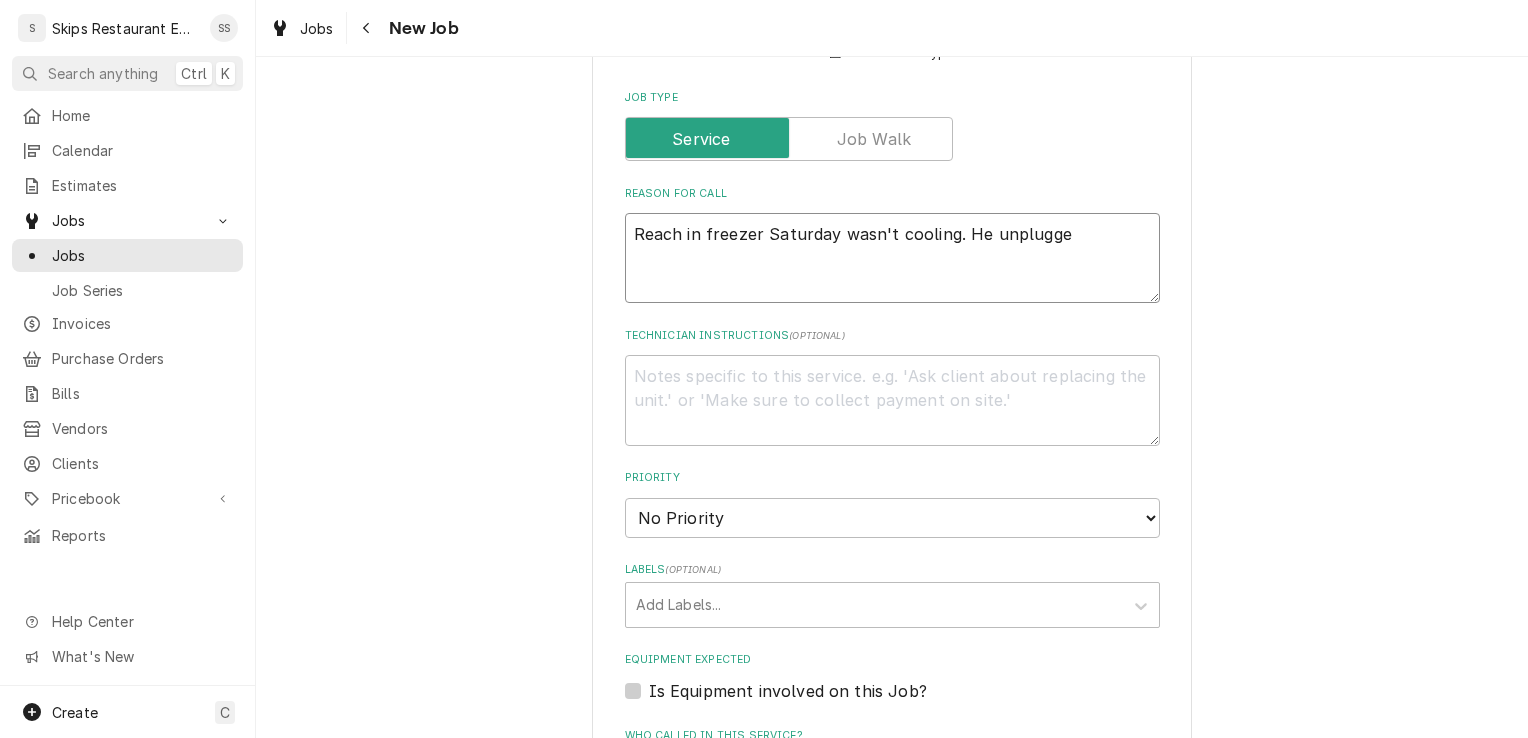 type on "x" 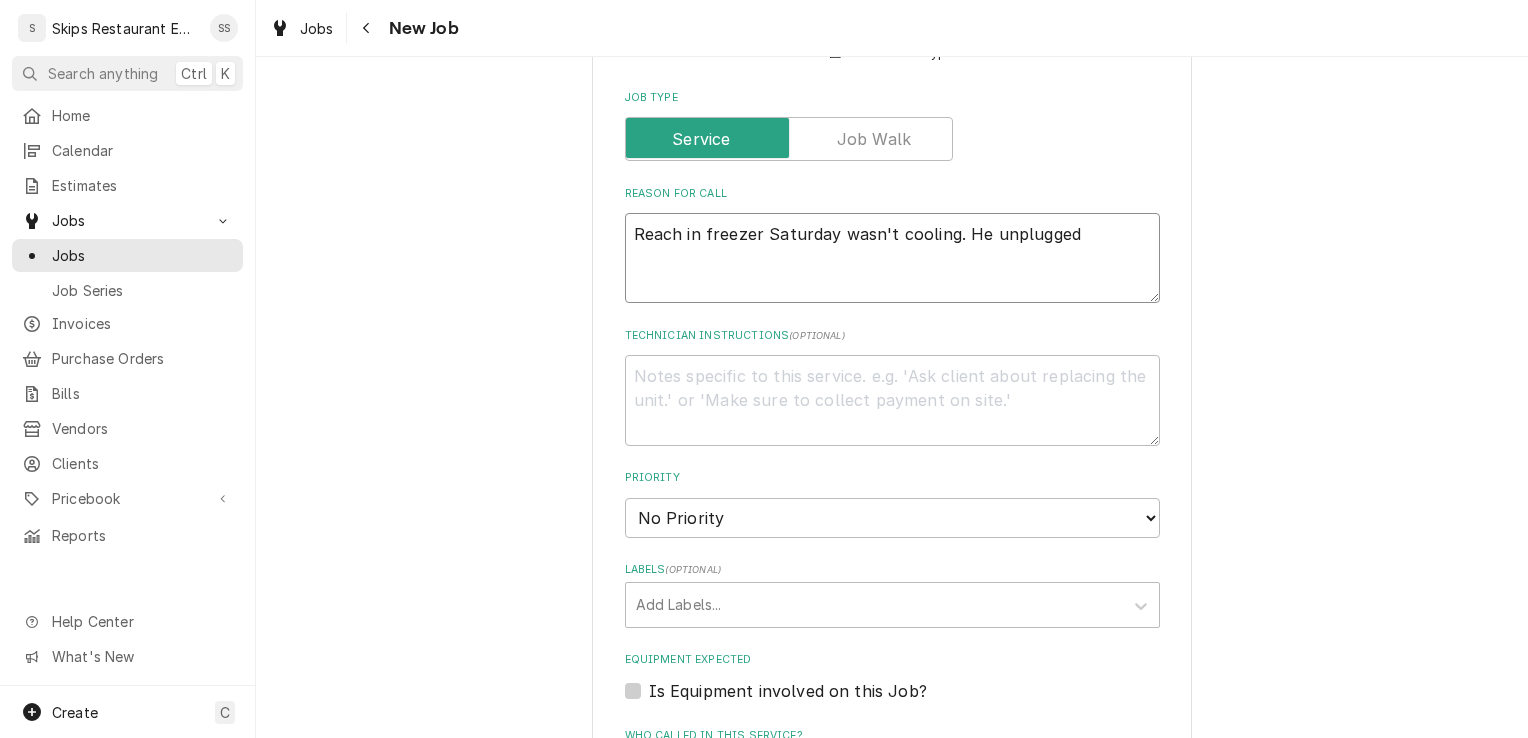 type on "x" 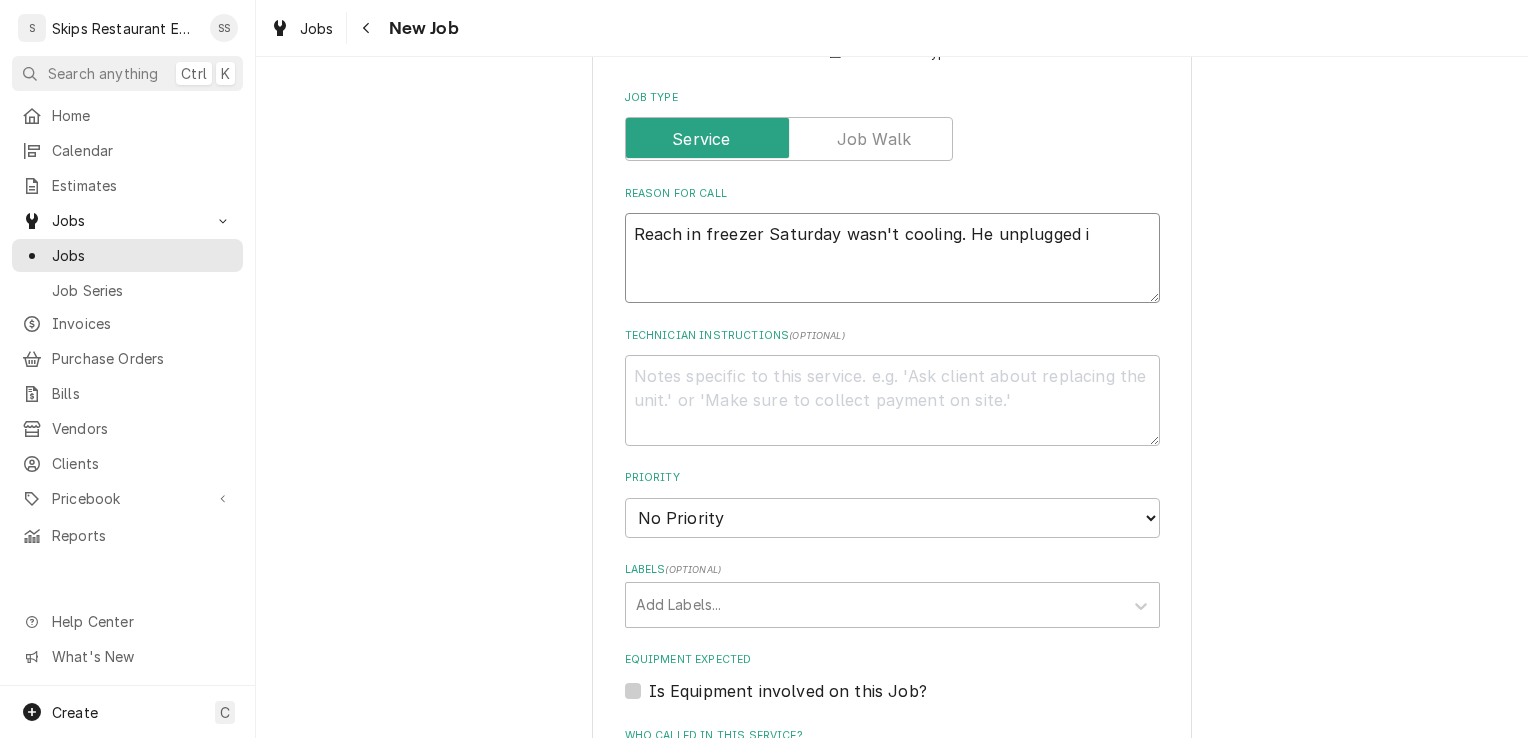 type on "x" 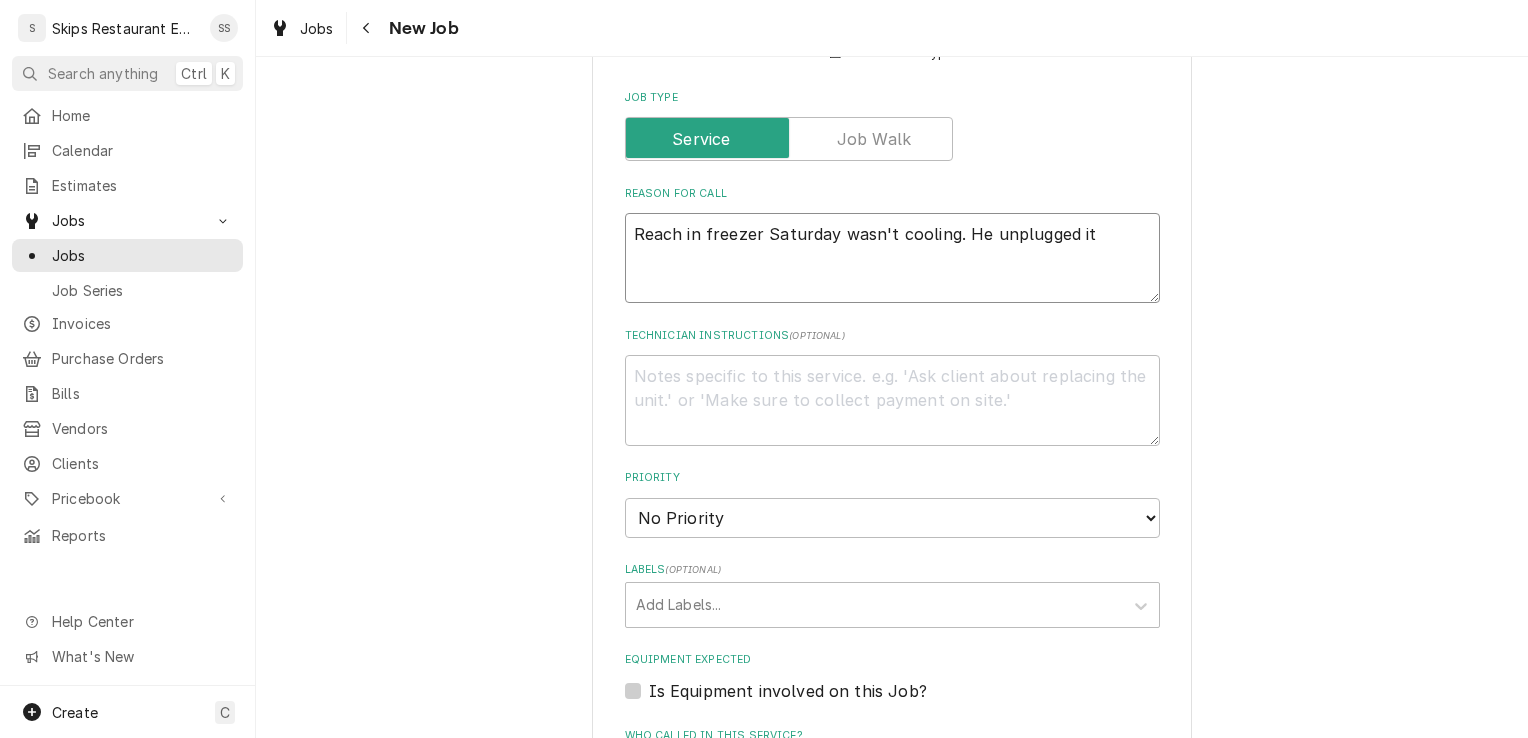 type on "x" 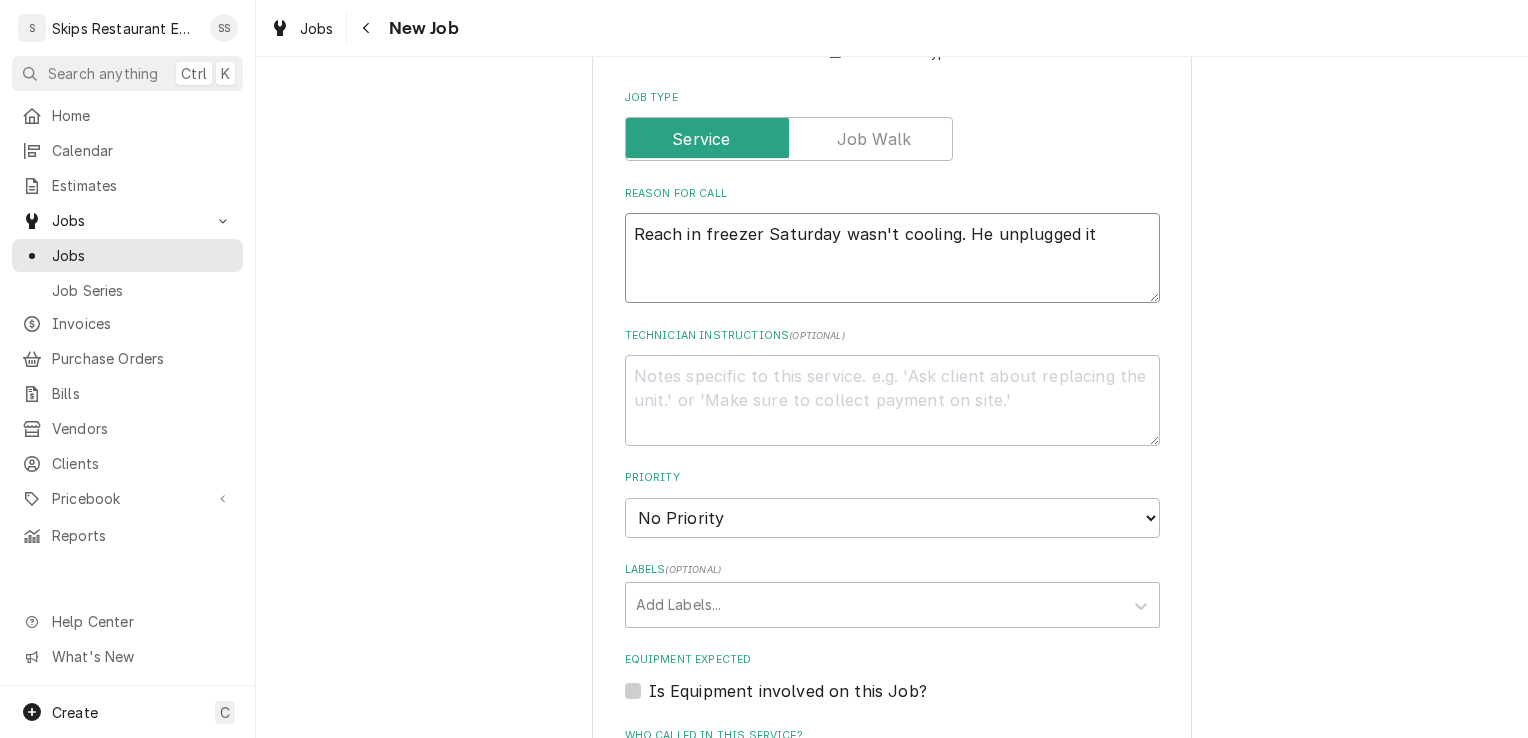 type on "Reach in freezer Saturday wasn't cooling. He unplugged it." 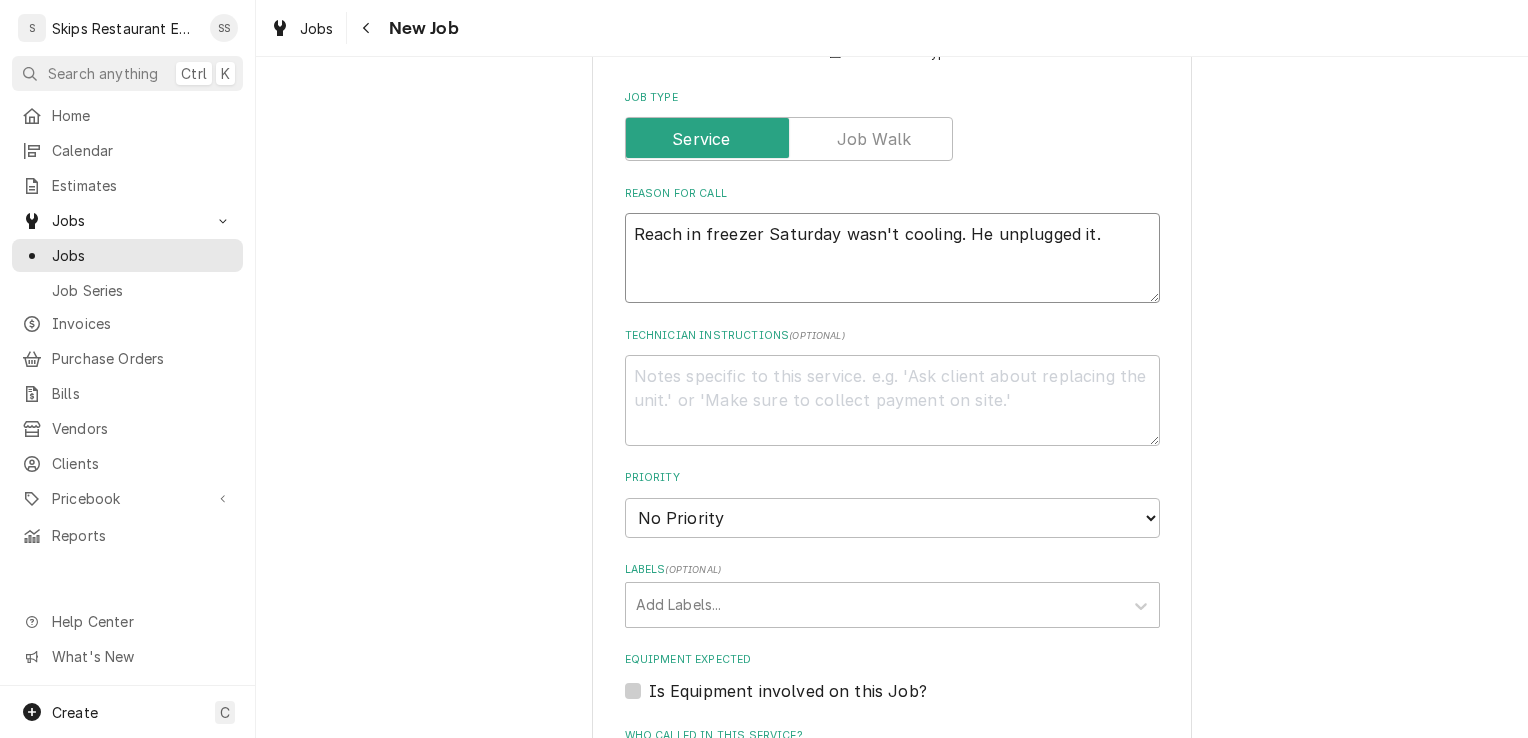 type on "x" 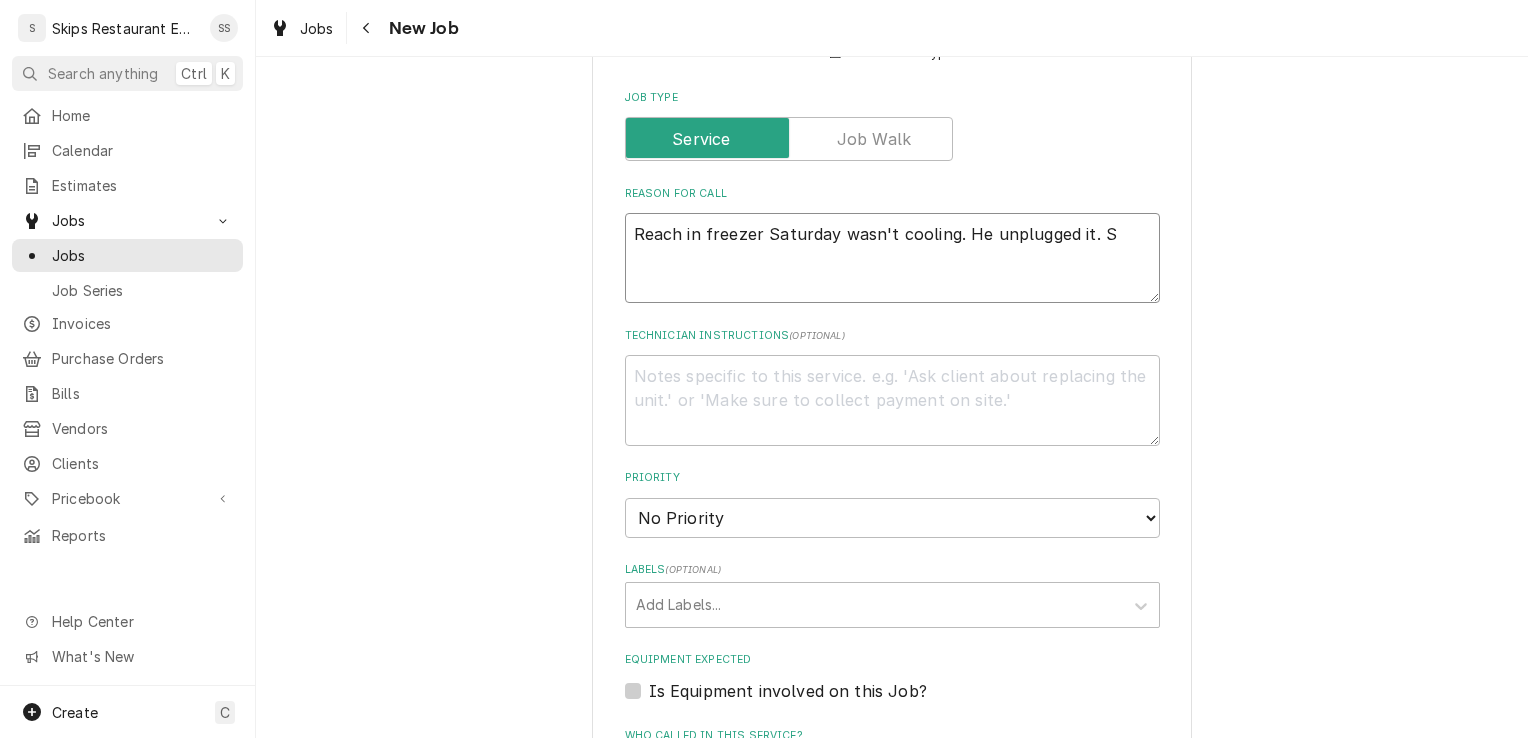 type on "x" 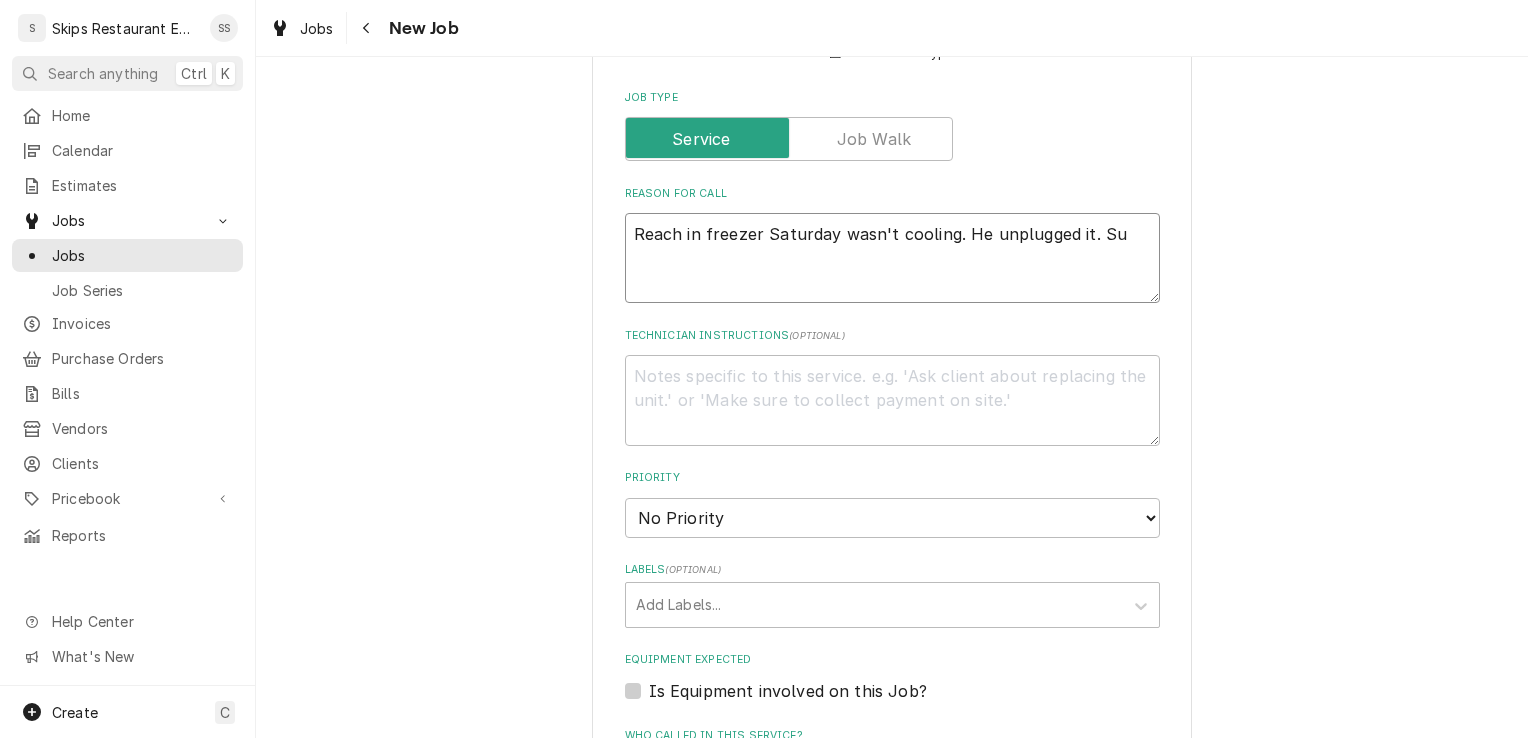 type on "x" 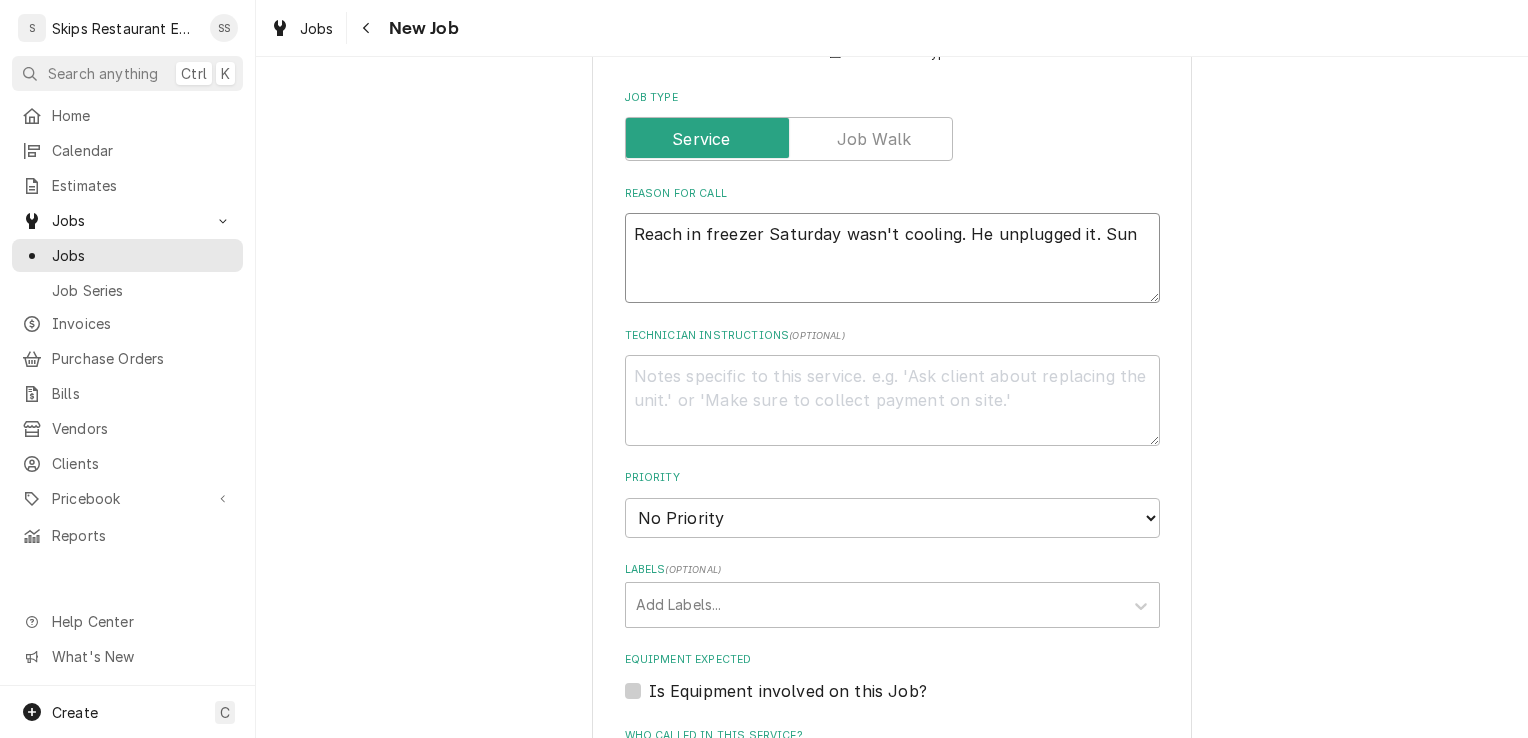 type on "x" 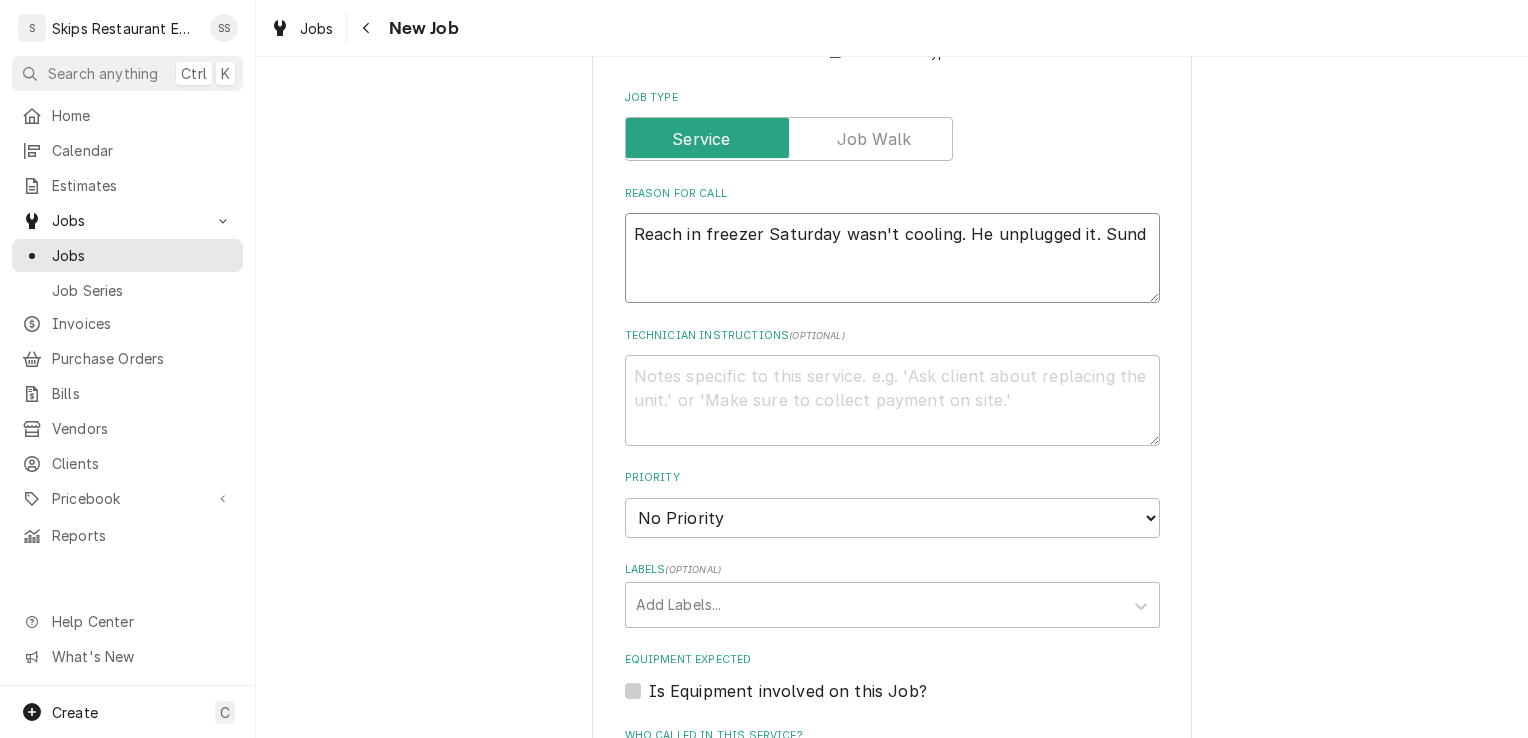 type on "x" 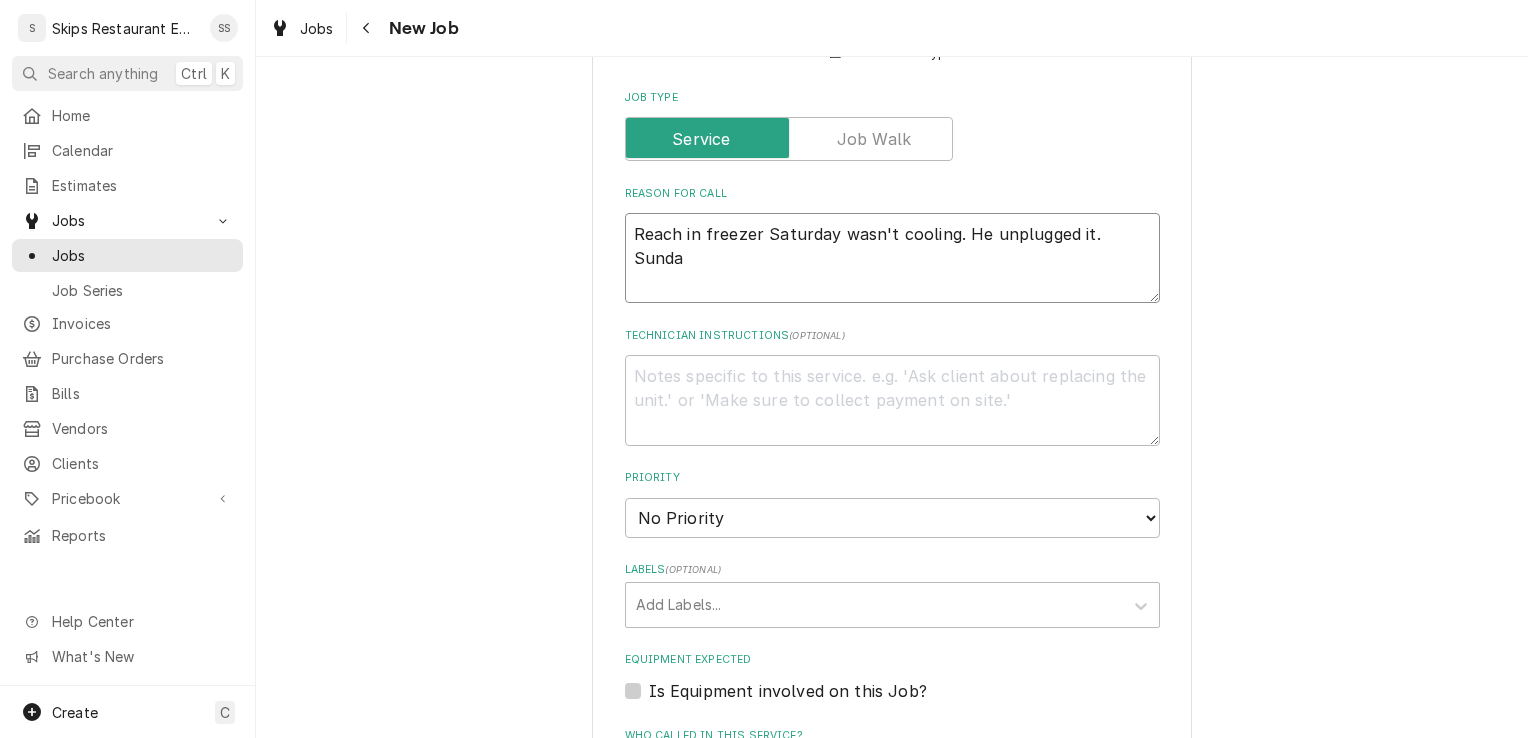 type on "x" 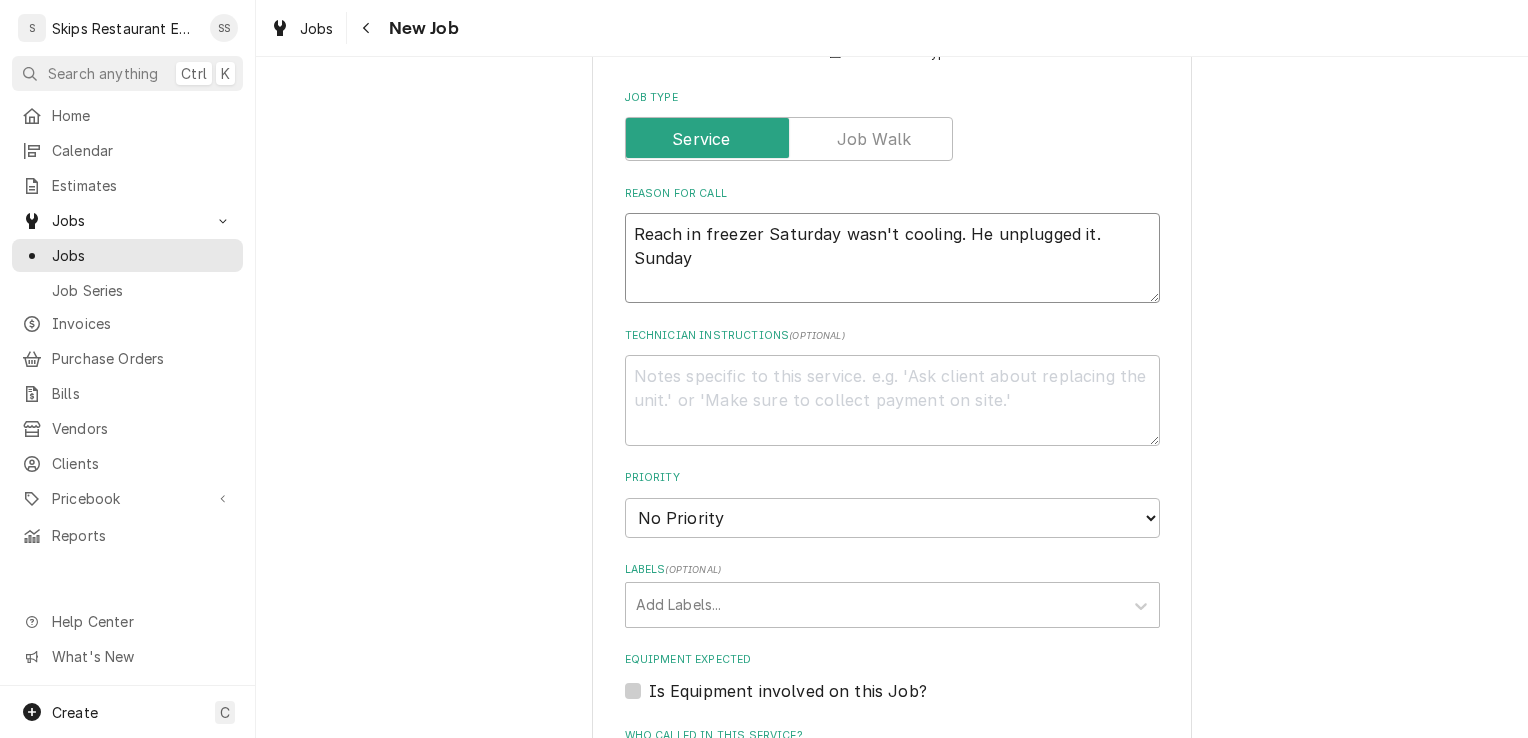 type on "x" 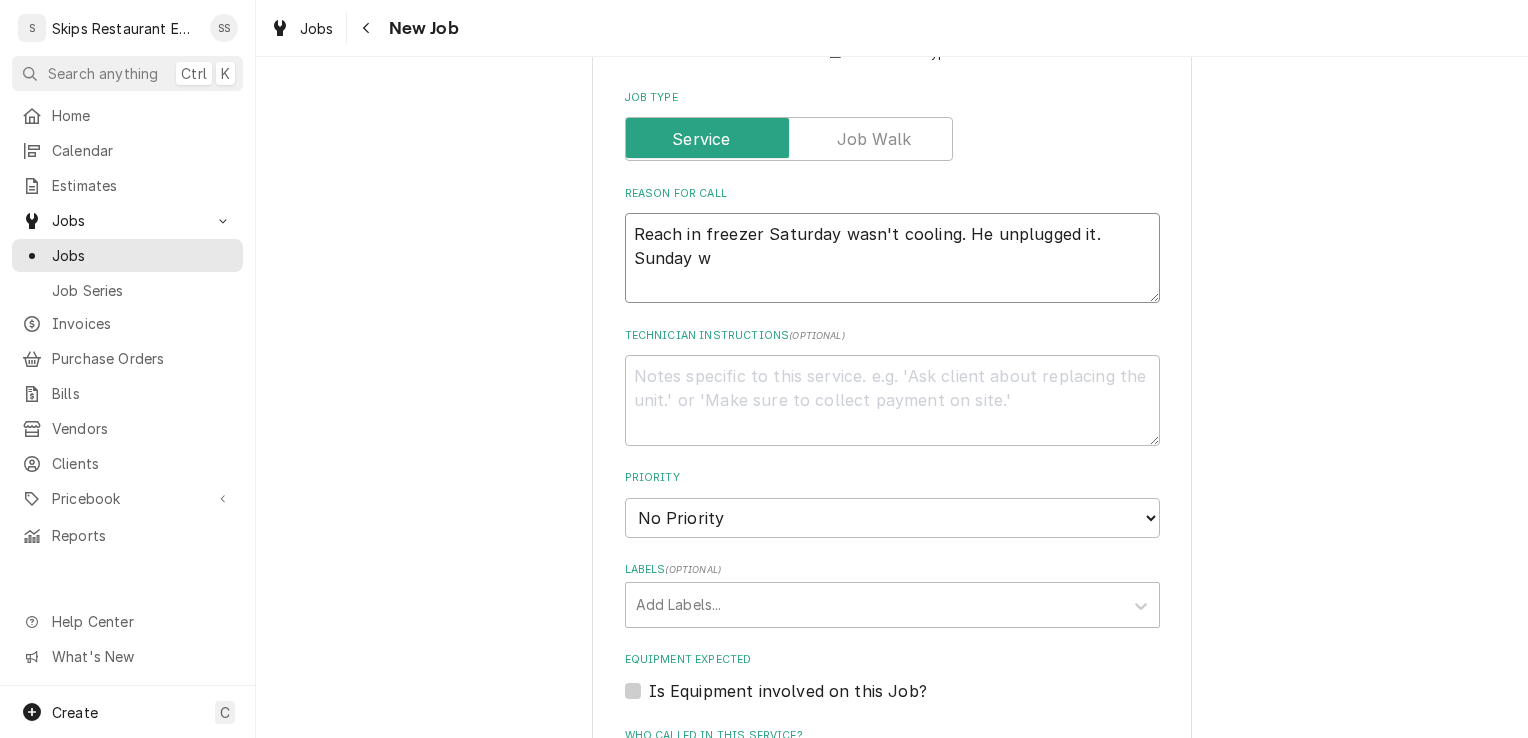 type on "x" 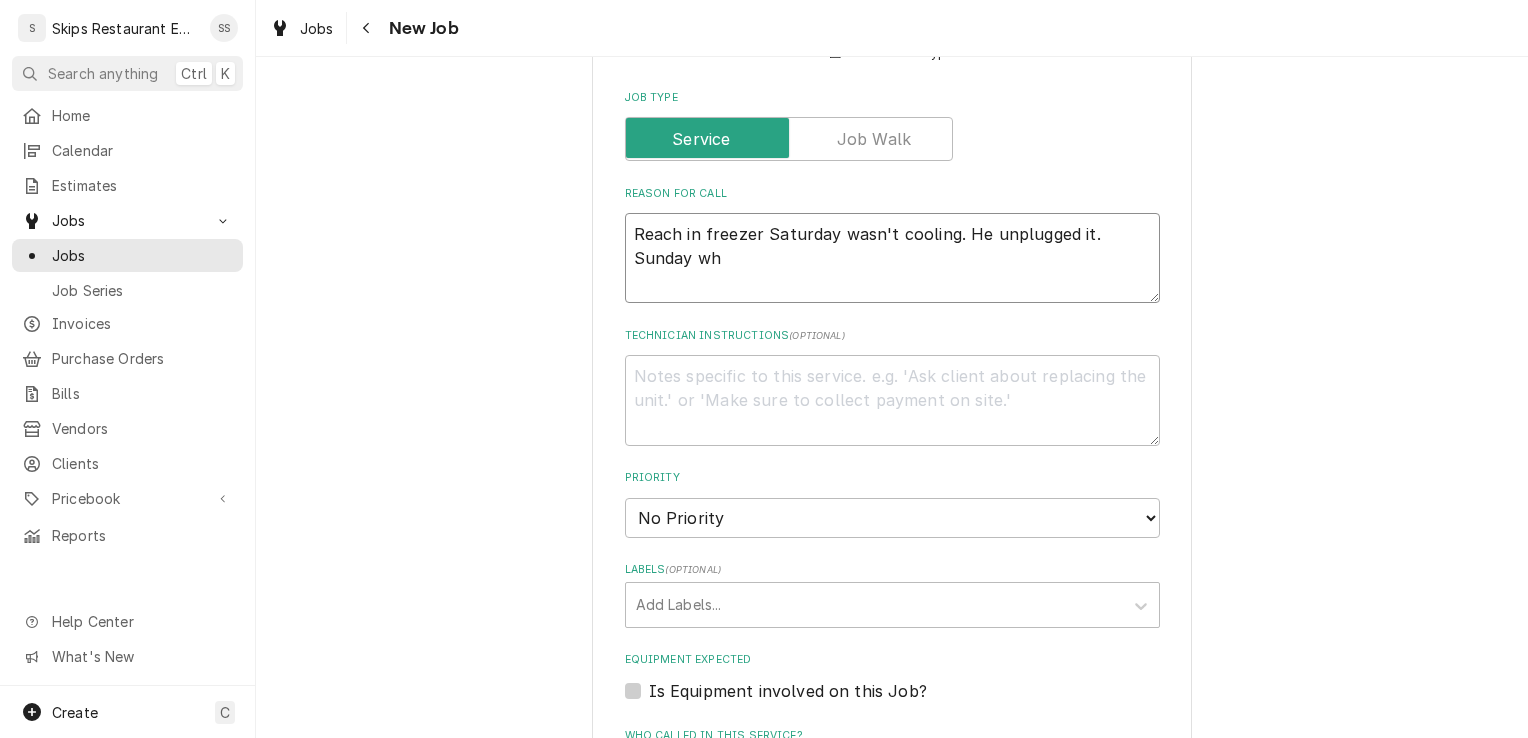 type on "x" 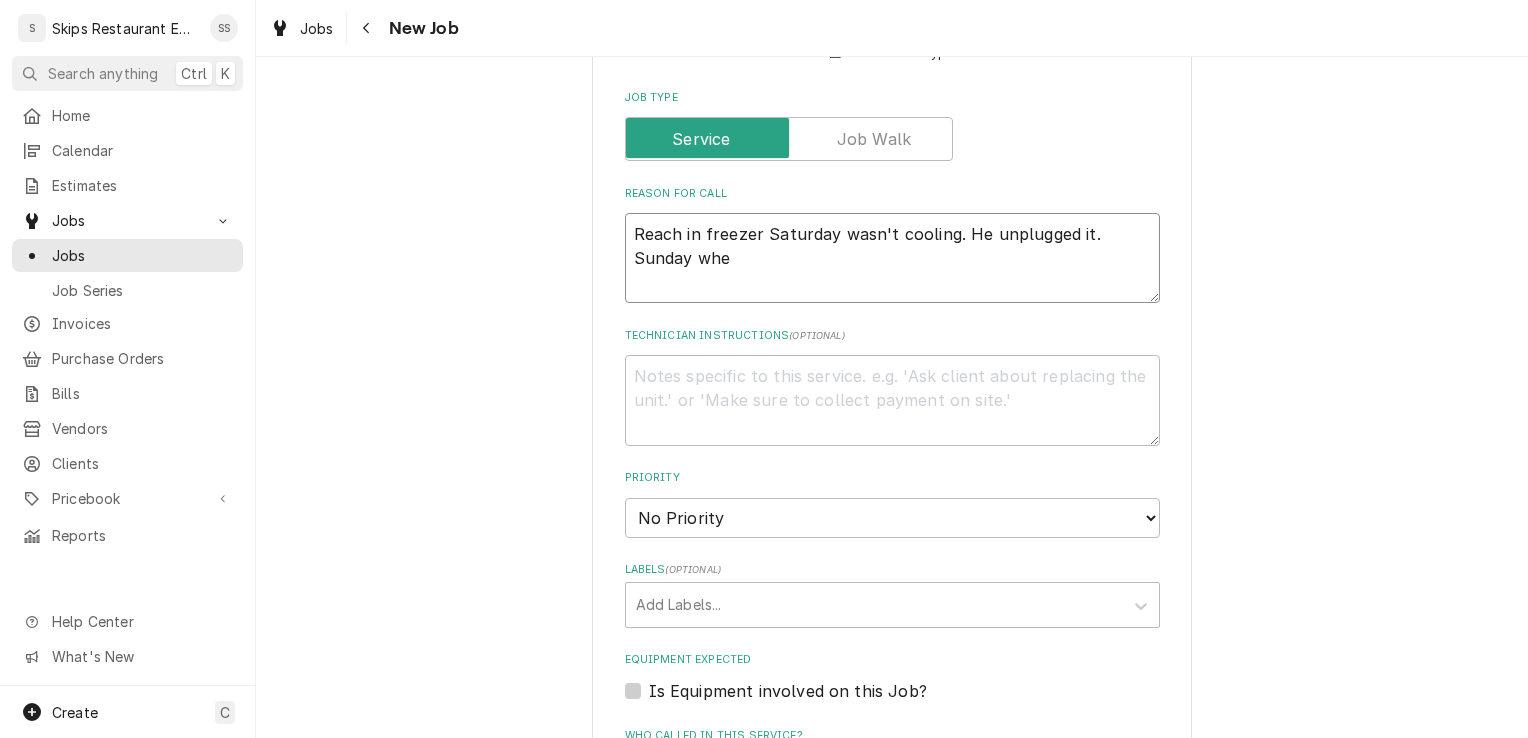 type on "x" 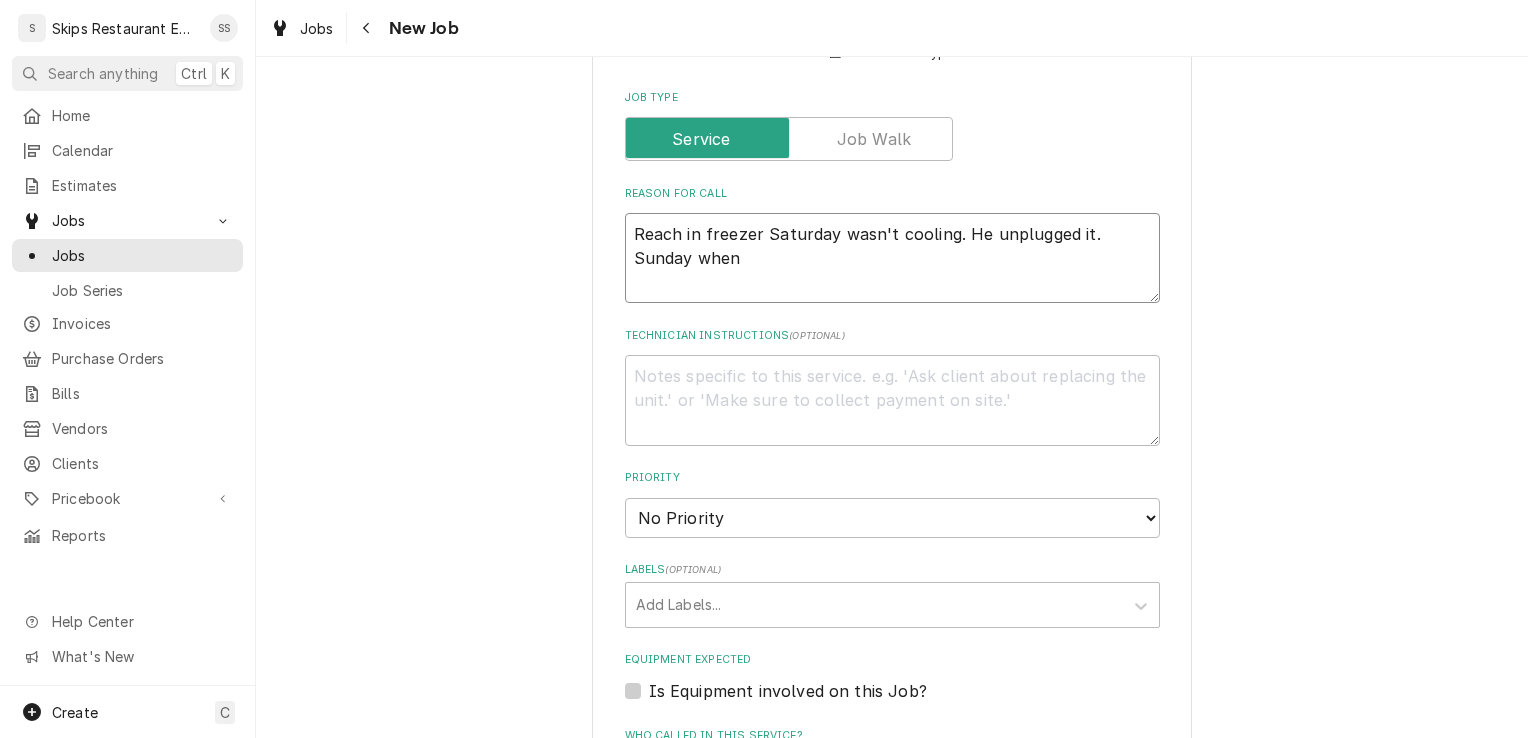 type on "x" 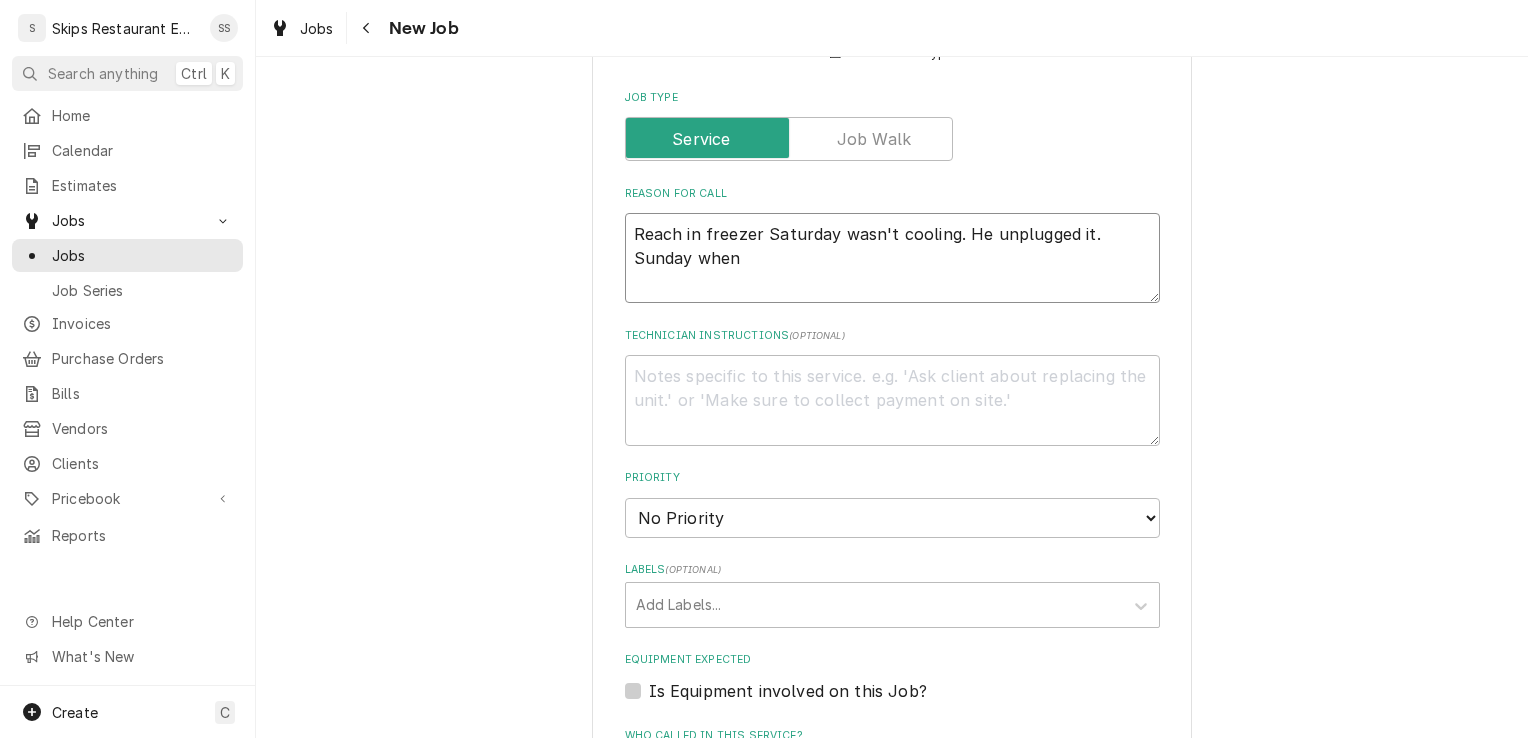 type on "x" 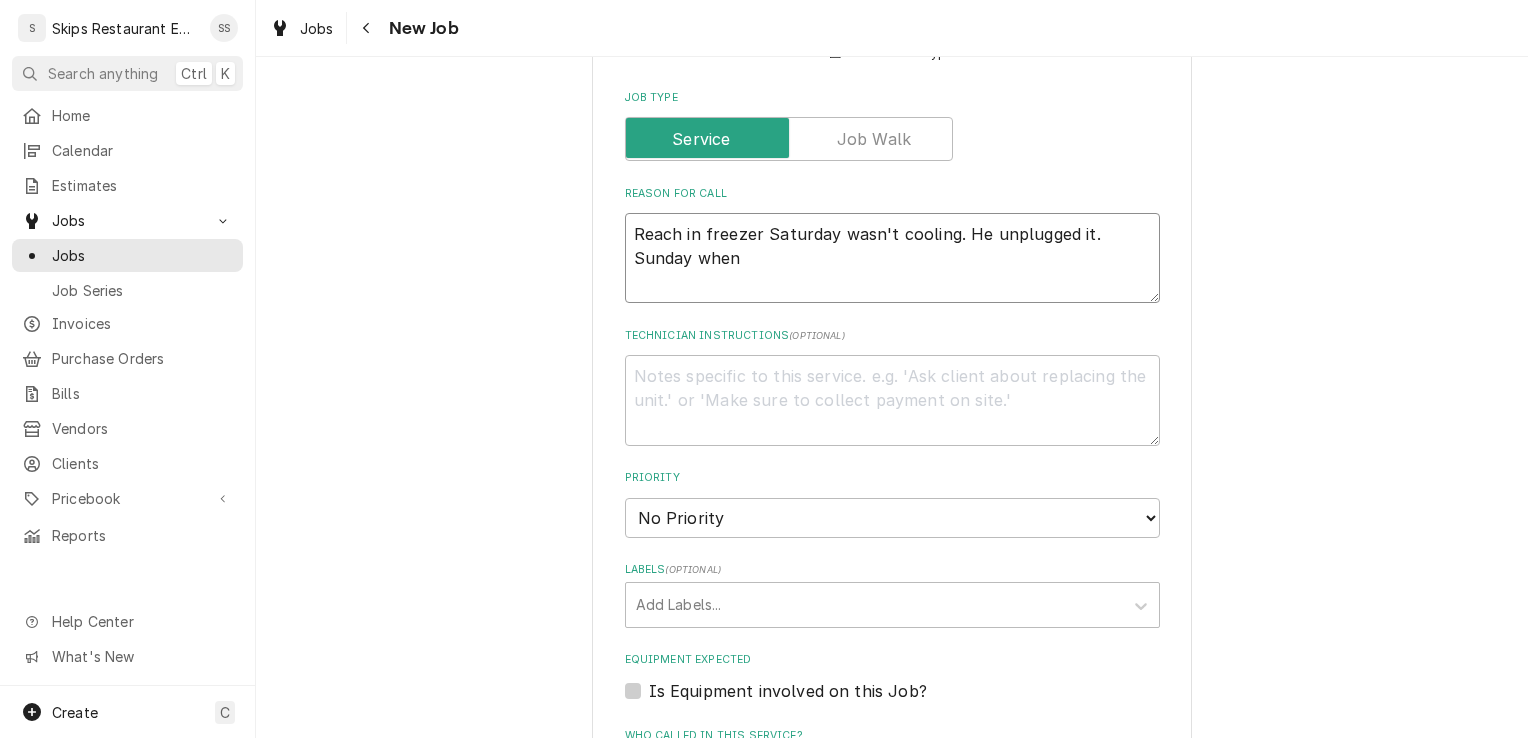 type on "Reach in freezer Saturday wasn't cooling. He unplugged it. Sunday when i" 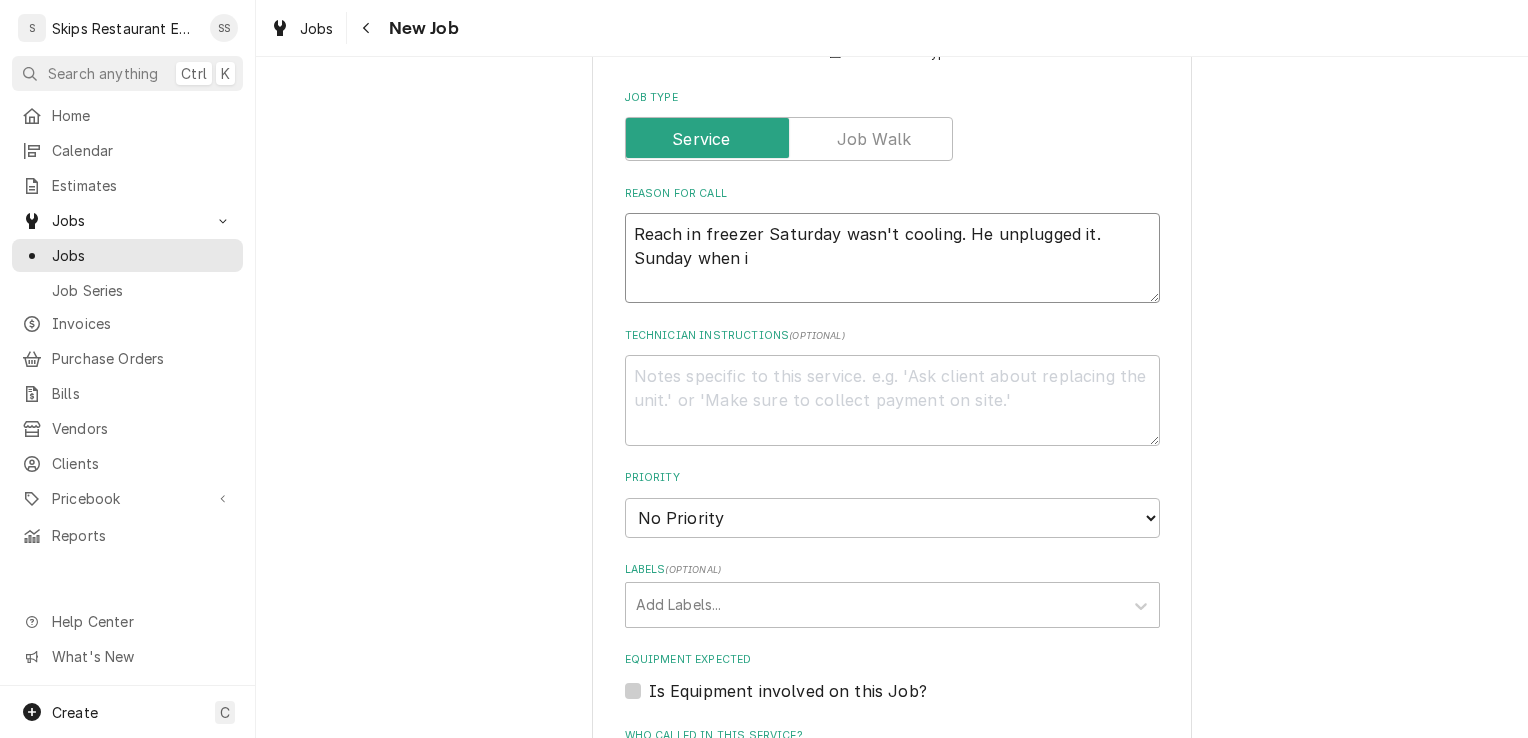 type on "x" 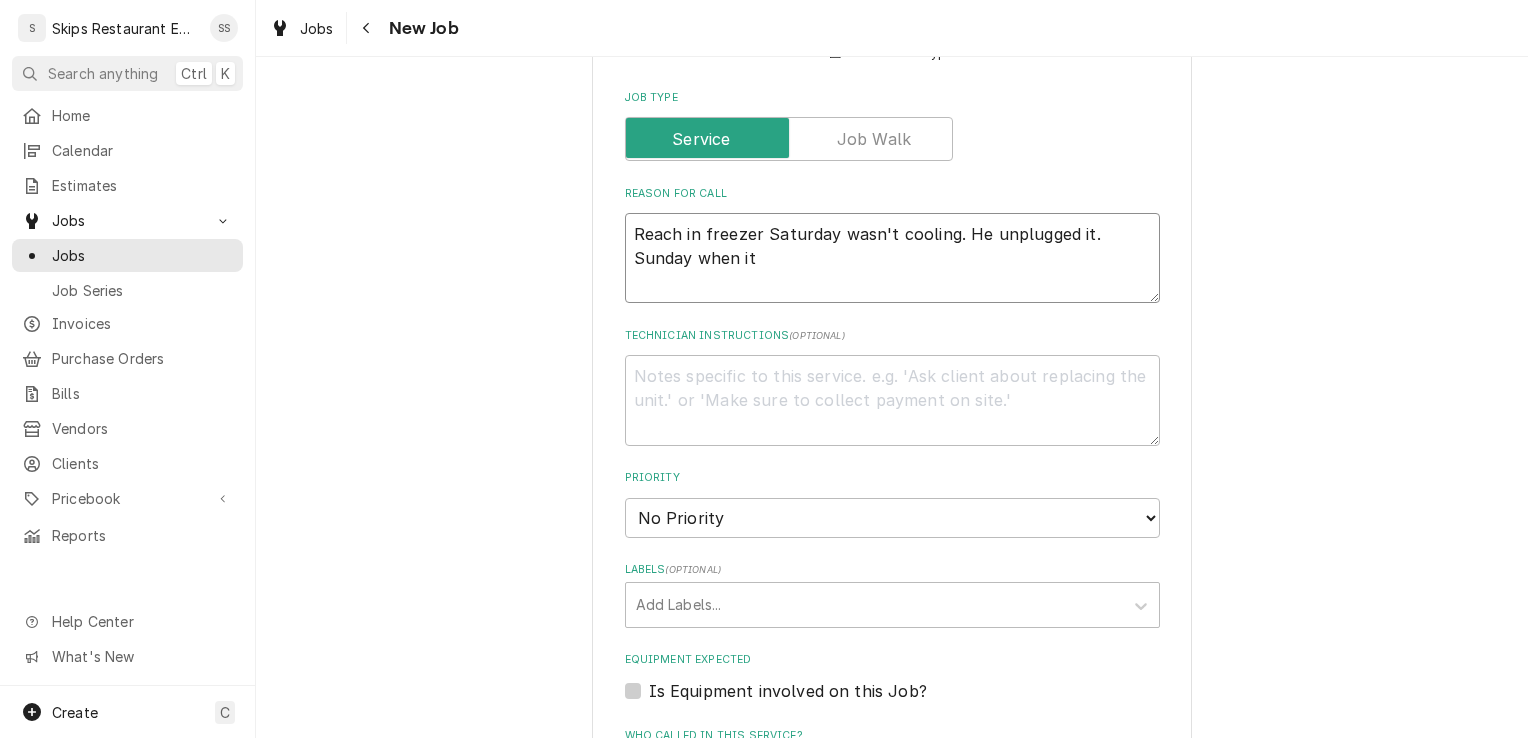 type on "x" 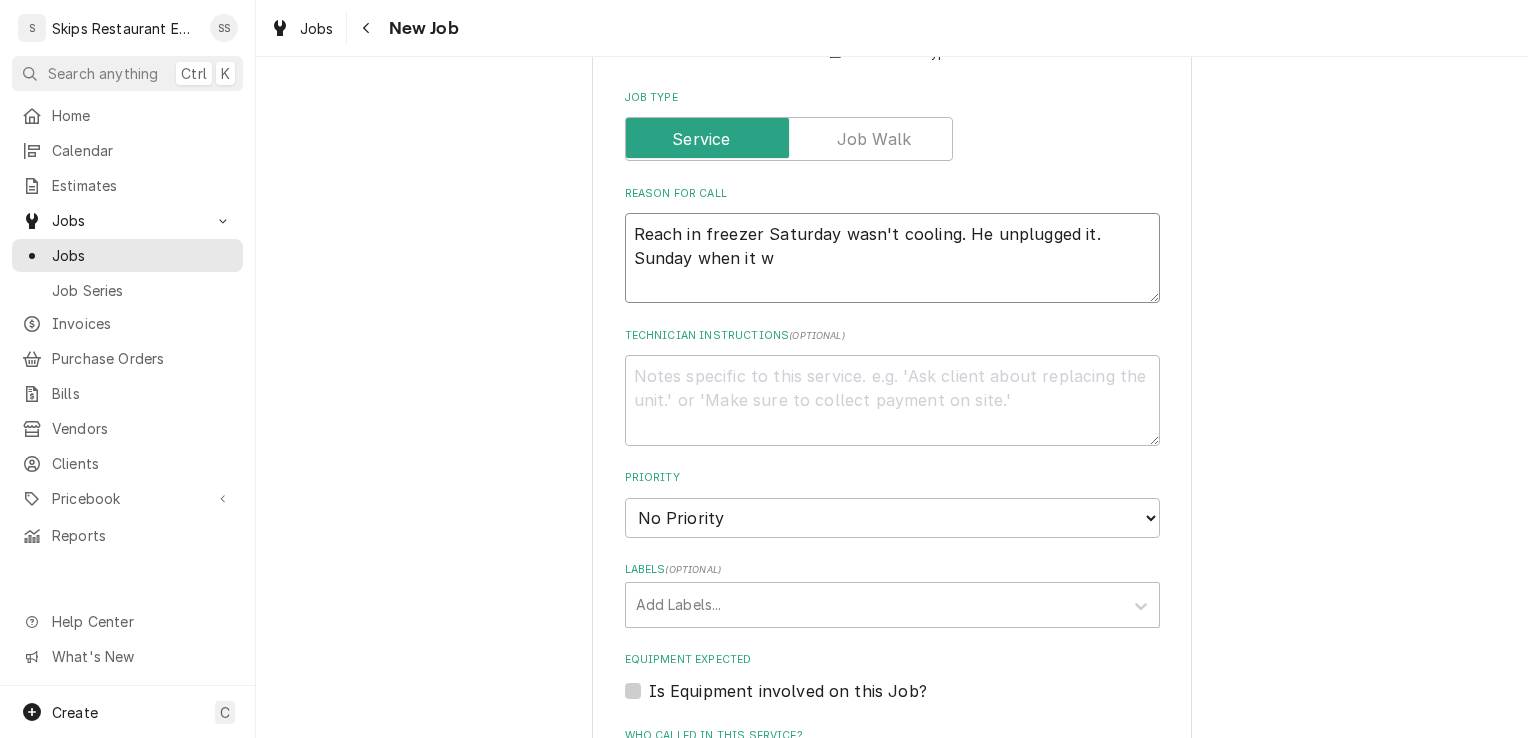 type on "x" 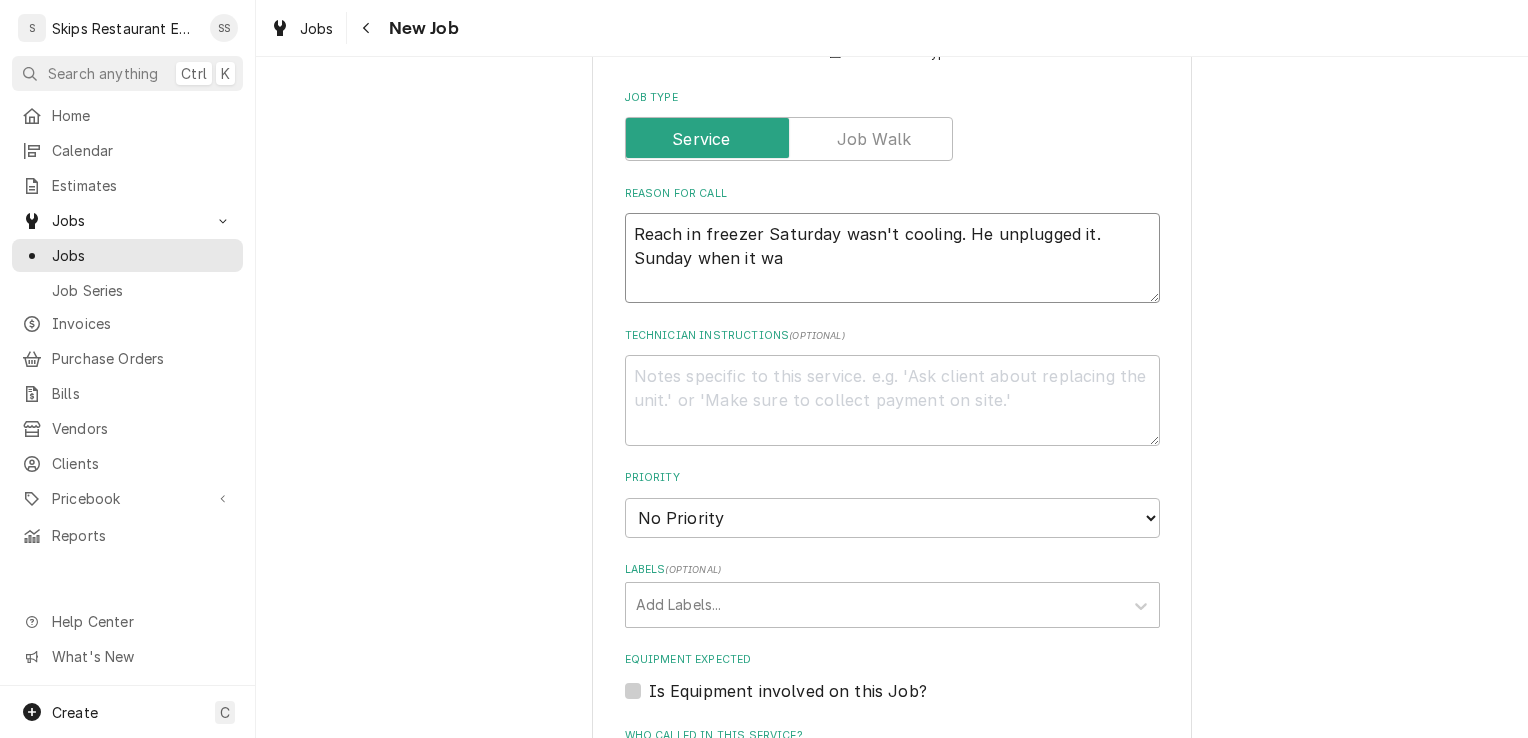 type on "x" 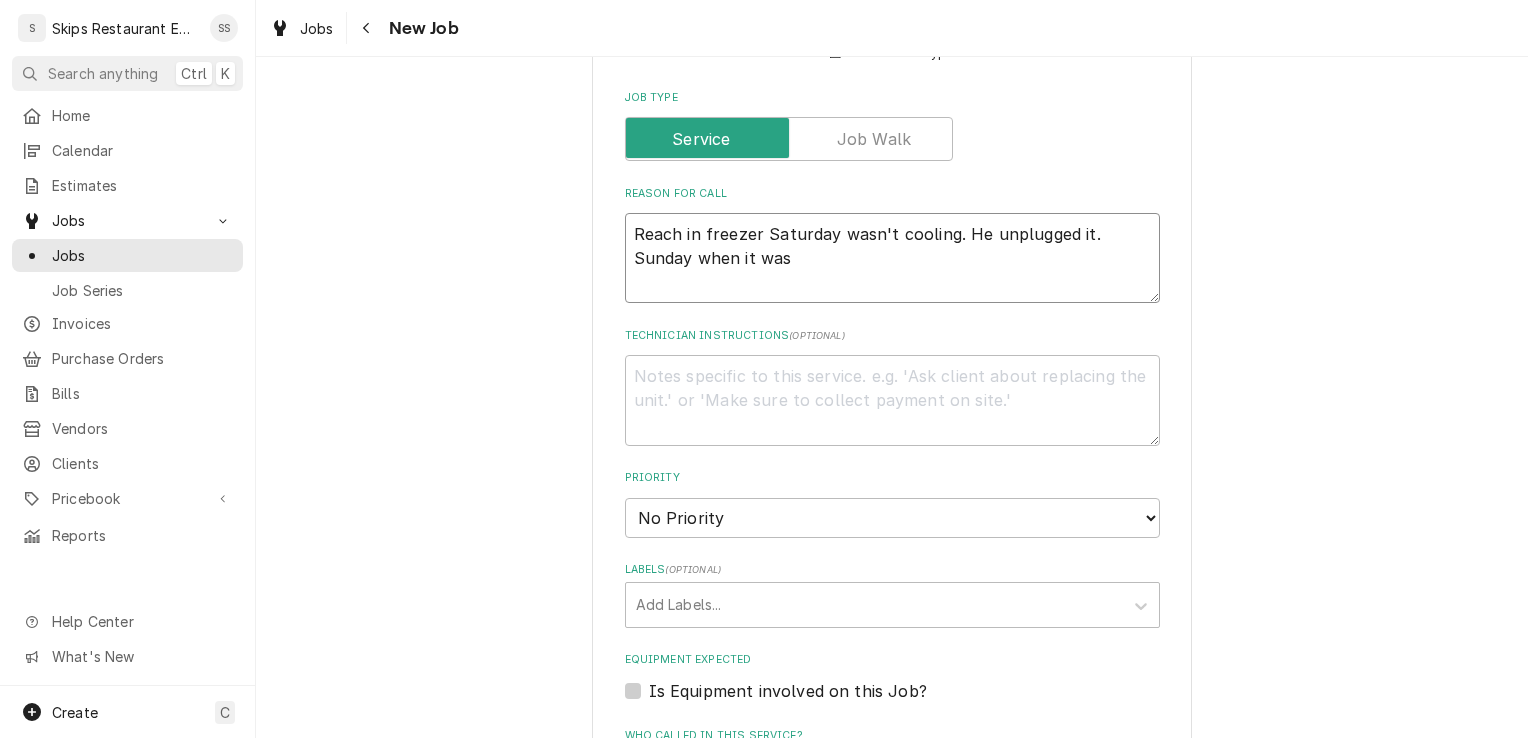 type on "x" 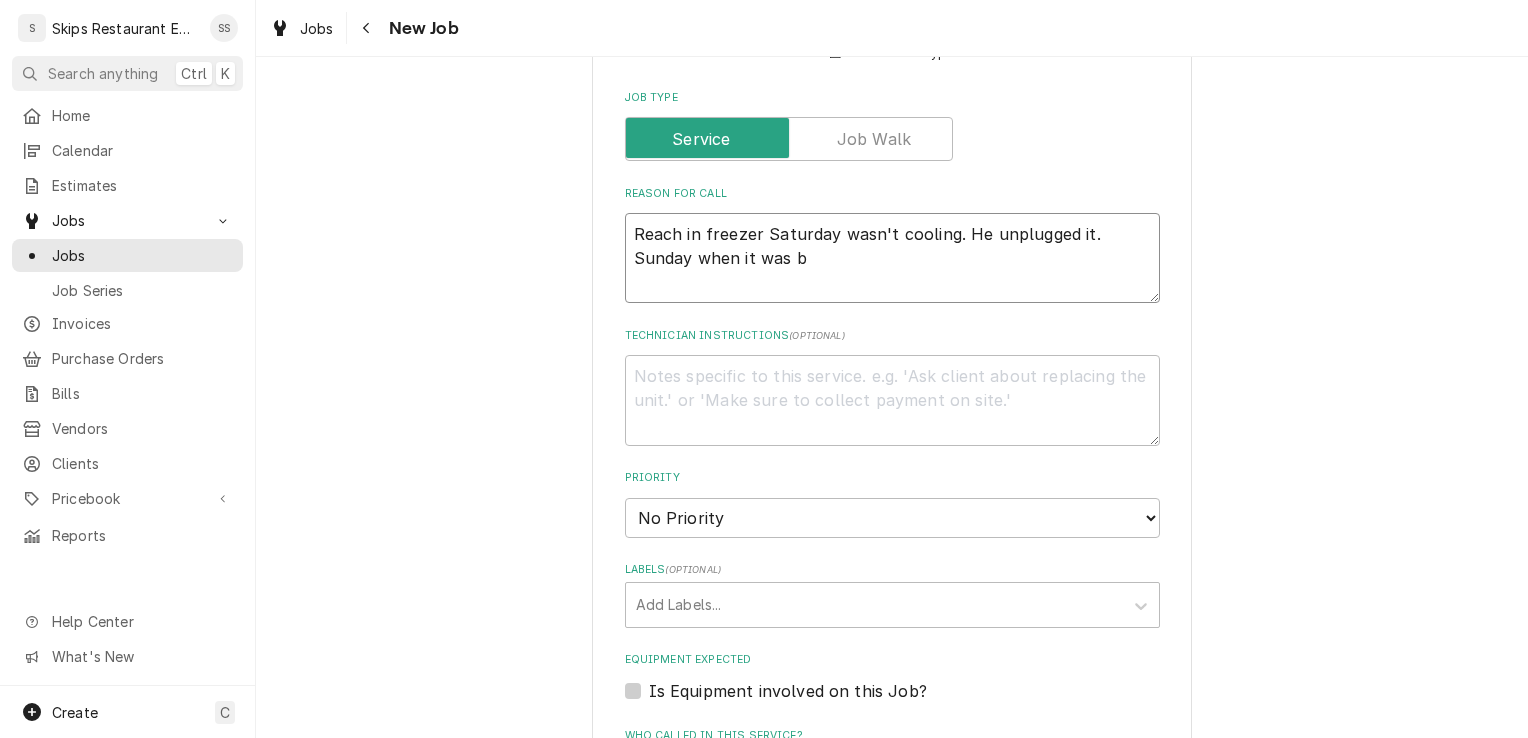 type on "x" 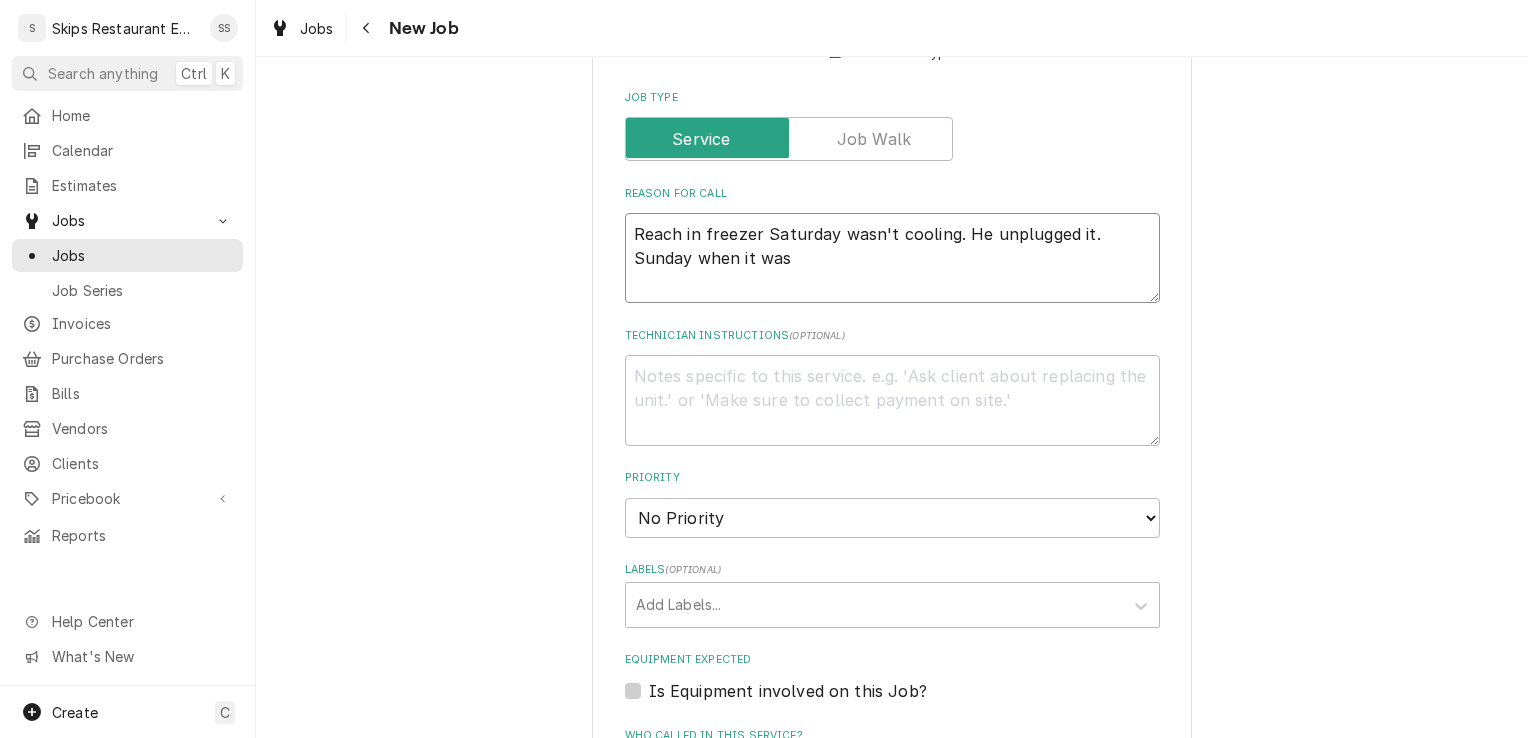 type on "x" 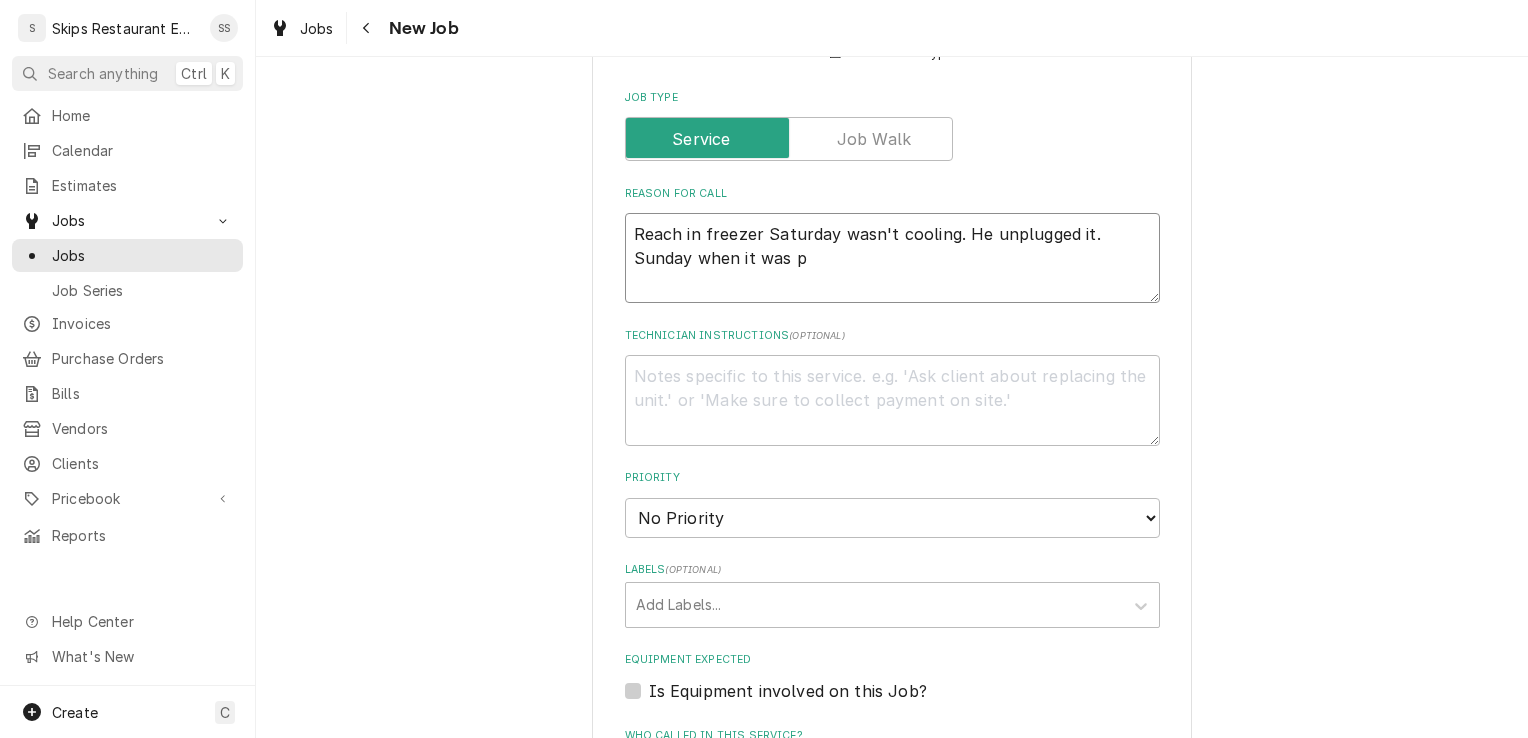 type on "x" 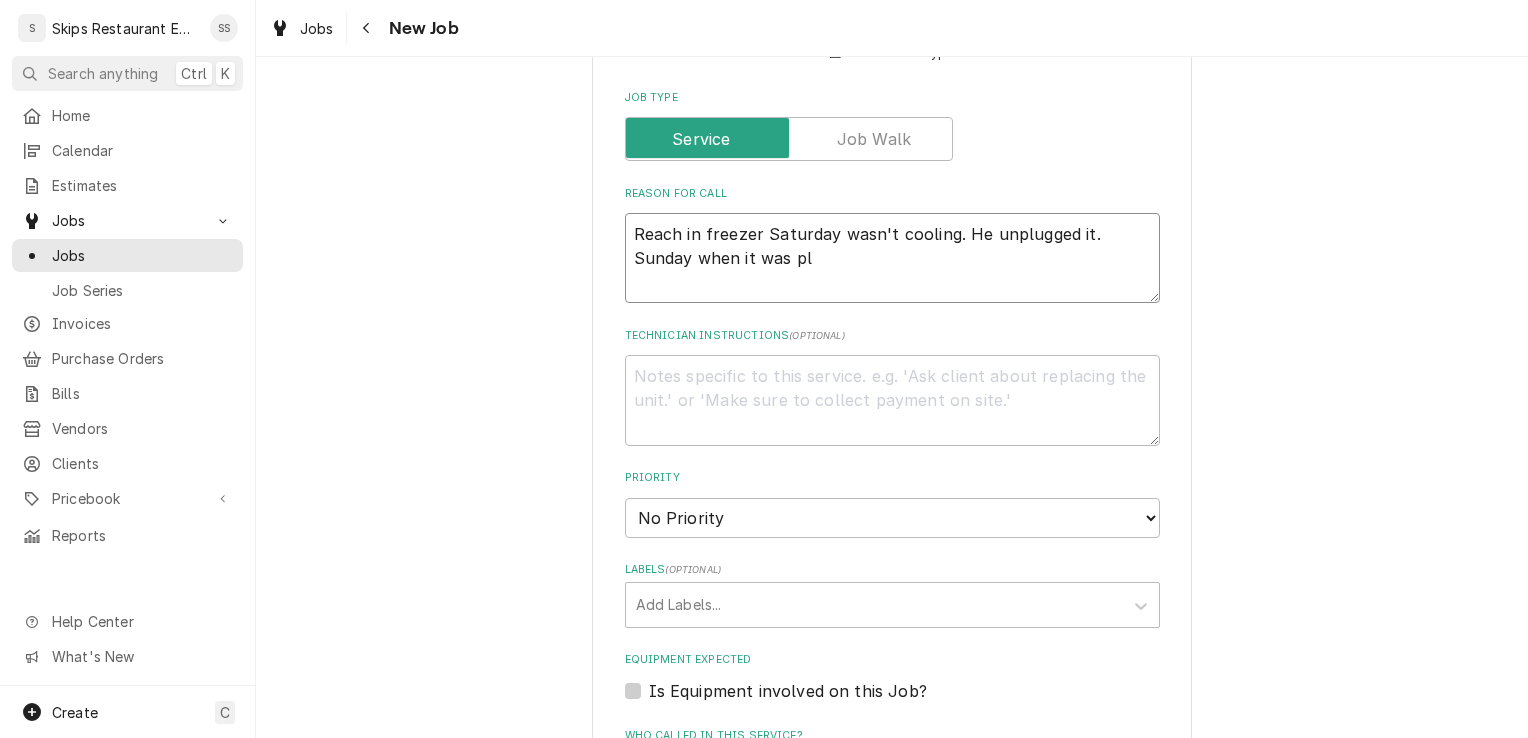 type on "x" 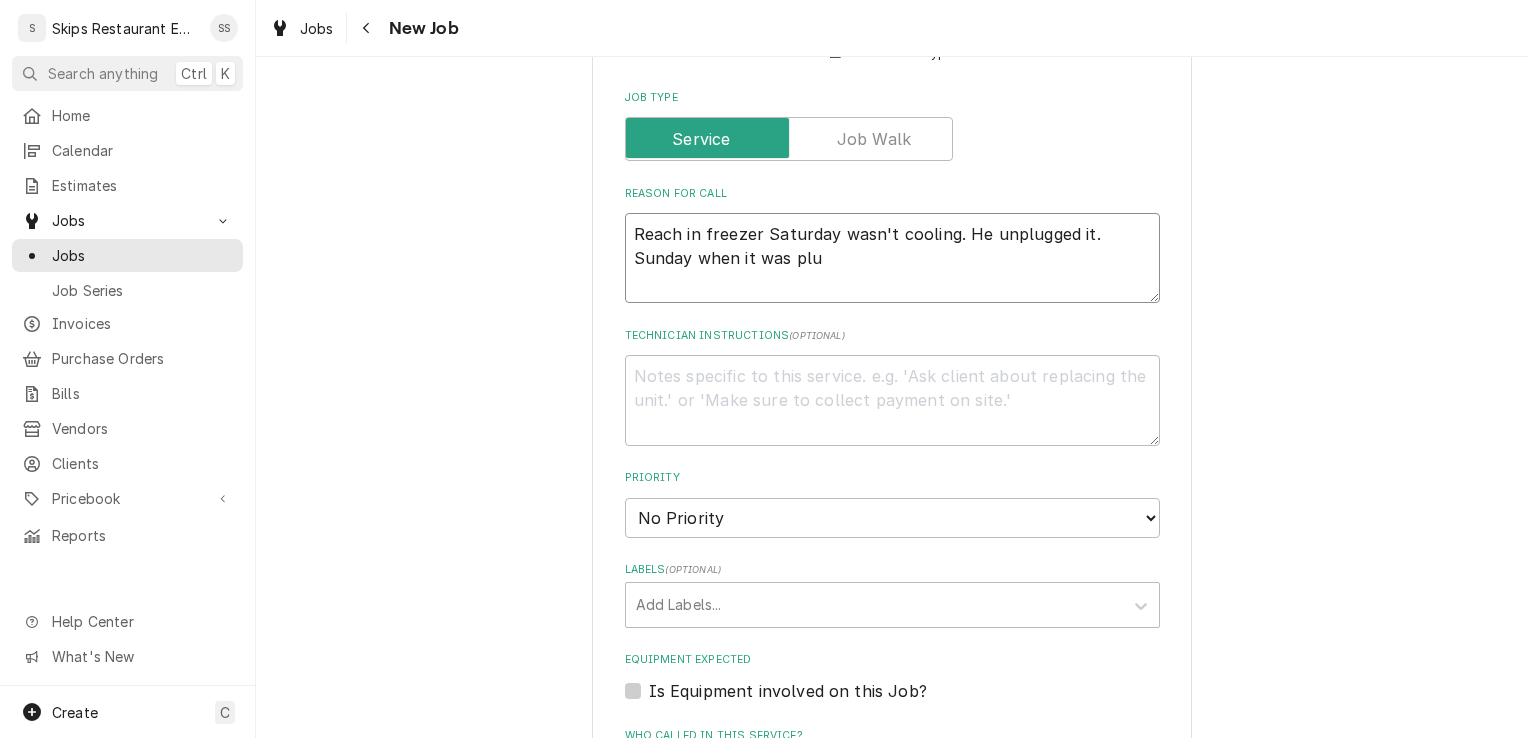 type on "x" 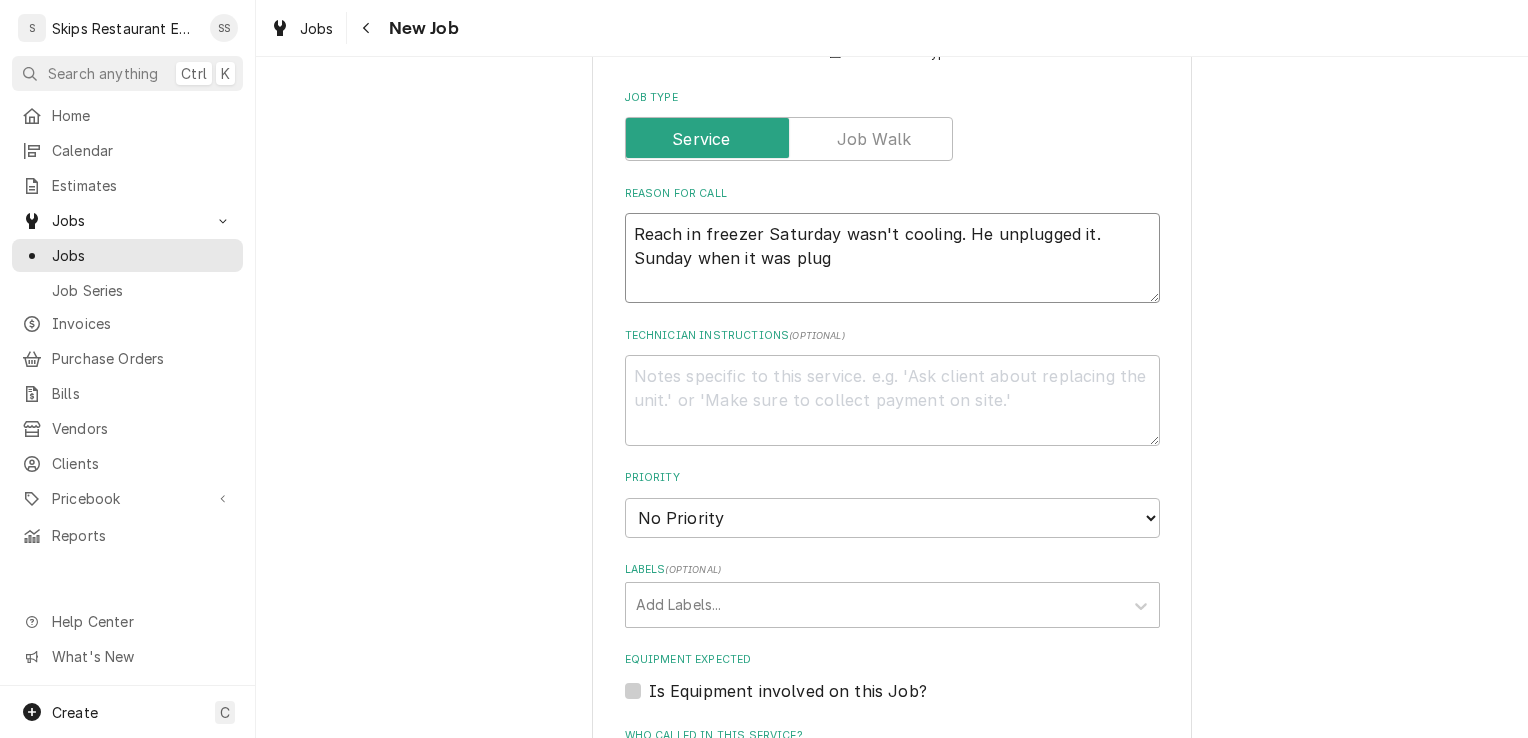 type on "x" 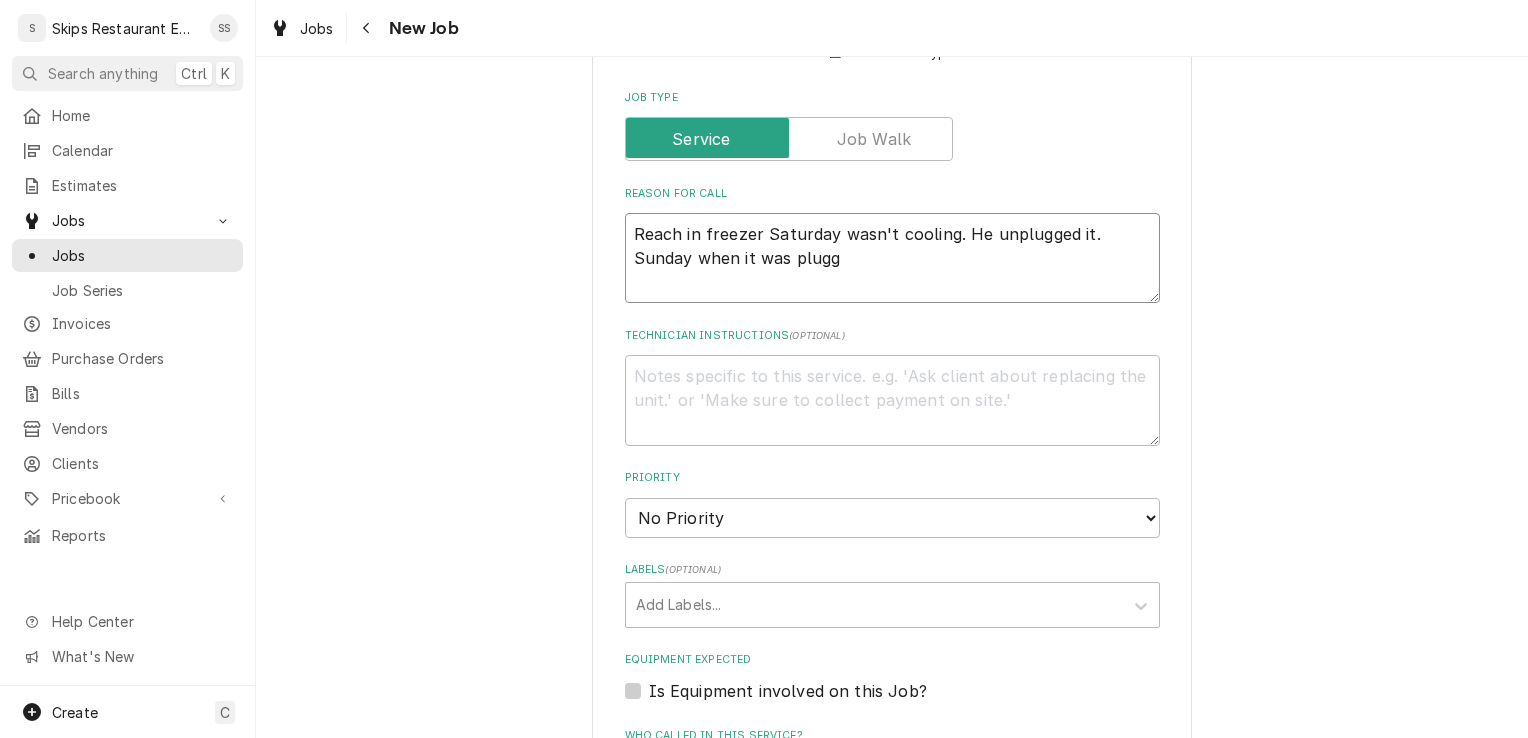 type on "x" 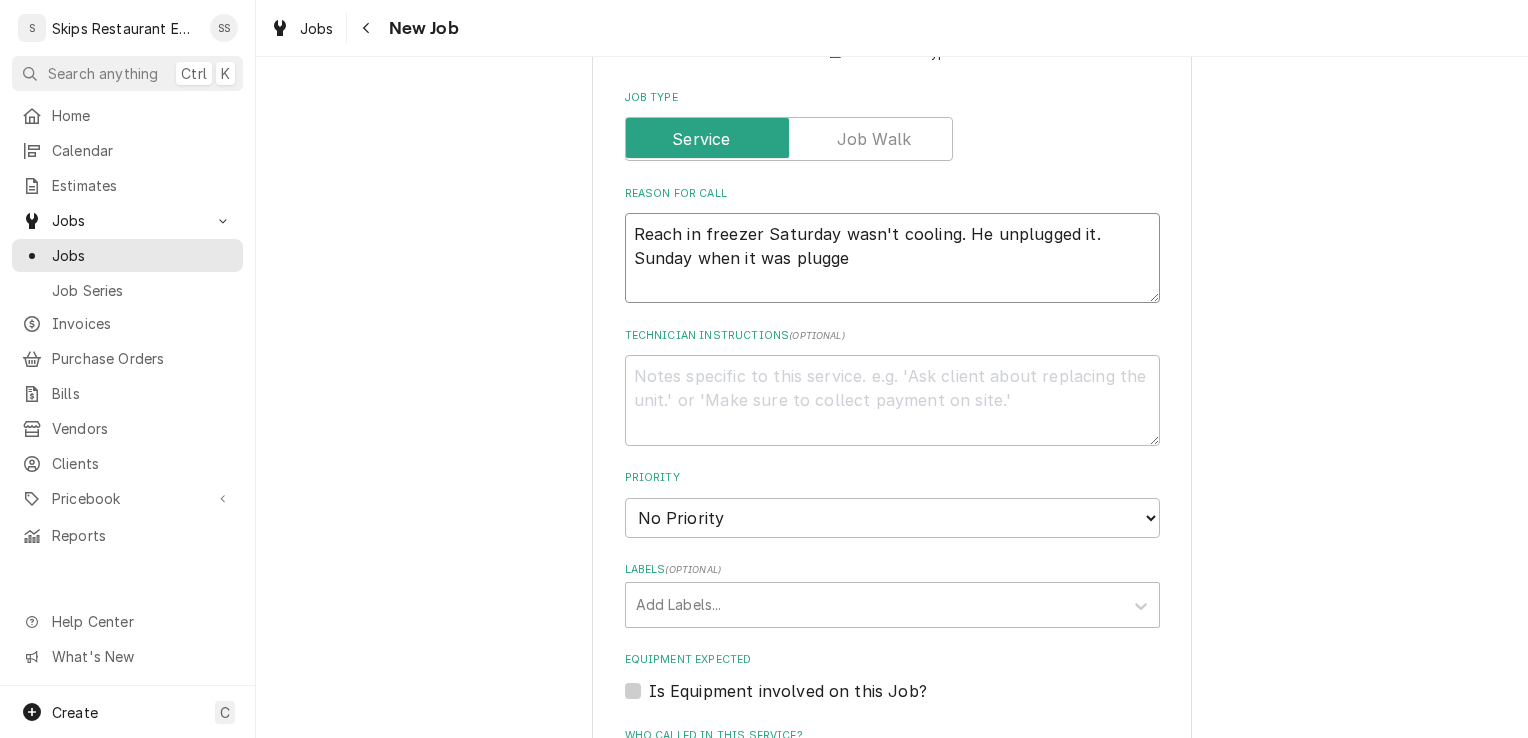 type on "x" 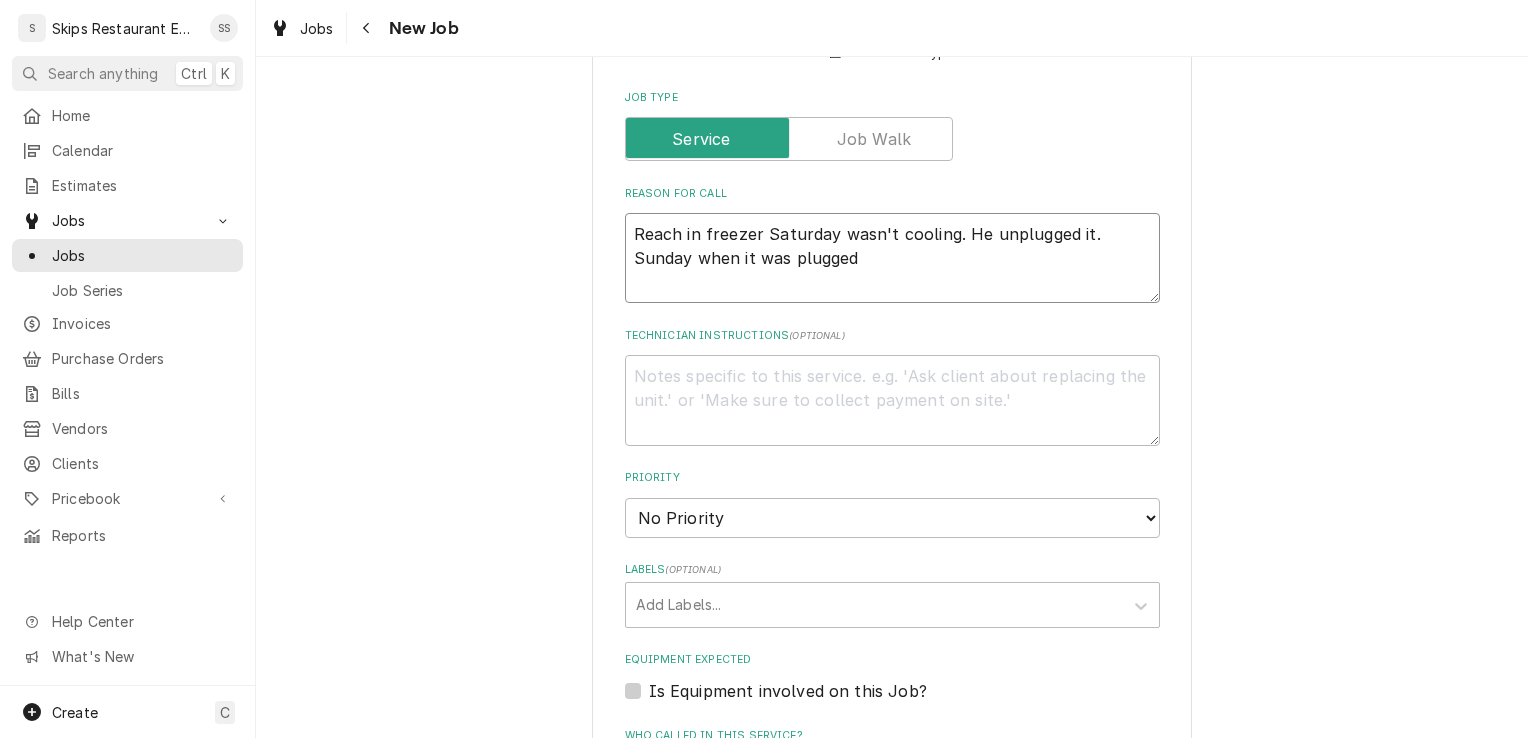 type on "x" 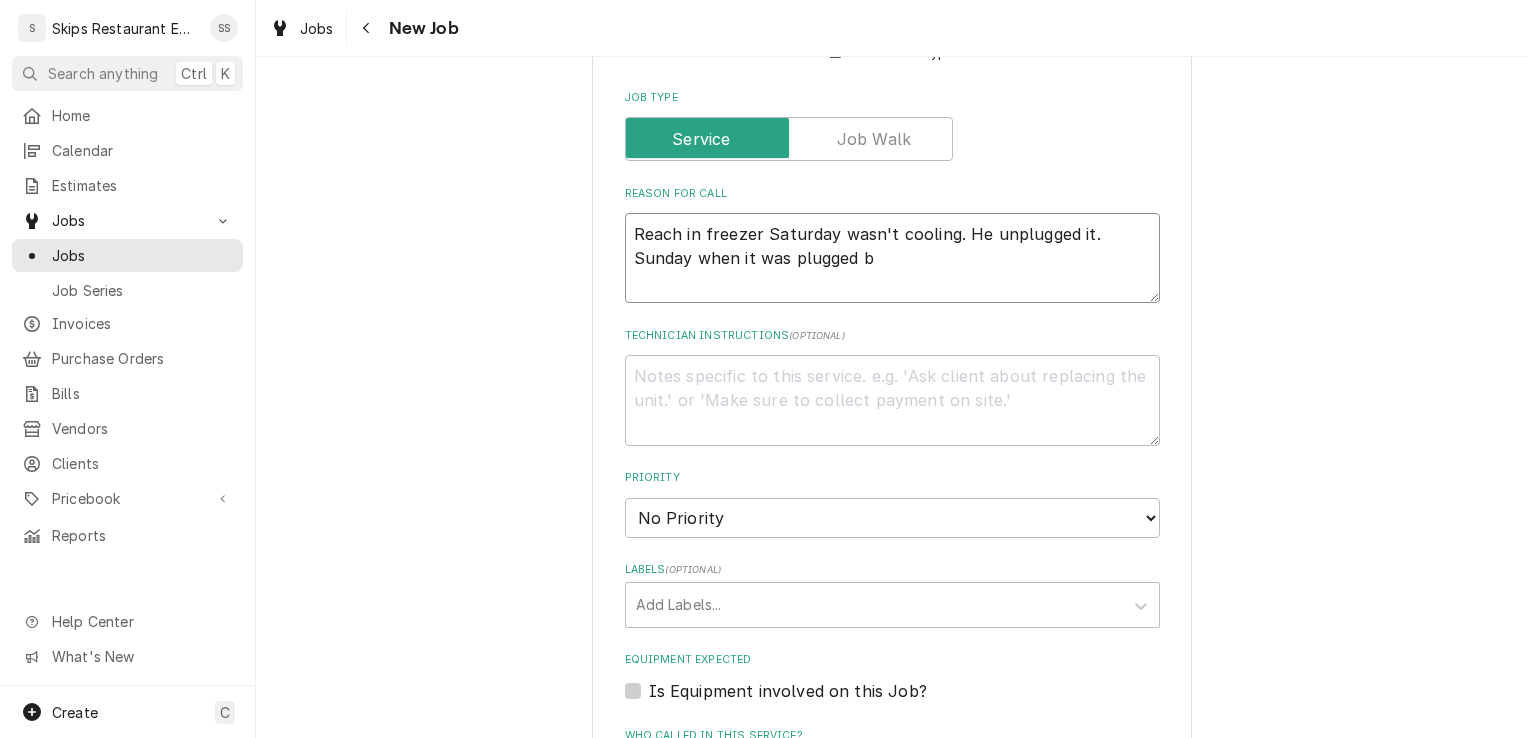 type on "x" 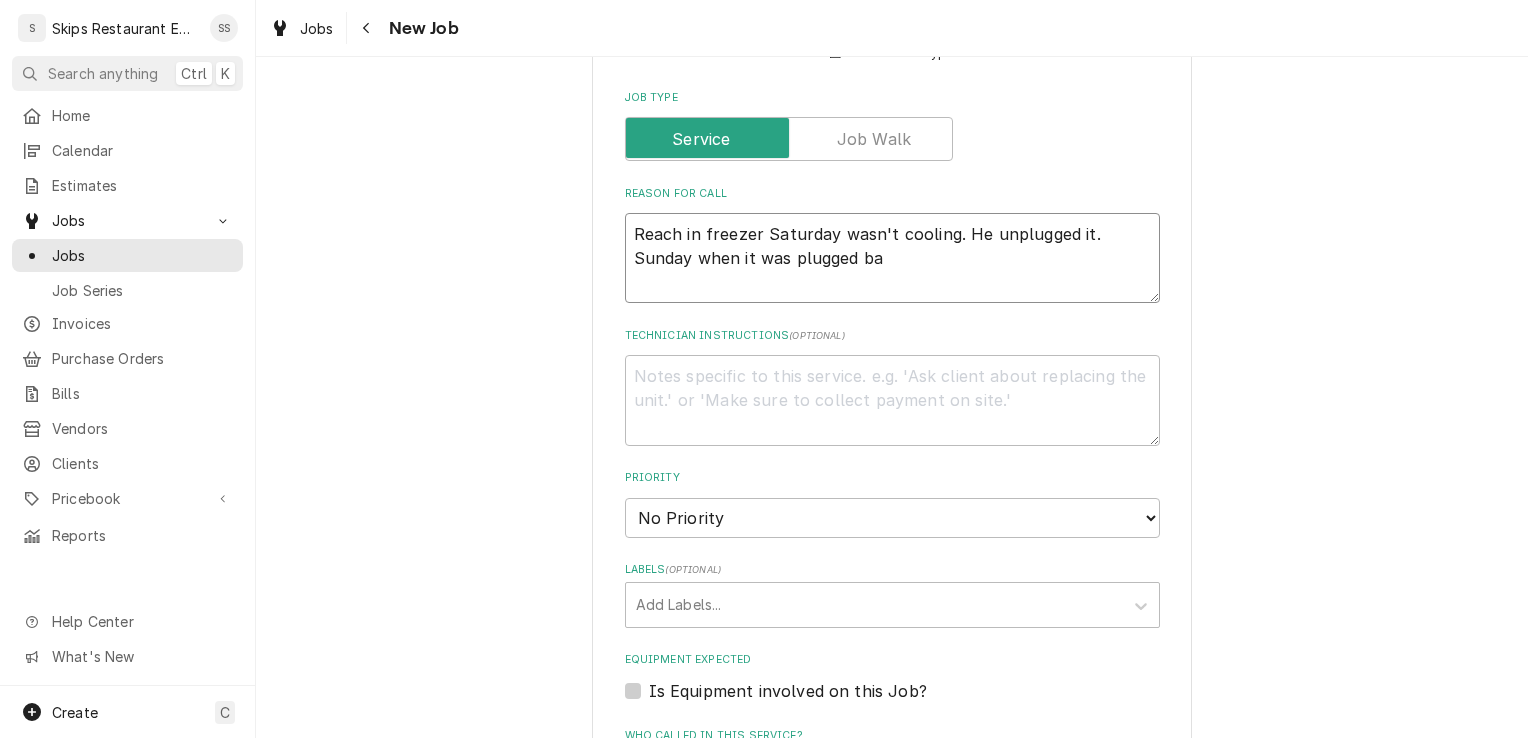type on "x" 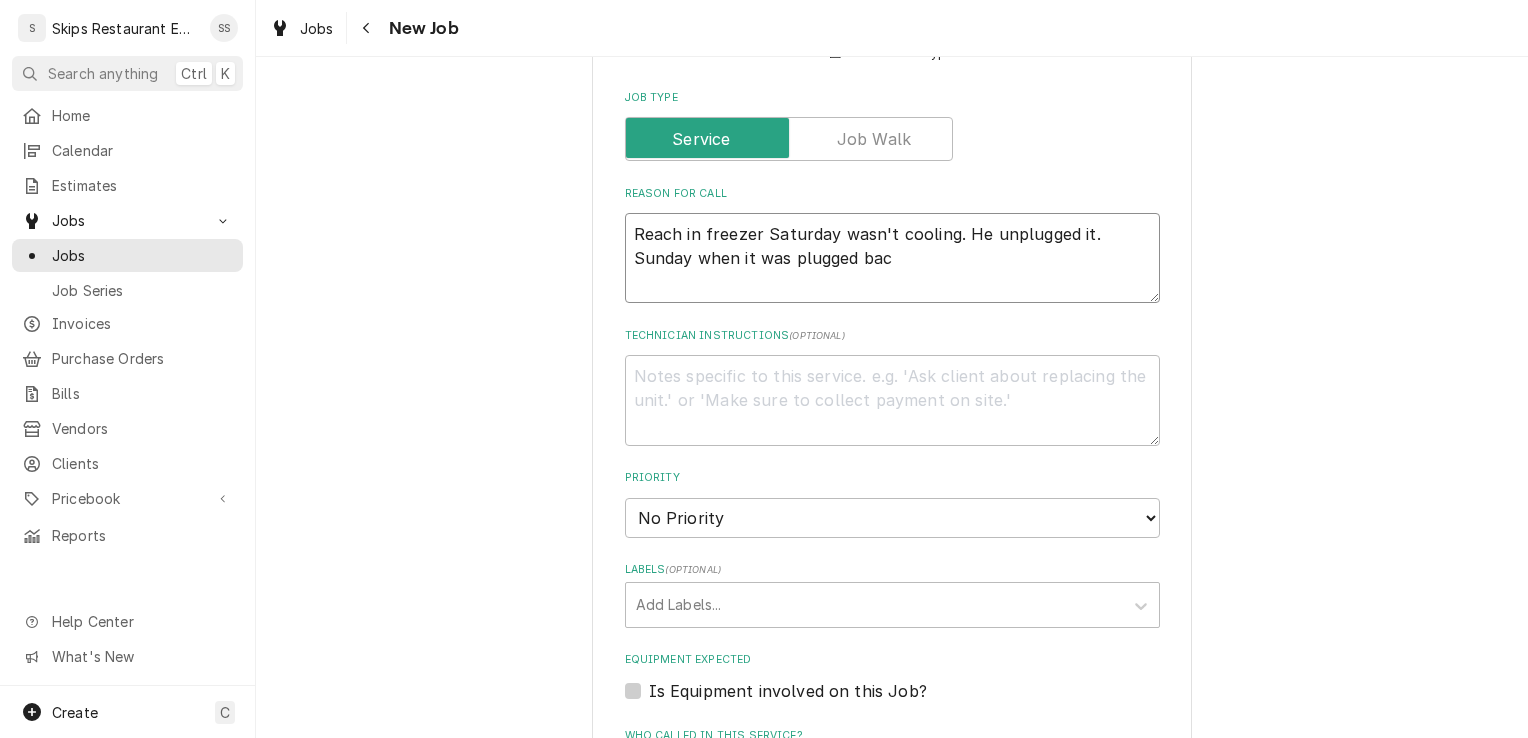 type on "x" 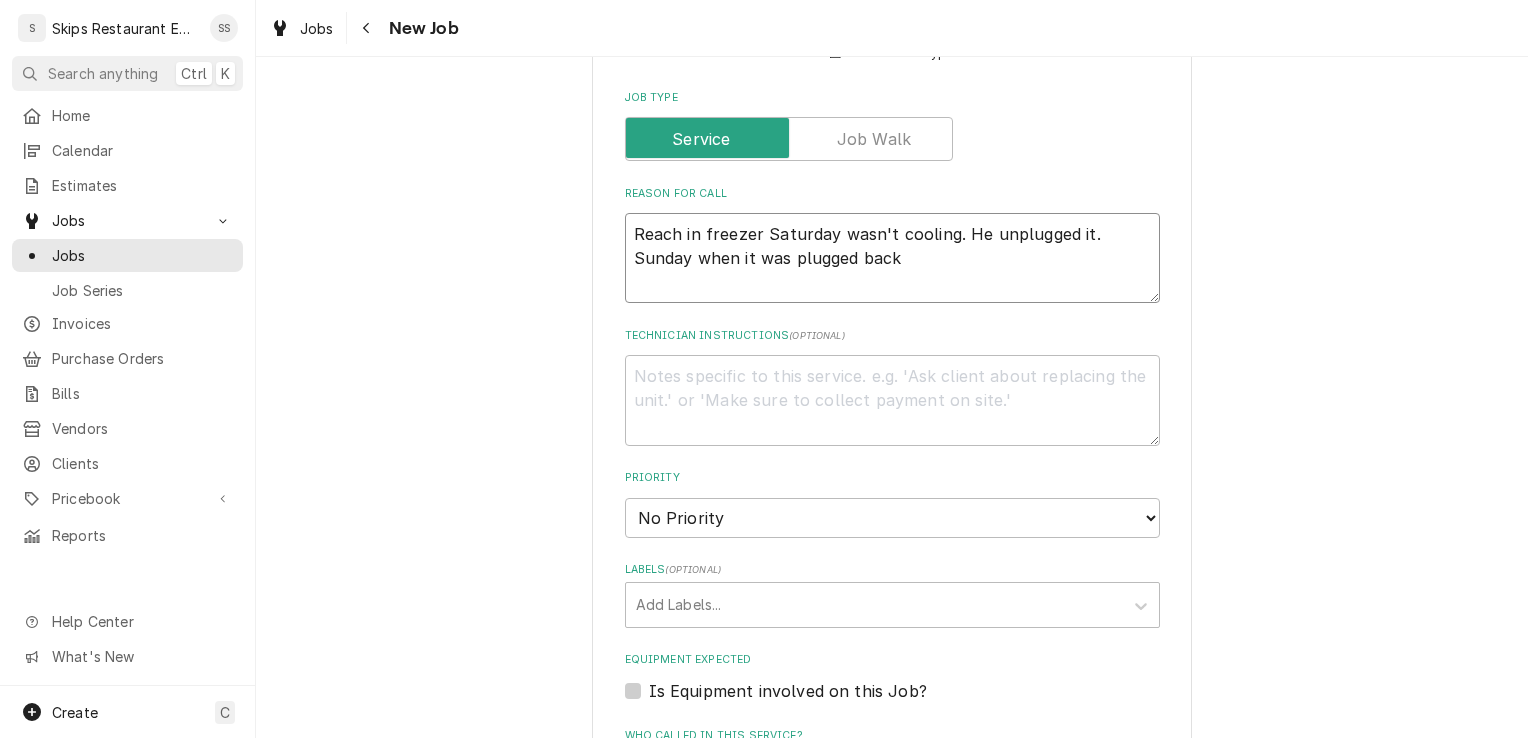 type on "x" 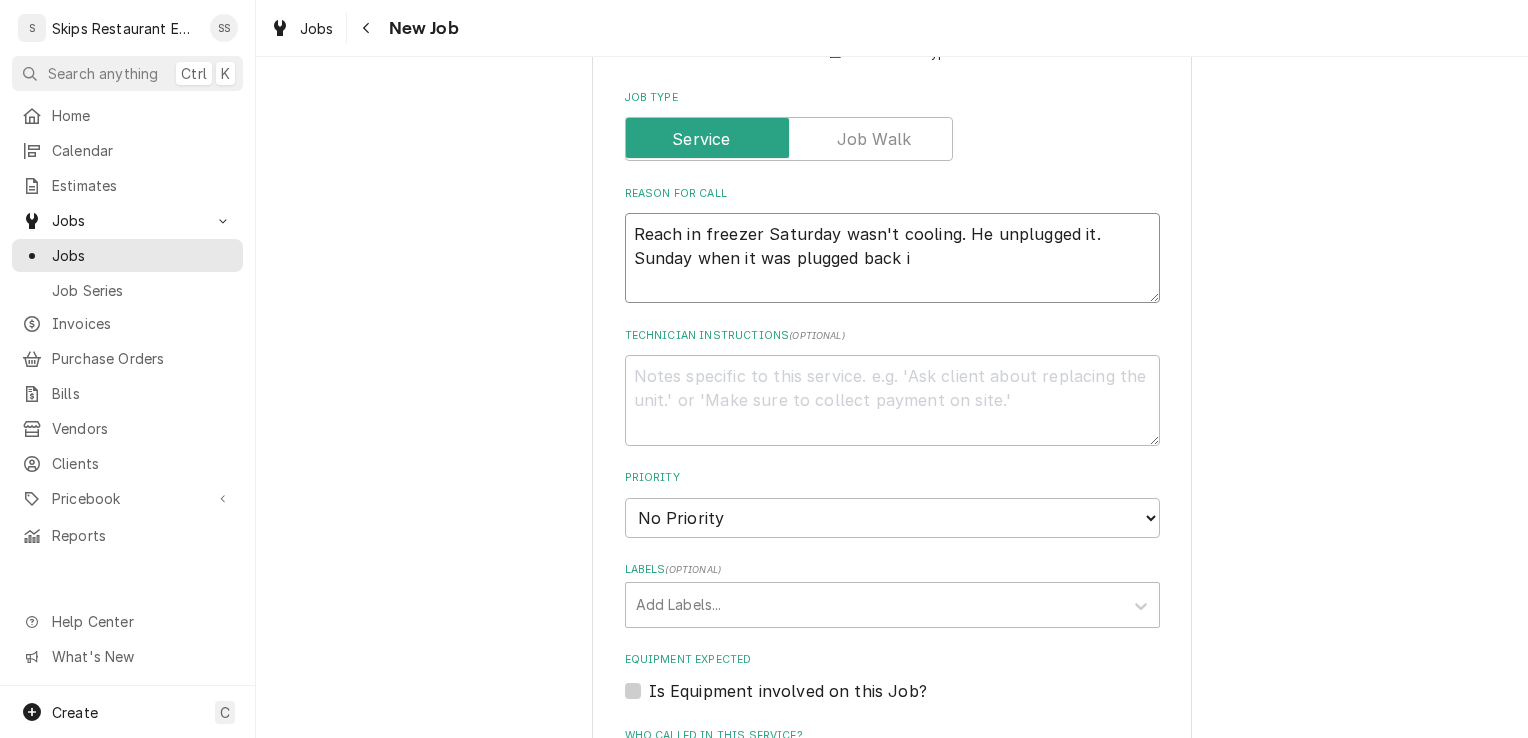 type 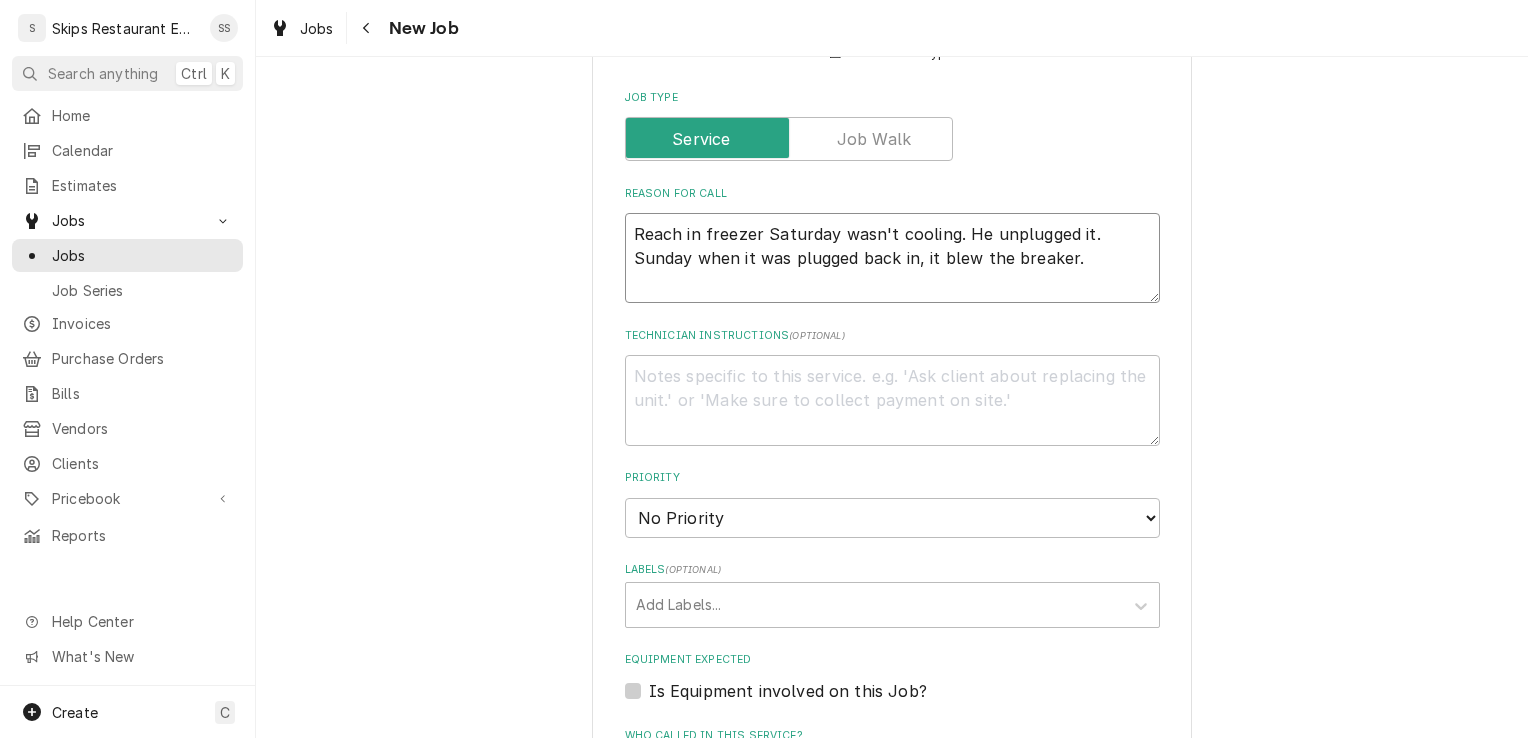 scroll, scrollTop: 644, scrollLeft: 0, axis: vertical 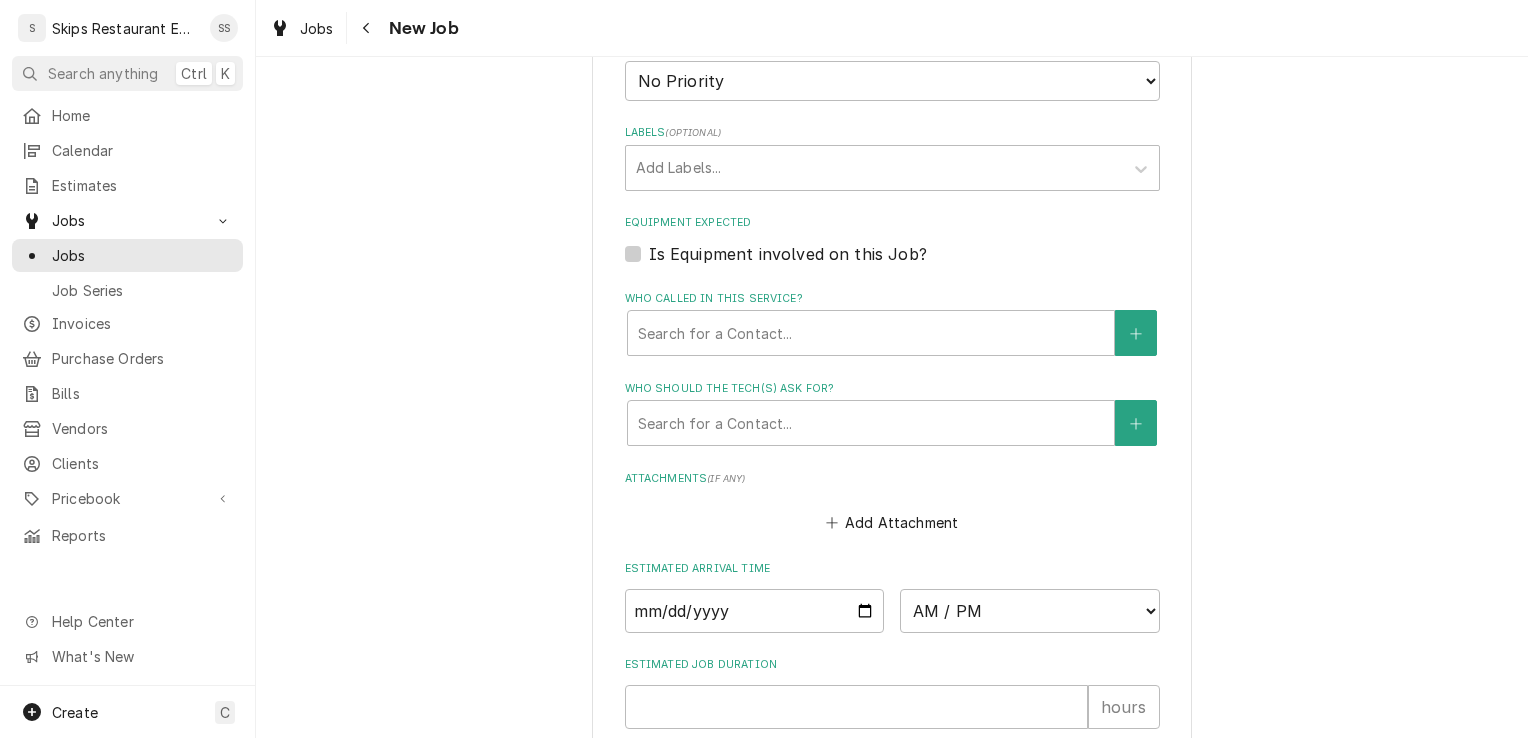 click on "Is Equipment involved on this Job?" at bounding box center [788, 254] 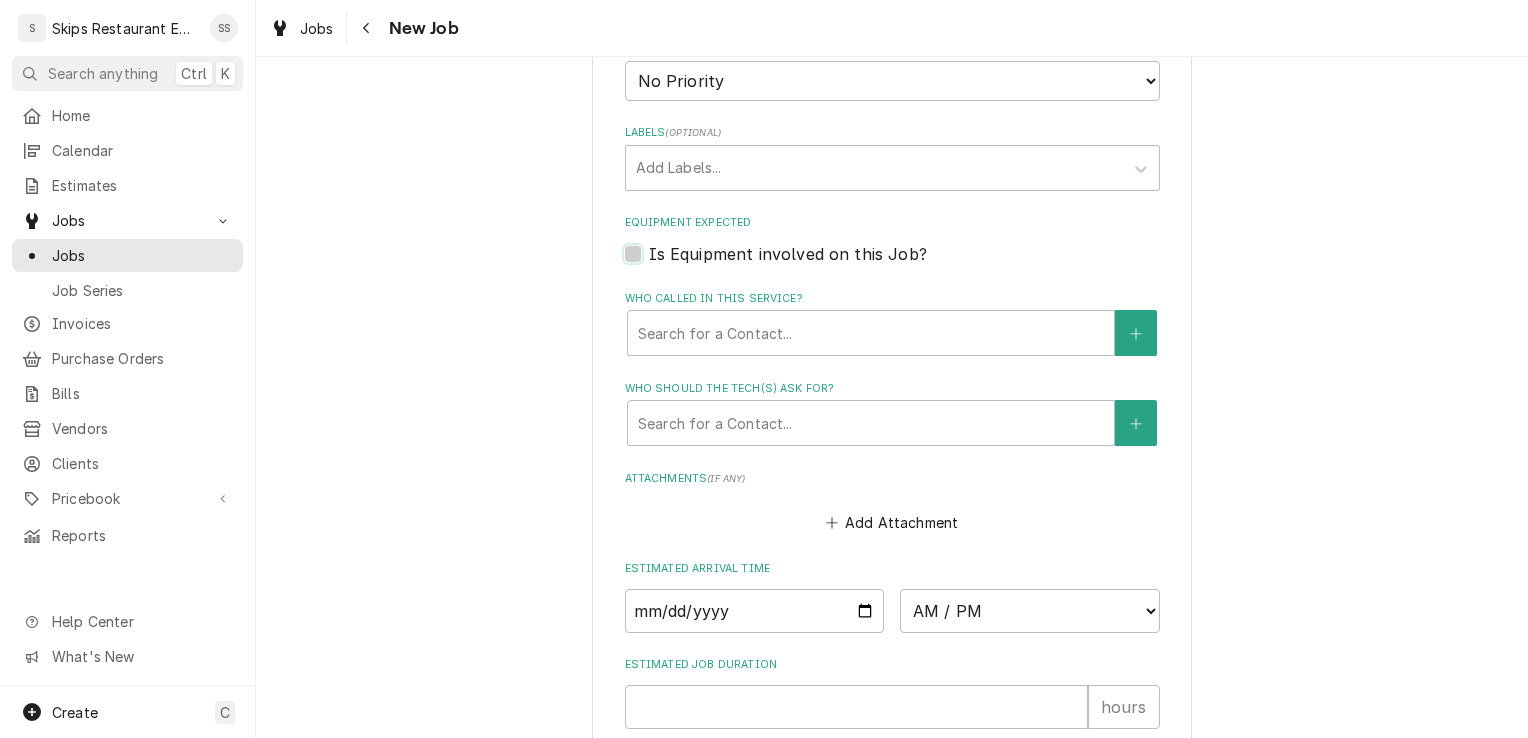click on "Equipment Expected" at bounding box center (916, 264) 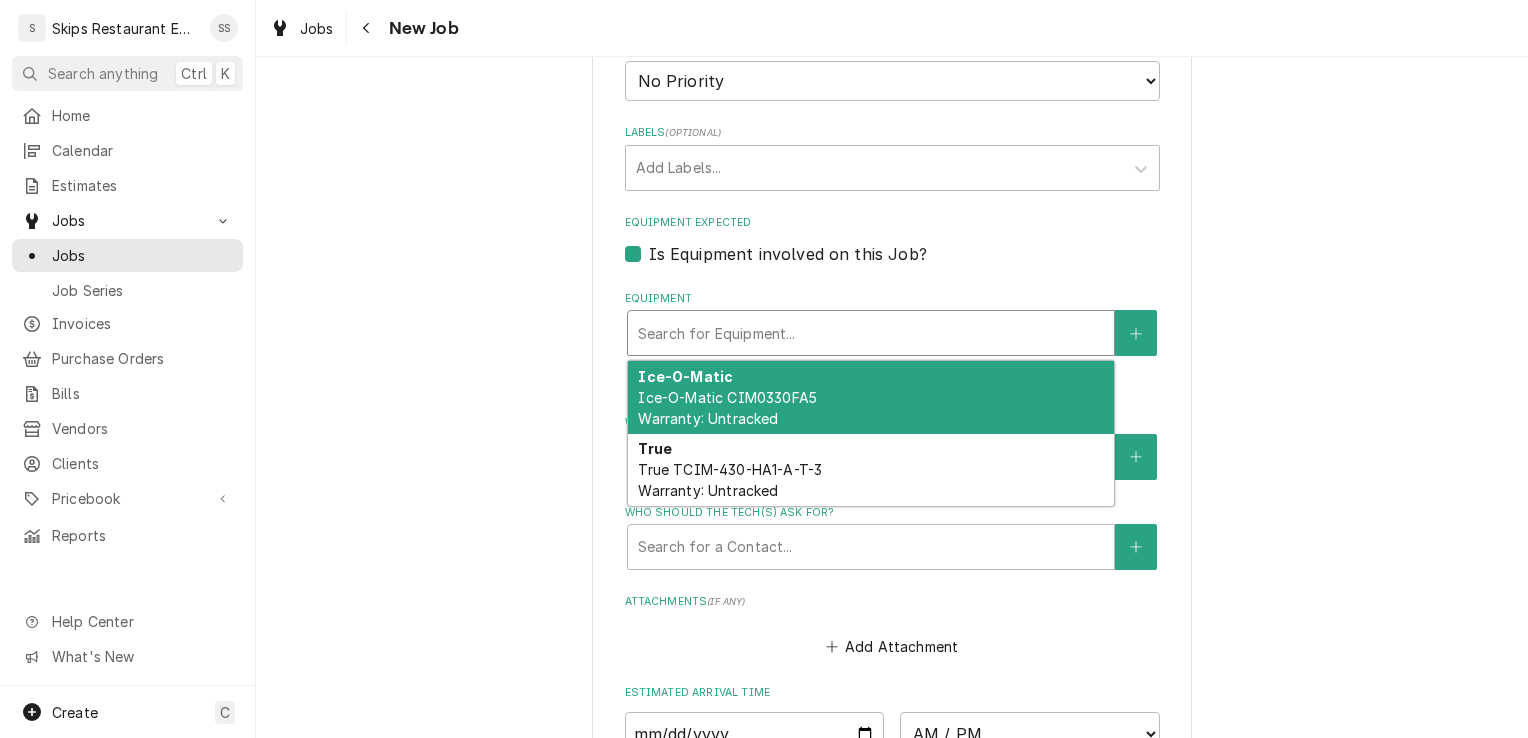 click at bounding box center [871, 333] 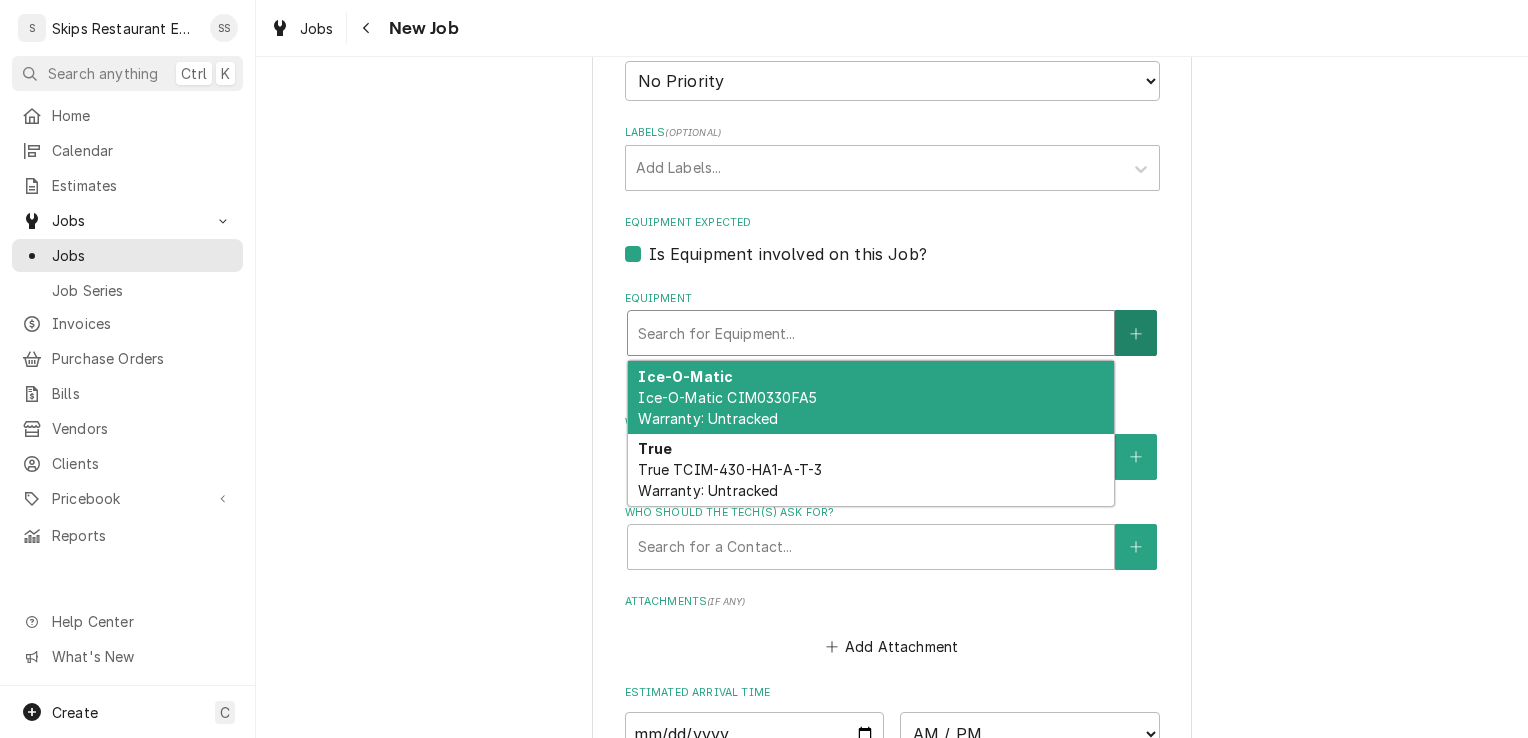 click 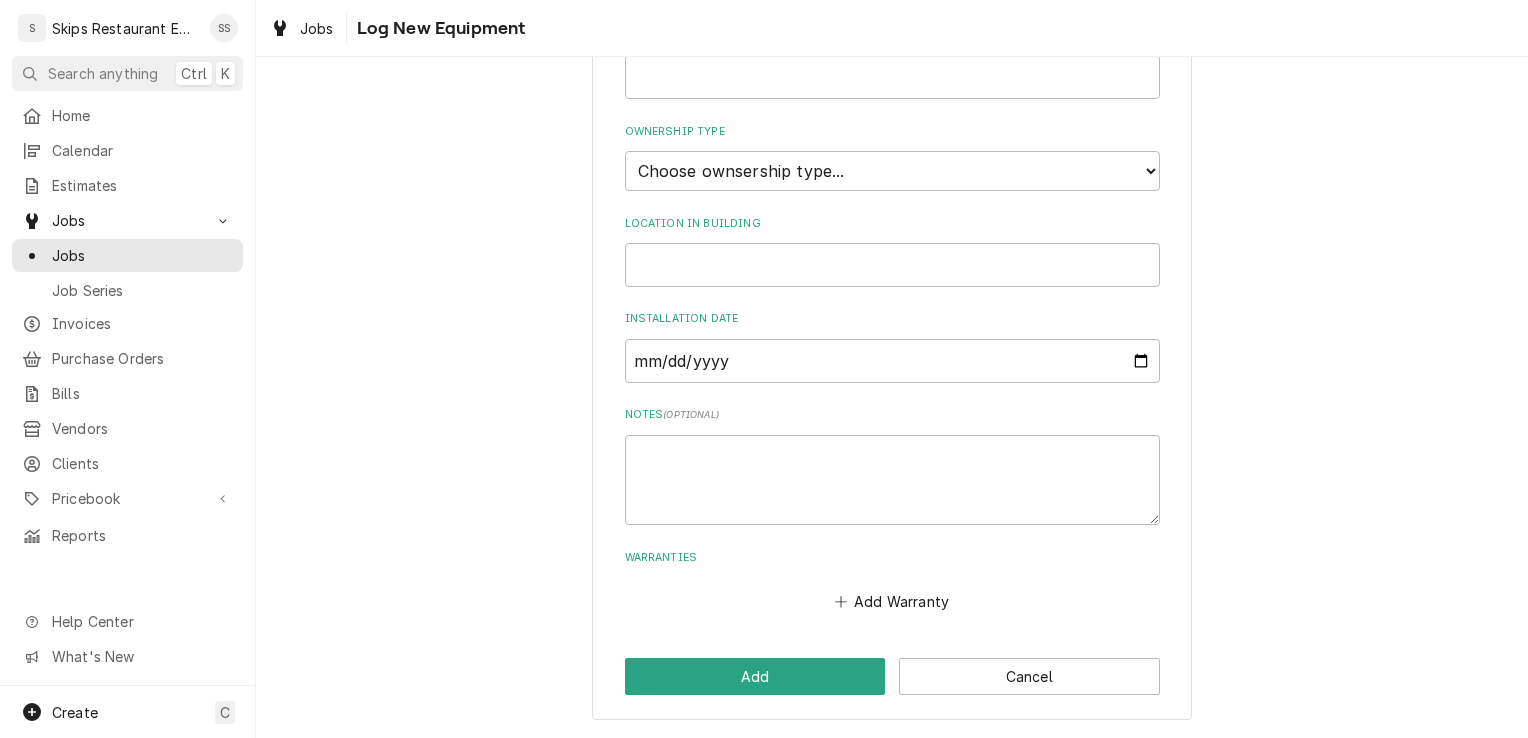 scroll, scrollTop: 0, scrollLeft: 0, axis: both 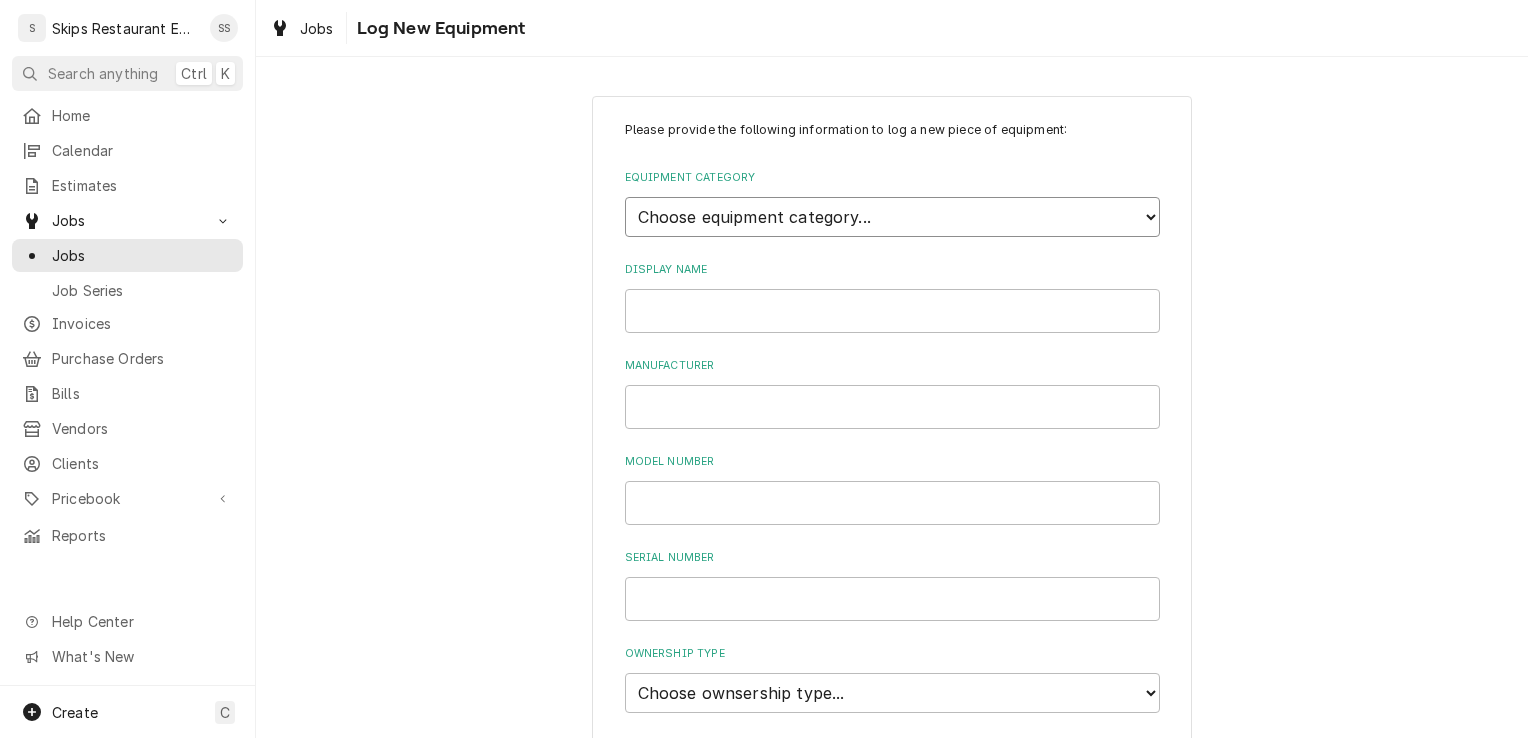 click on "Choose equipment category... Cooking Equipment Fryers Ice Machines Ovens and Ranges Concession and Condiment Equipment Dishwashing Equipment Holding and Warming Equipment Refrigeration Beverage Equipment Food Preparation Equipment Water Filtration Other" at bounding box center (892, 217) 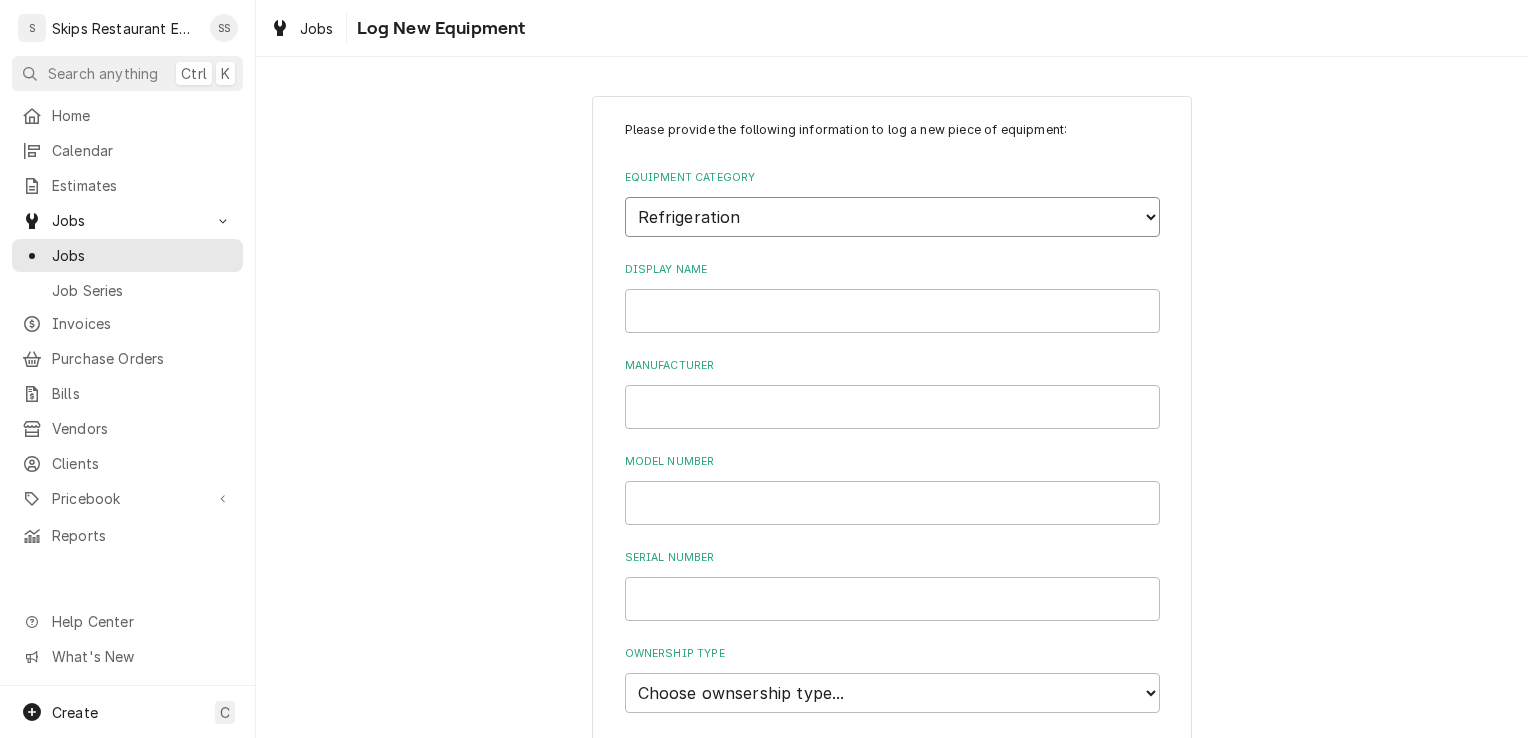 click on "Choose equipment category... Cooking Equipment Fryers Ice Machines Ovens and Ranges Concession and Condiment Equipment Dishwashing Equipment Holding and Warming Equipment Refrigeration Beverage Equipment Food Preparation Equipment Water Filtration Other" at bounding box center [892, 217] 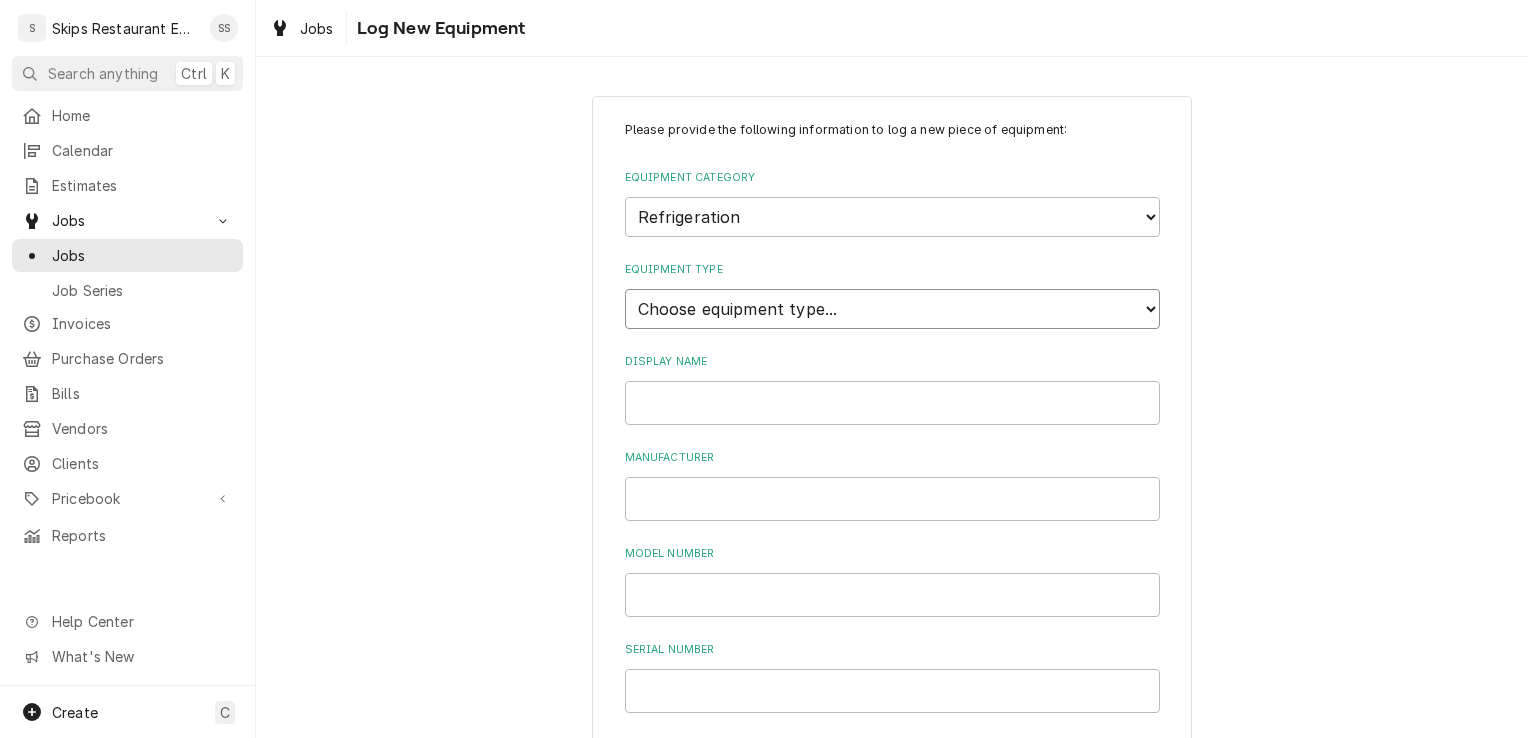 click on "Choose equipment type... Bar Refrigeration Blast Chiller Chef Base Freezer Chef Base Refrigerator Combination Refrigerator and Freezer Condensing Unit Ice Cream Equipment Prep Table Reach-In Freezer Reach-In Refrigerator Refrigerated Merchandiser Undercounter Freezer Undercounter Refrigerator Walk-In Cooler Walk-In Freezer" at bounding box center (892, 309) 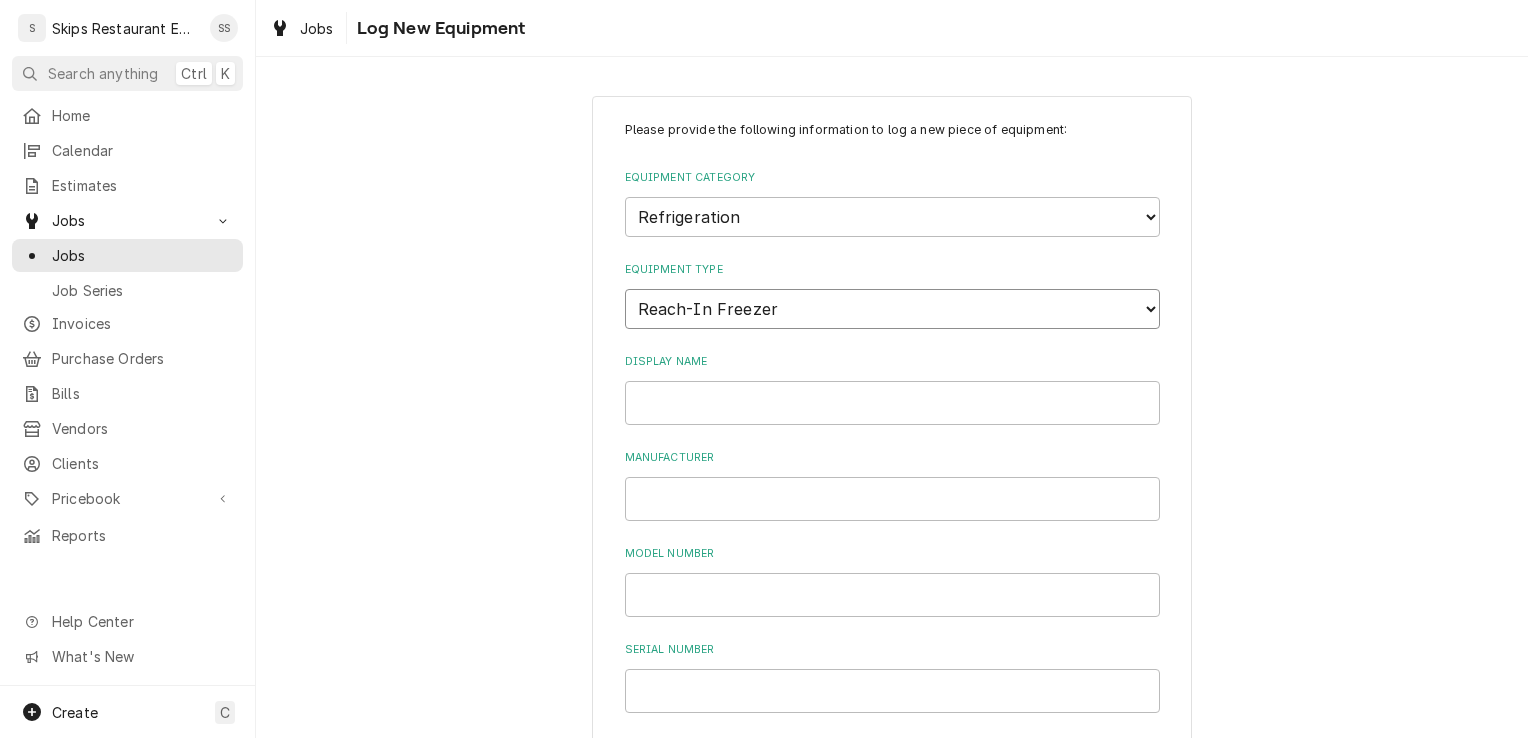 click on "Choose equipment type... Bar Refrigeration Blast Chiller Chef Base Freezer Chef Base Refrigerator Combination Refrigerator and Freezer Condensing Unit Ice Cream Equipment Prep Table Reach-In Freezer Reach-In Refrigerator Refrigerated Merchandiser Undercounter Freezer Undercounter Refrigerator Walk-In Cooler Walk-In Freezer" at bounding box center (892, 309) 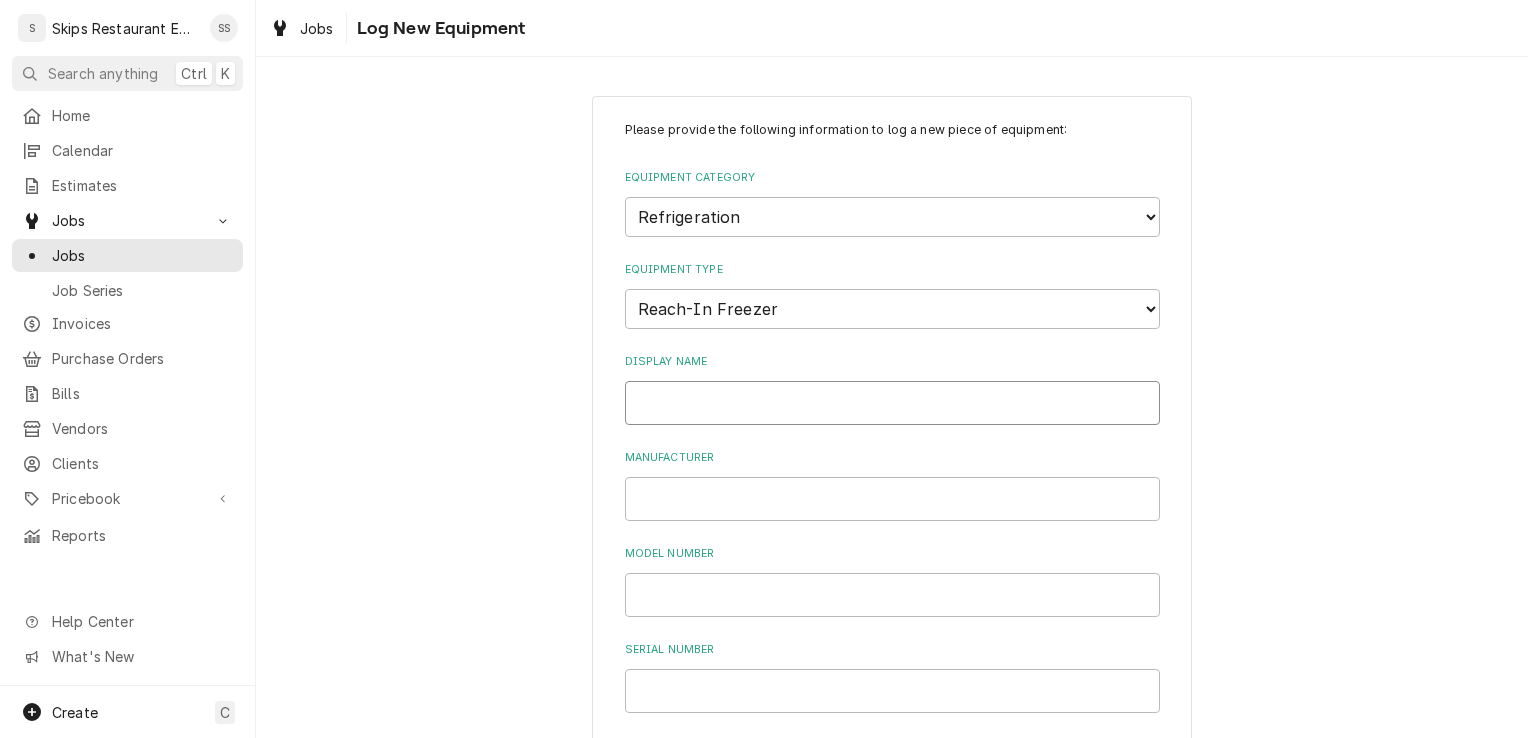 click on "Display Name" at bounding box center (892, 403) 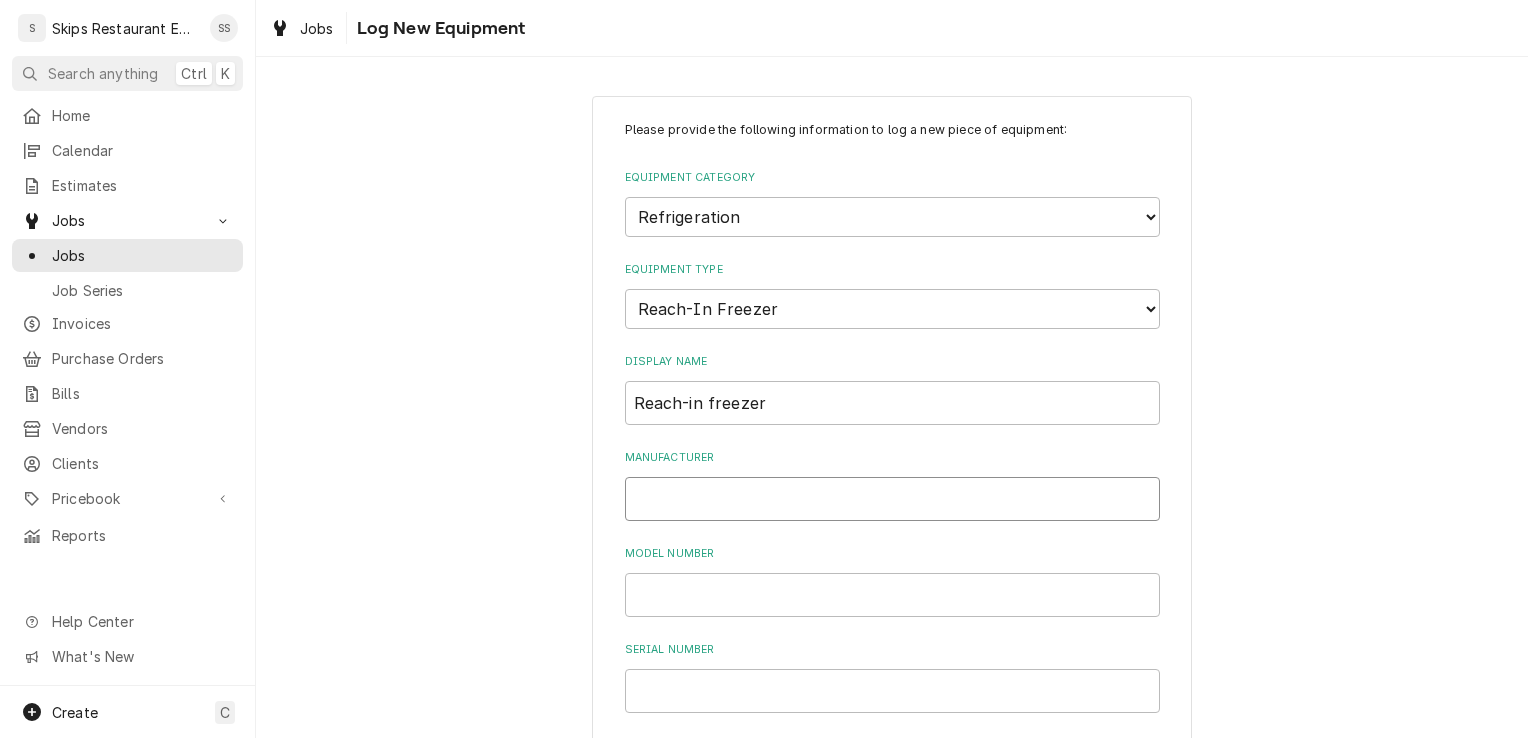 click on "Manufacturer" at bounding box center [892, 499] 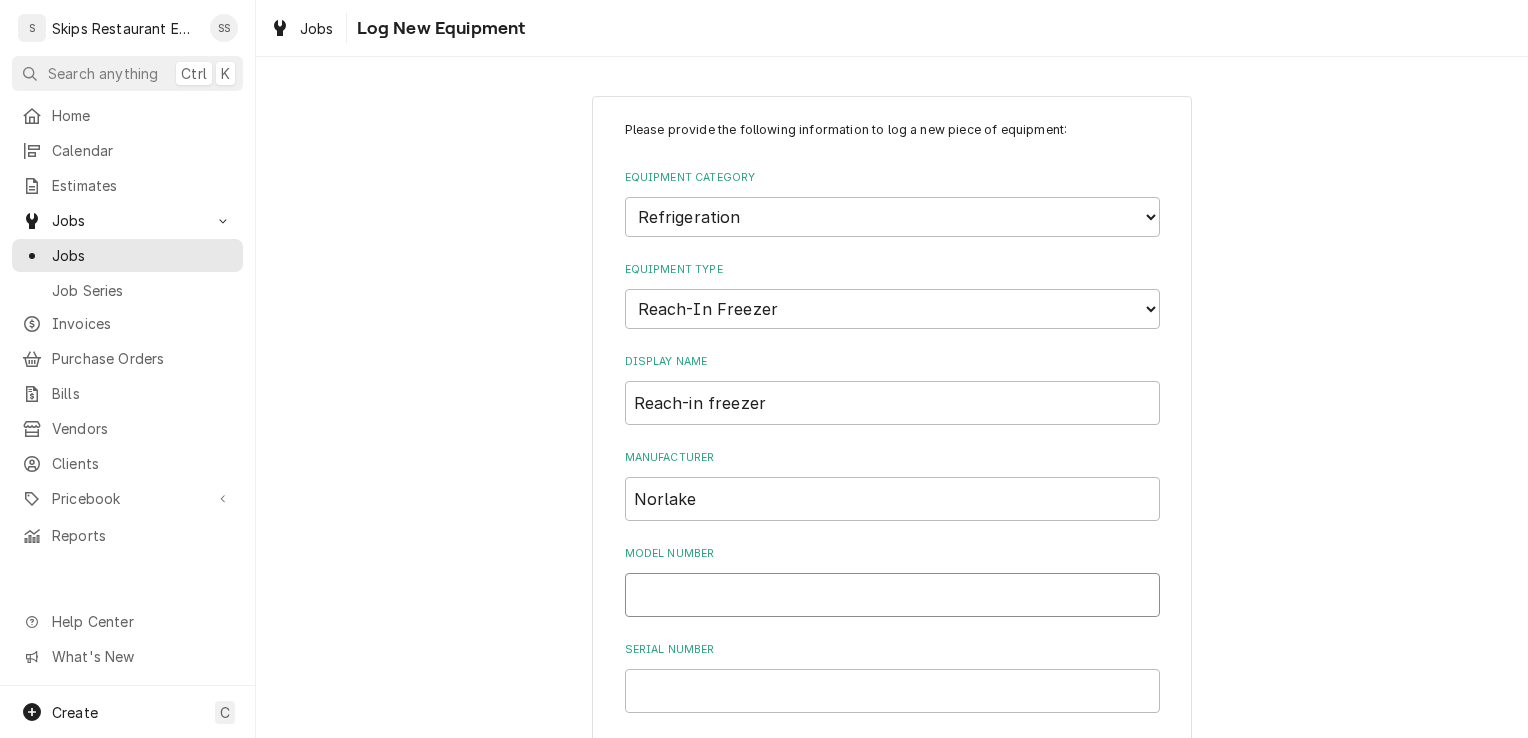 click on "Model Number" at bounding box center [892, 595] 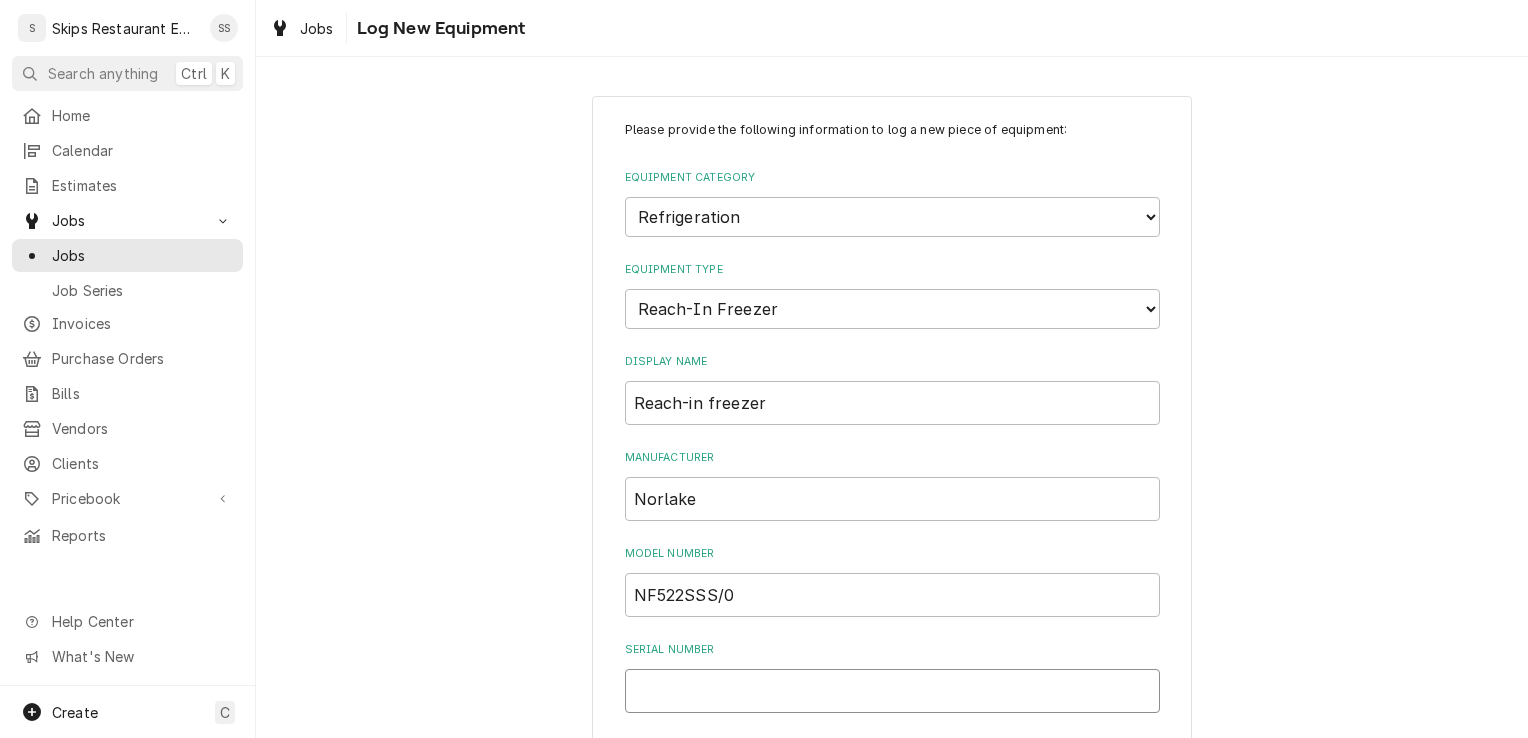 click on "Serial Number" at bounding box center [892, 691] 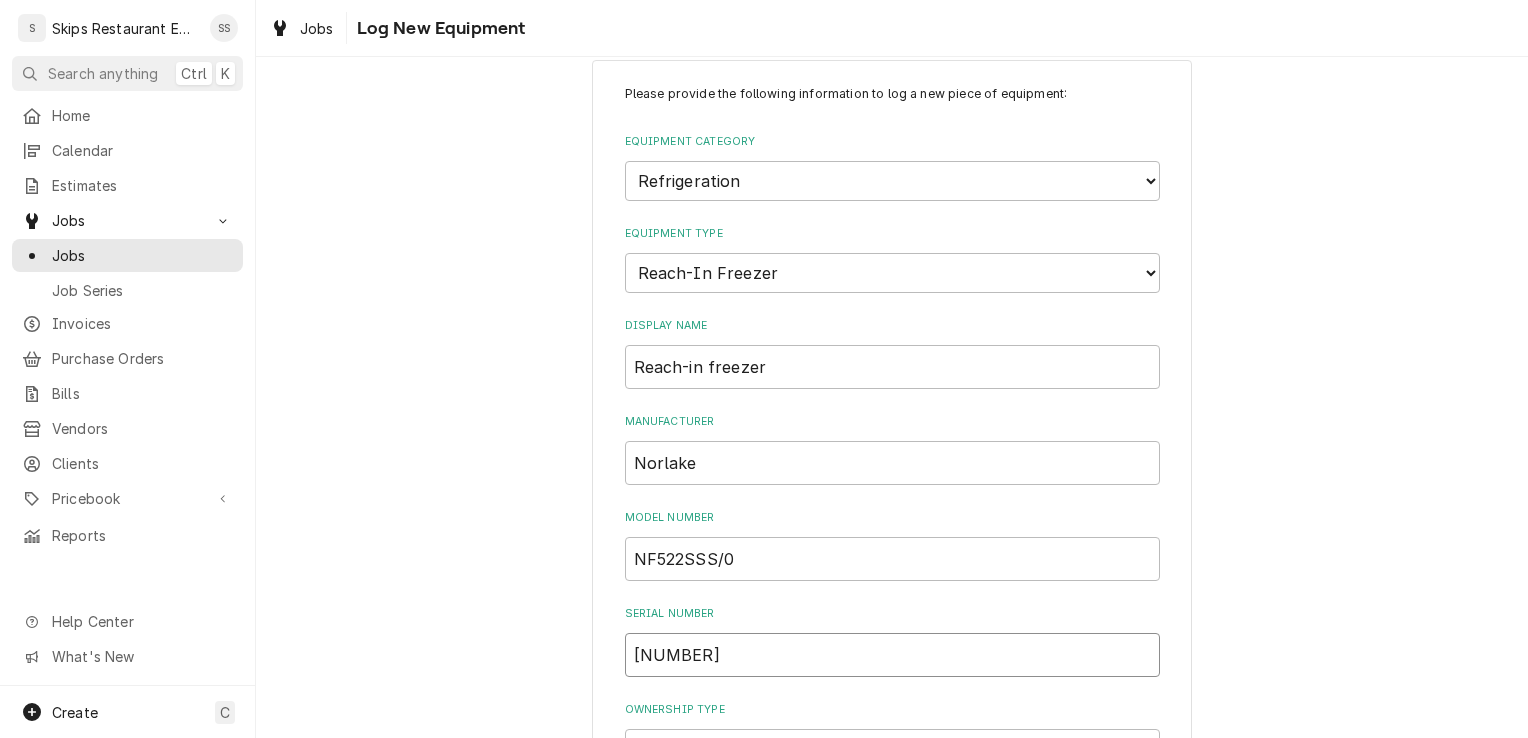 scroll, scrollTop: 56, scrollLeft: 0, axis: vertical 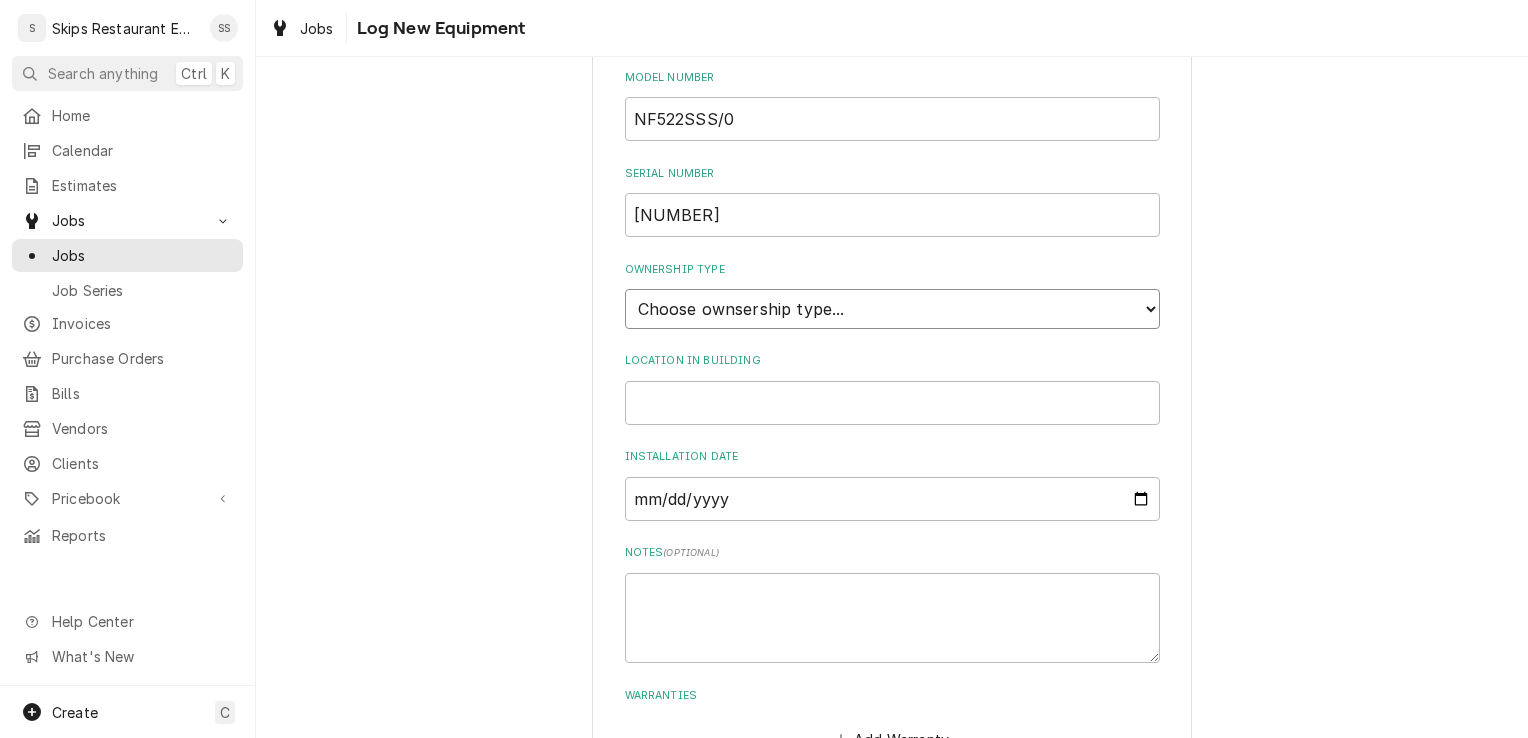 click on "Choose ownsership type... Unknown Owned Leased Rented" at bounding box center [892, 309] 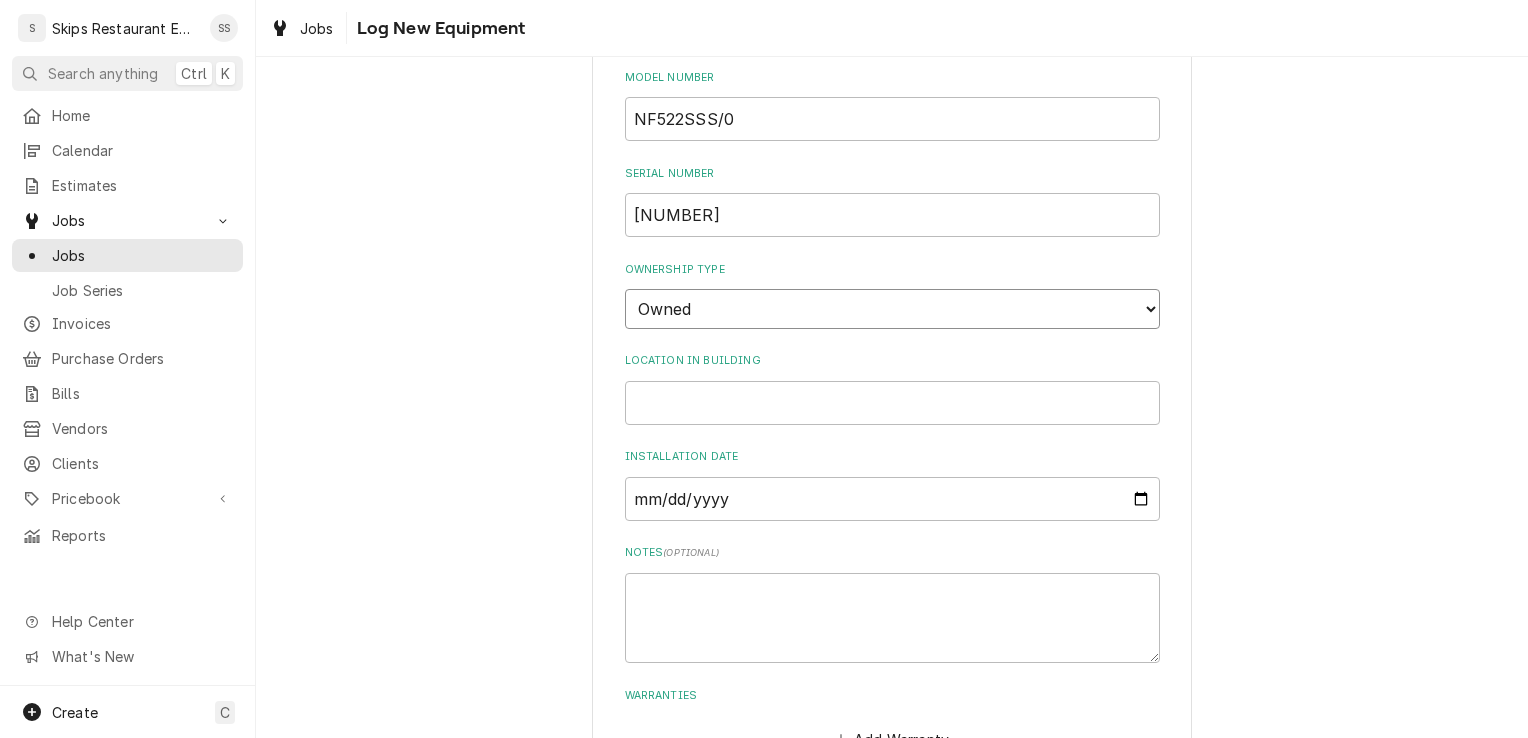 click on "Choose ownsership type... Unknown Owned Leased Rented" at bounding box center (892, 309) 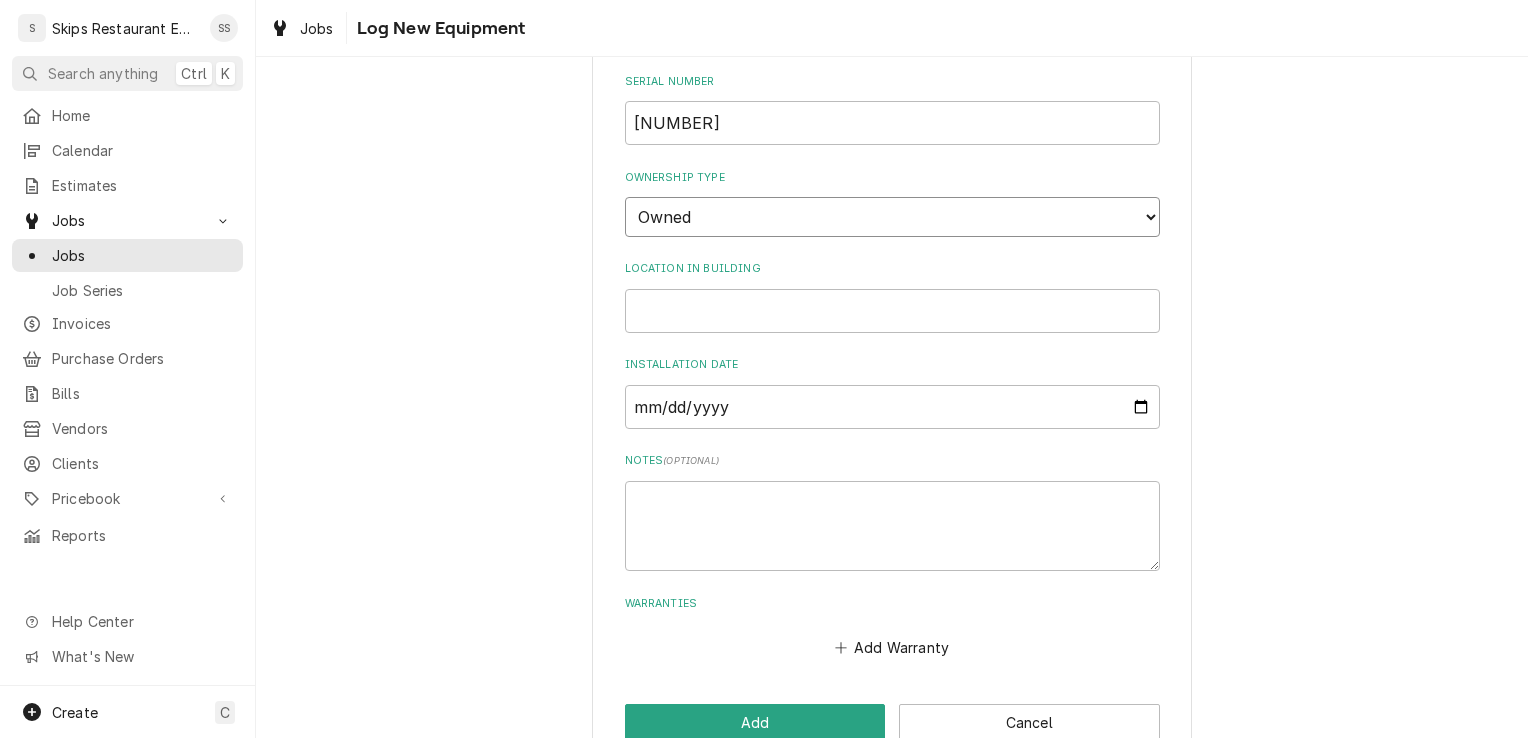 scroll, scrollTop: 612, scrollLeft: 0, axis: vertical 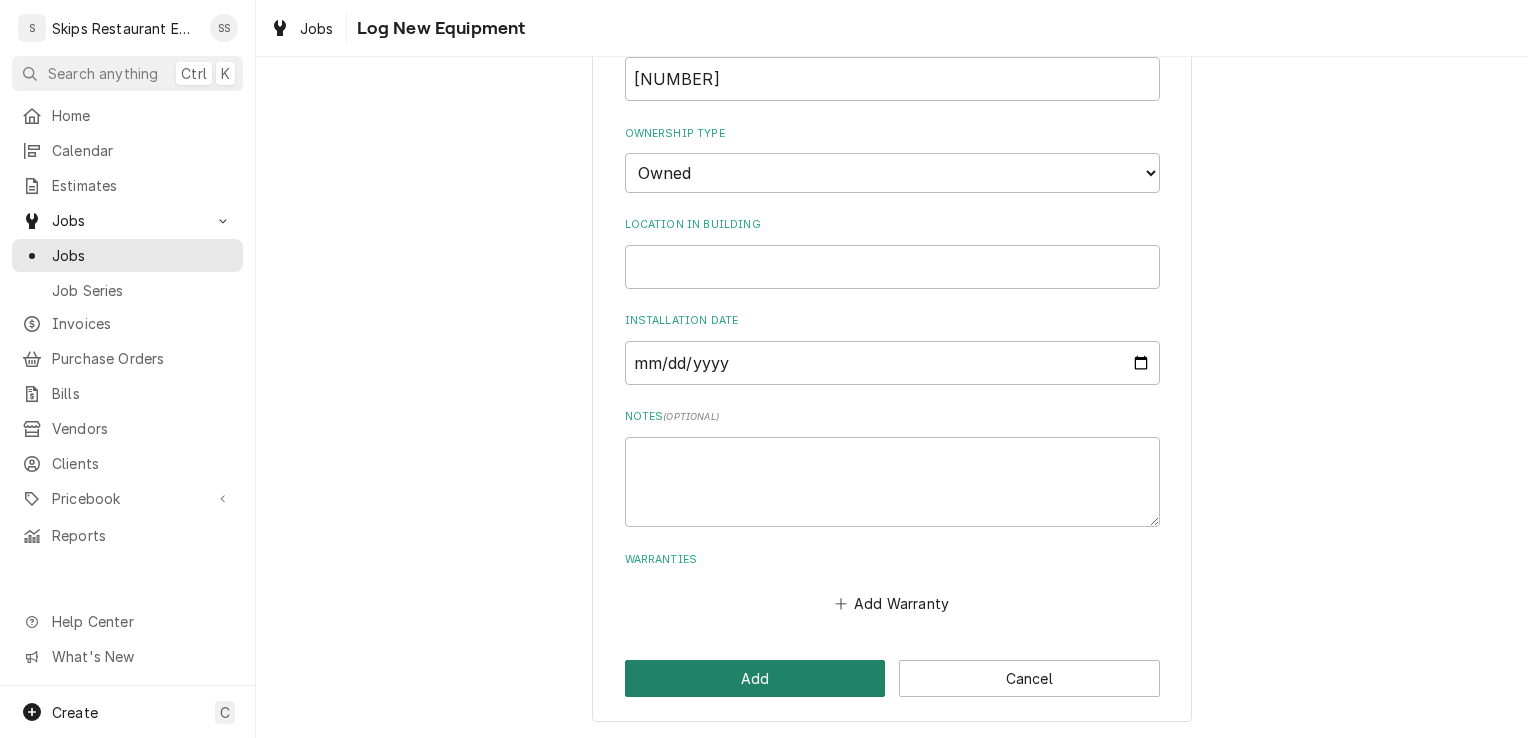click on "Add" at bounding box center (755, 678) 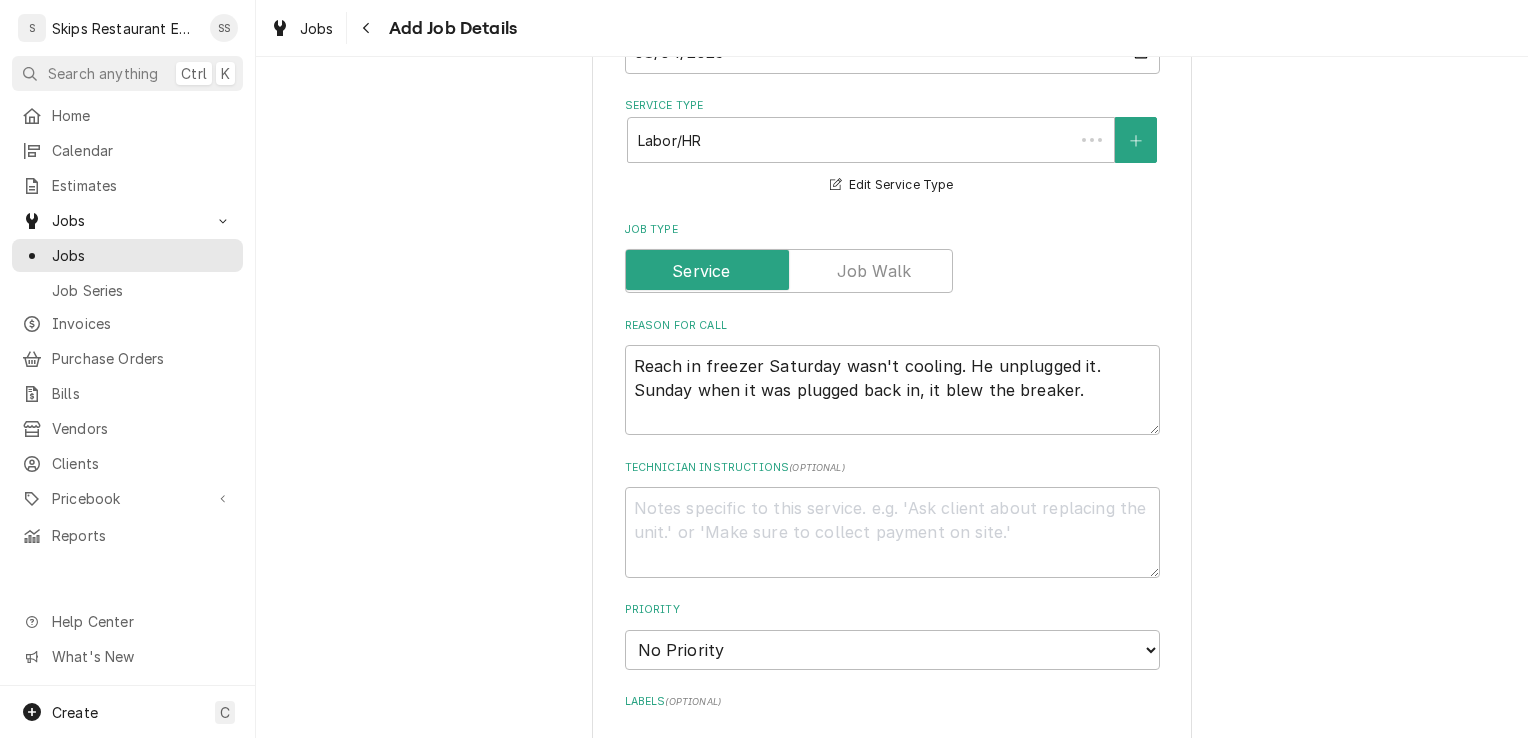 scroll, scrollTop: 1181, scrollLeft: 0, axis: vertical 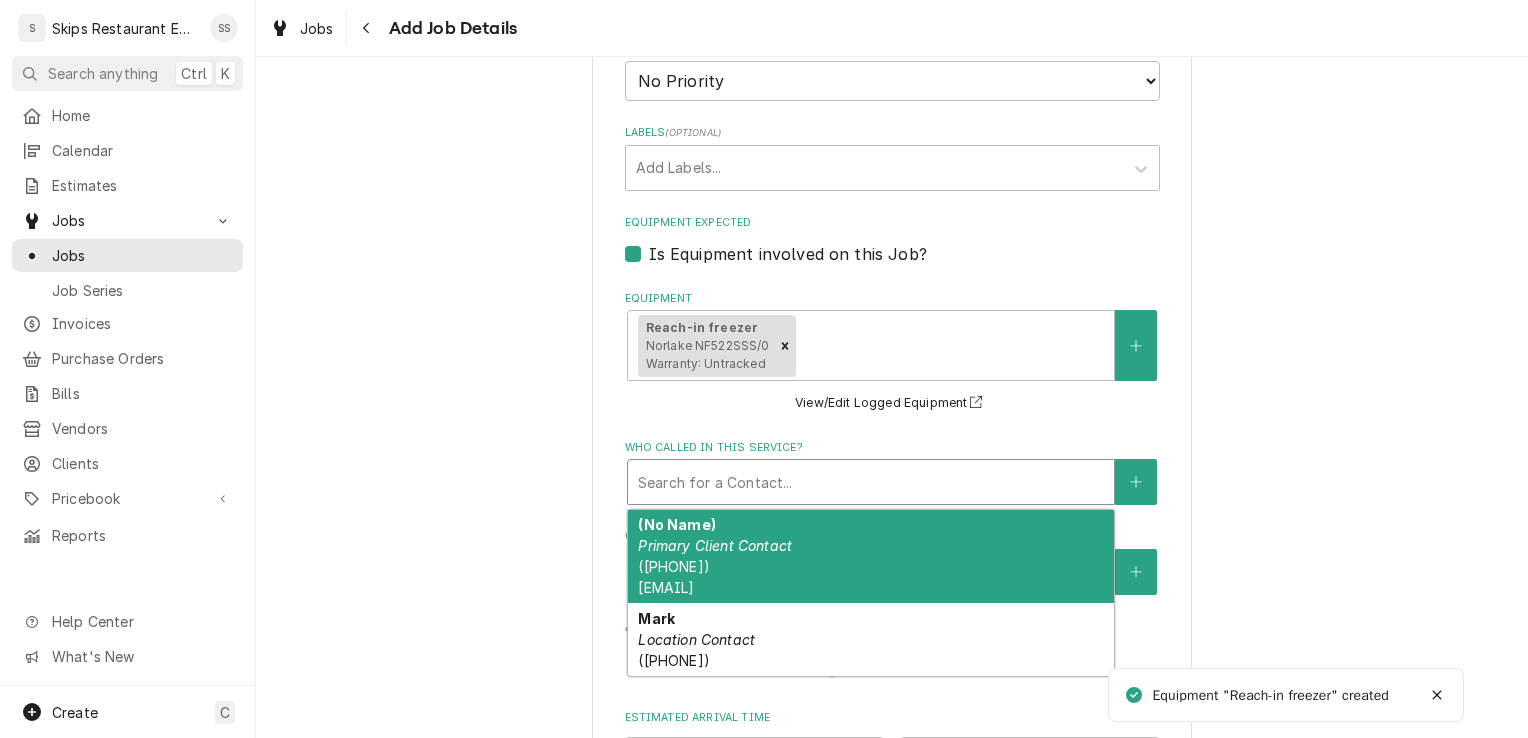 click at bounding box center [871, 482] 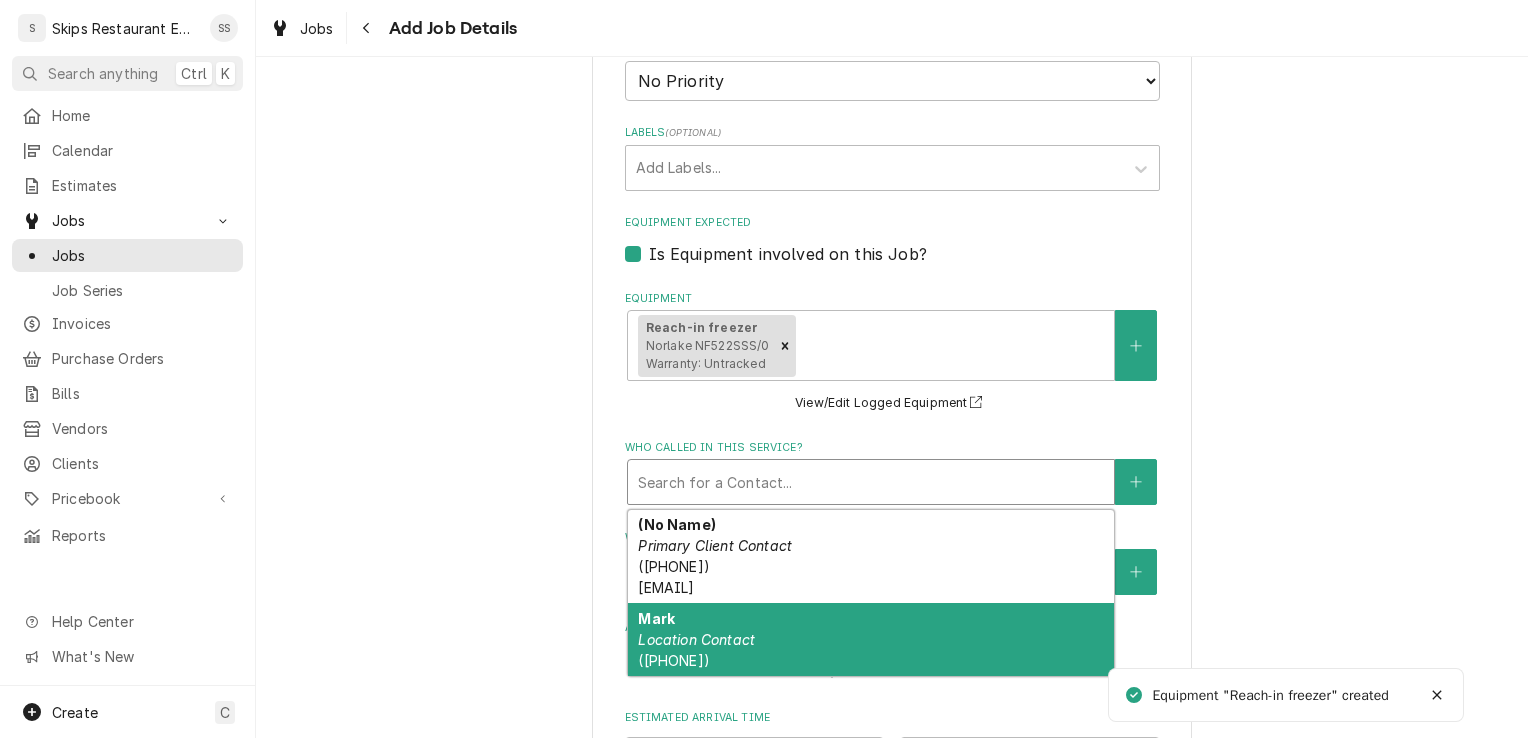 click on "([PHONE])" at bounding box center (673, 660) 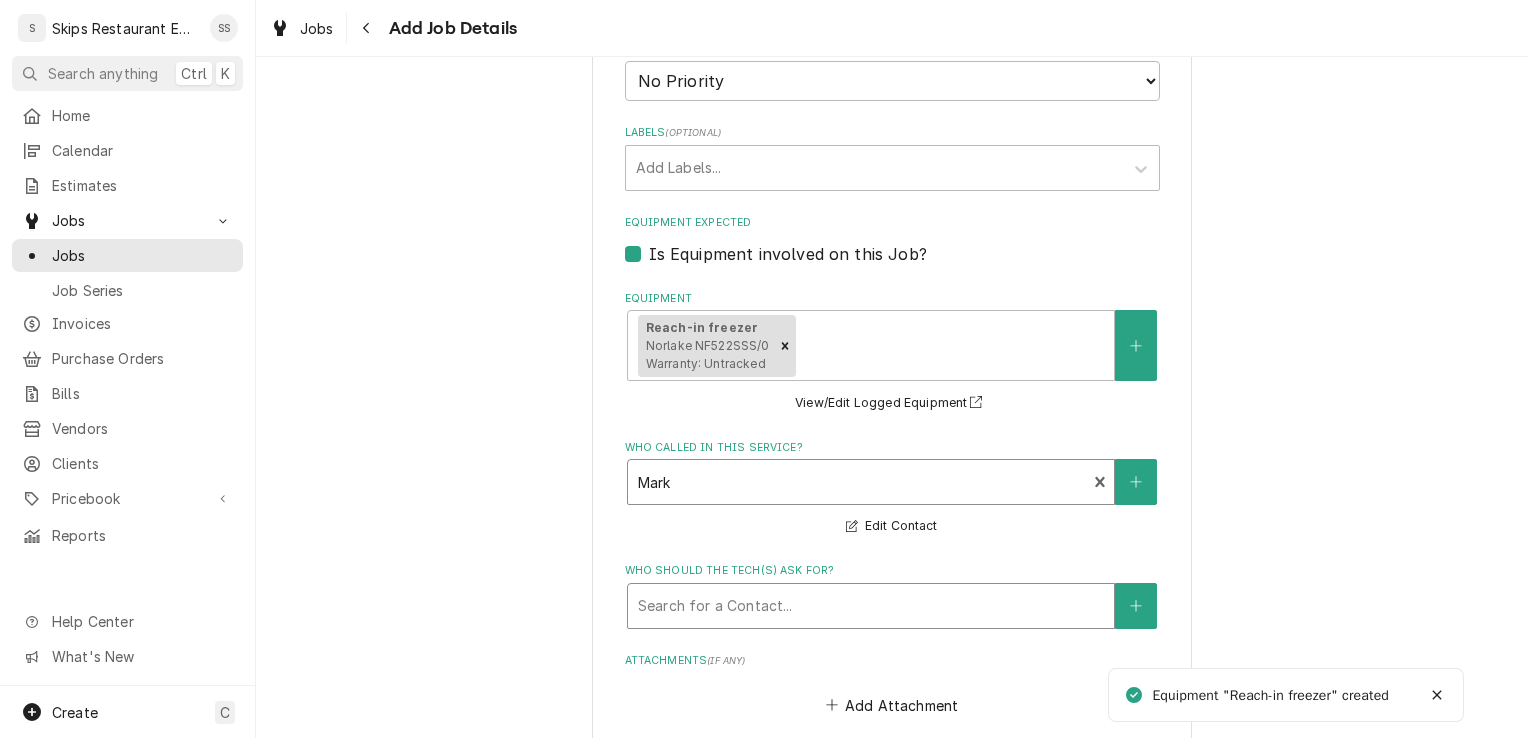 click at bounding box center (871, 606) 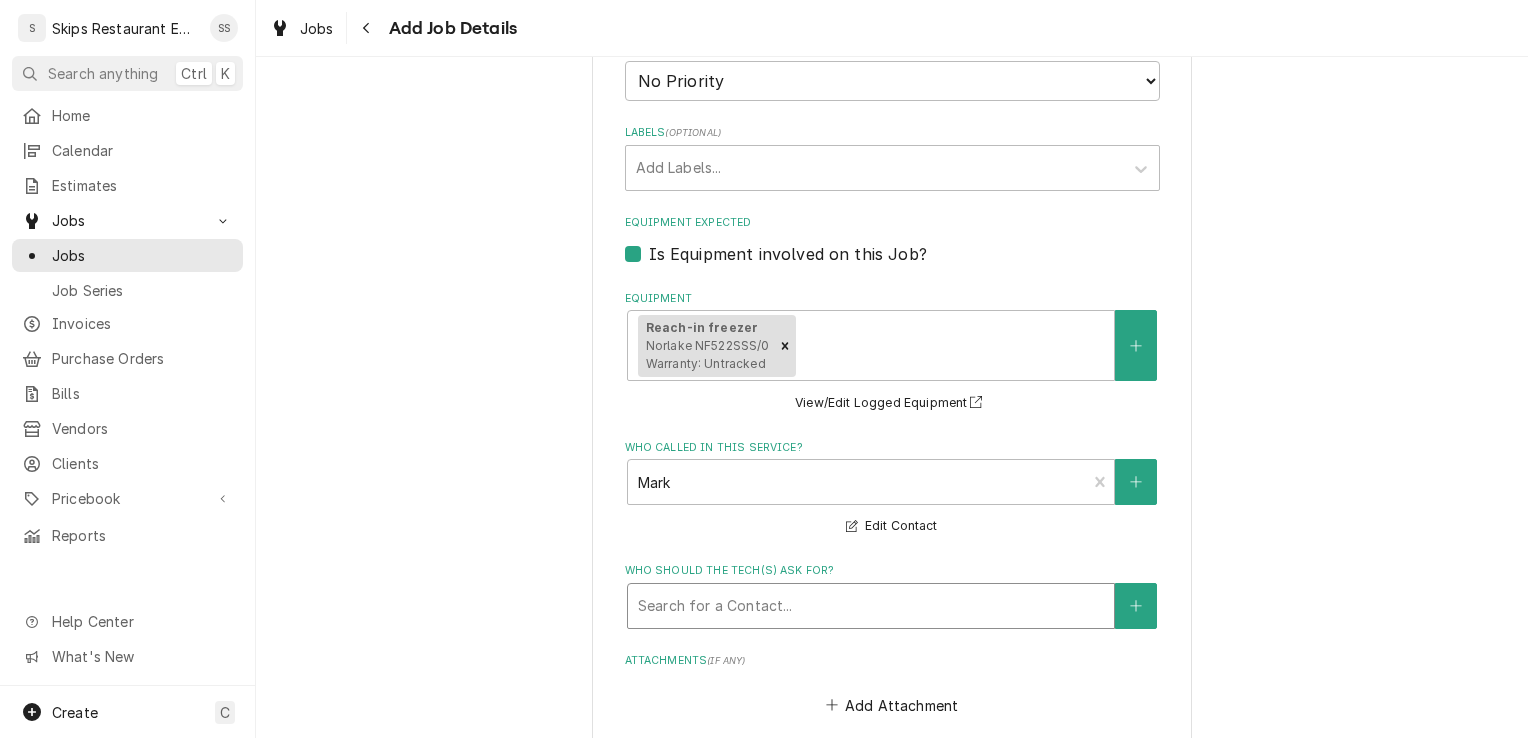 click at bounding box center (871, 606) 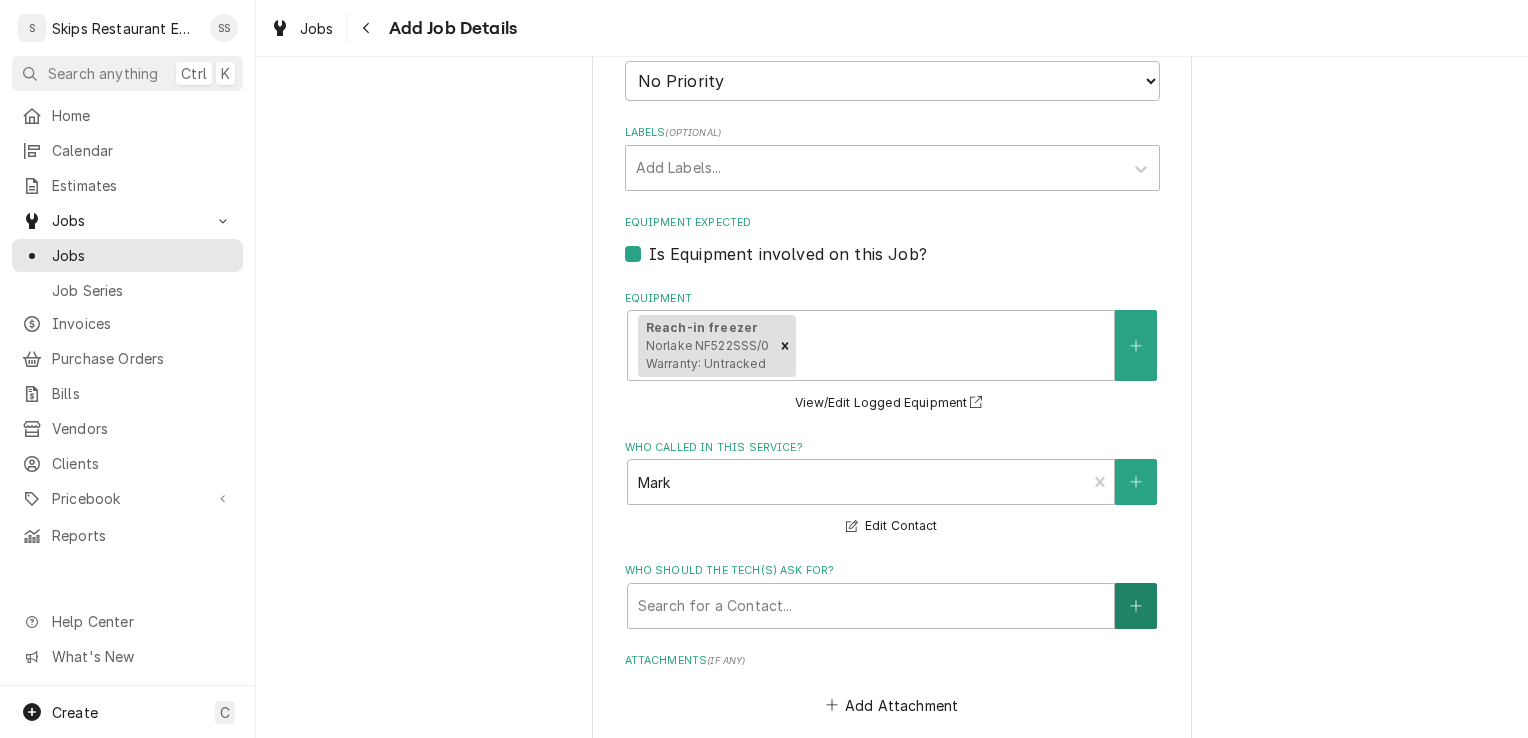 click at bounding box center [1136, 606] 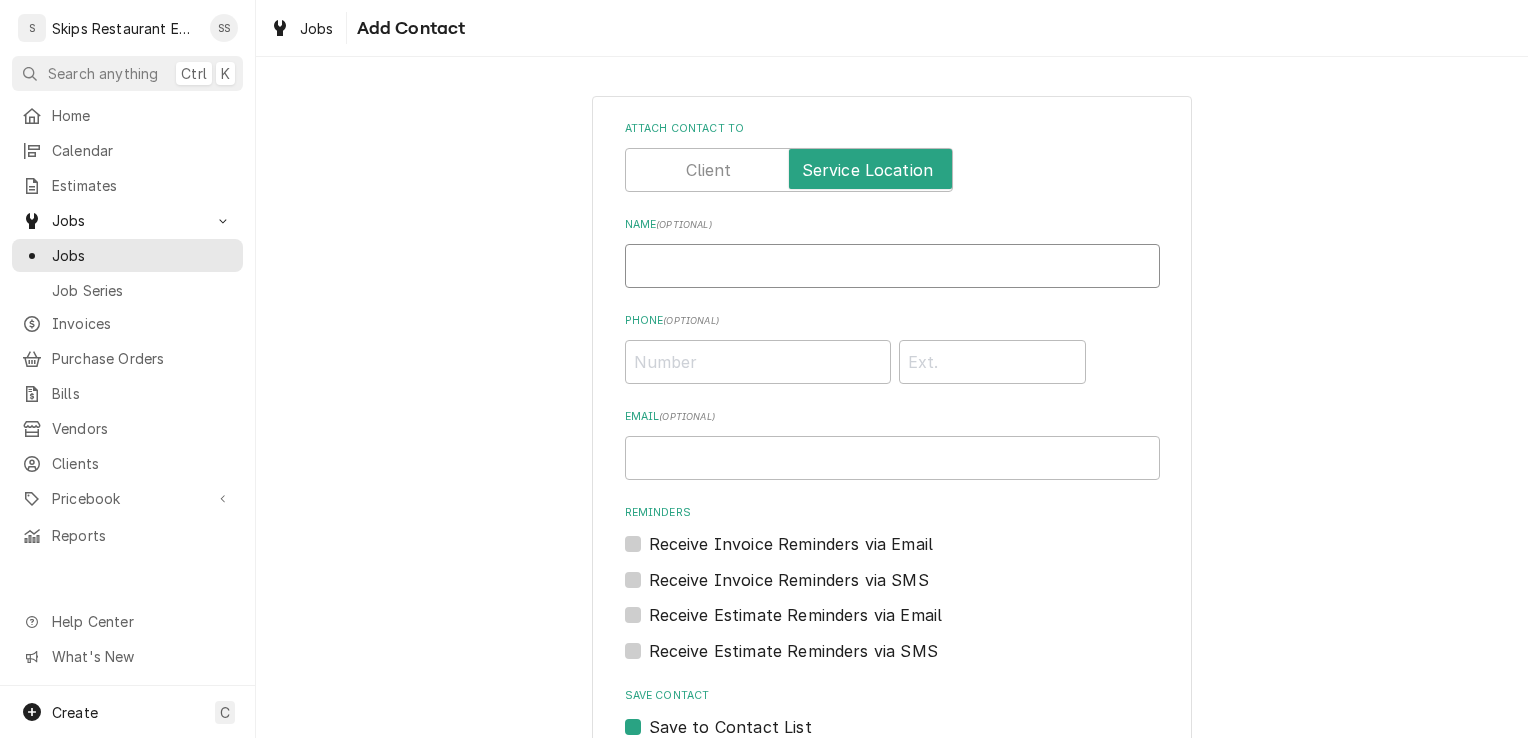 click on "Name  ( optional )" at bounding box center [892, 266] 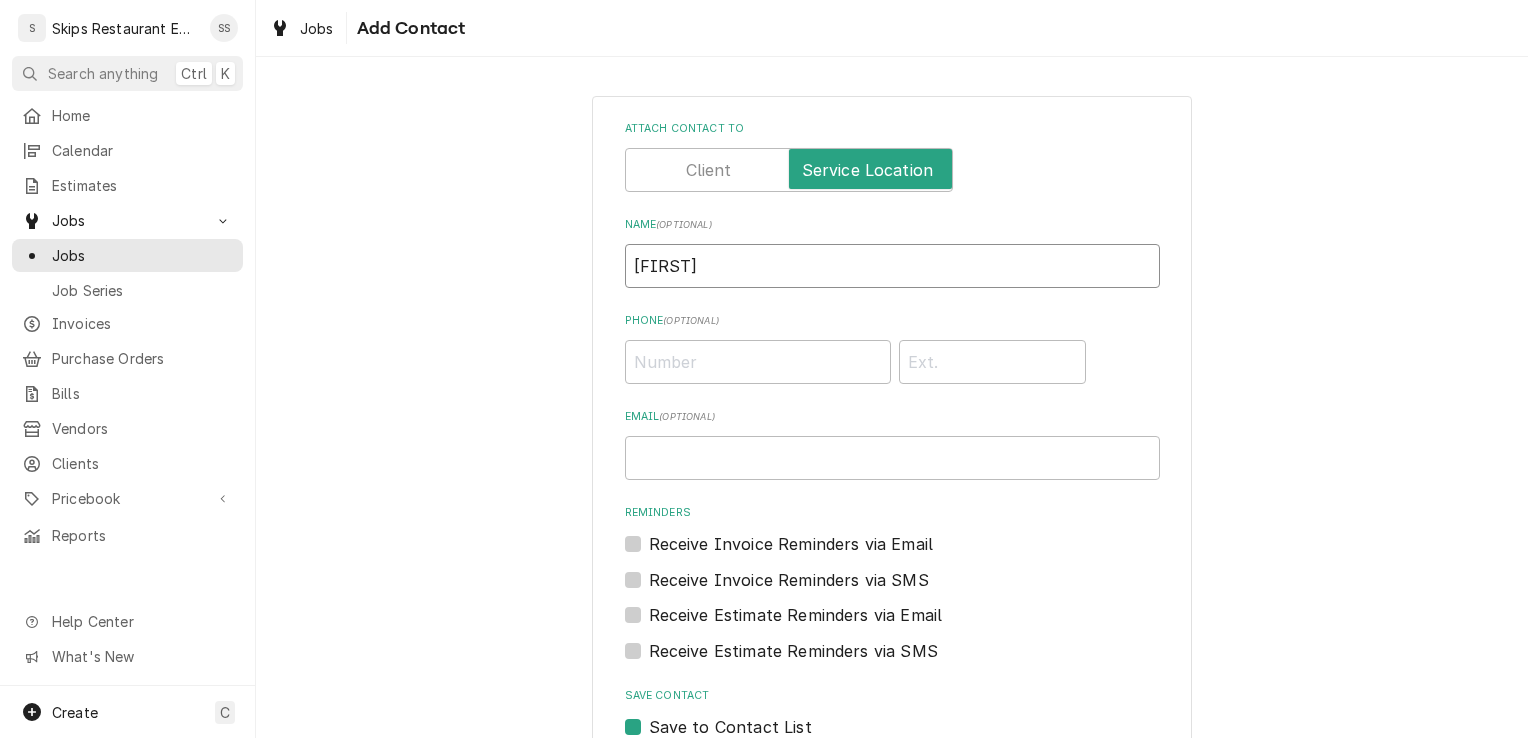 click on "[FIRST]" at bounding box center (892, 266) 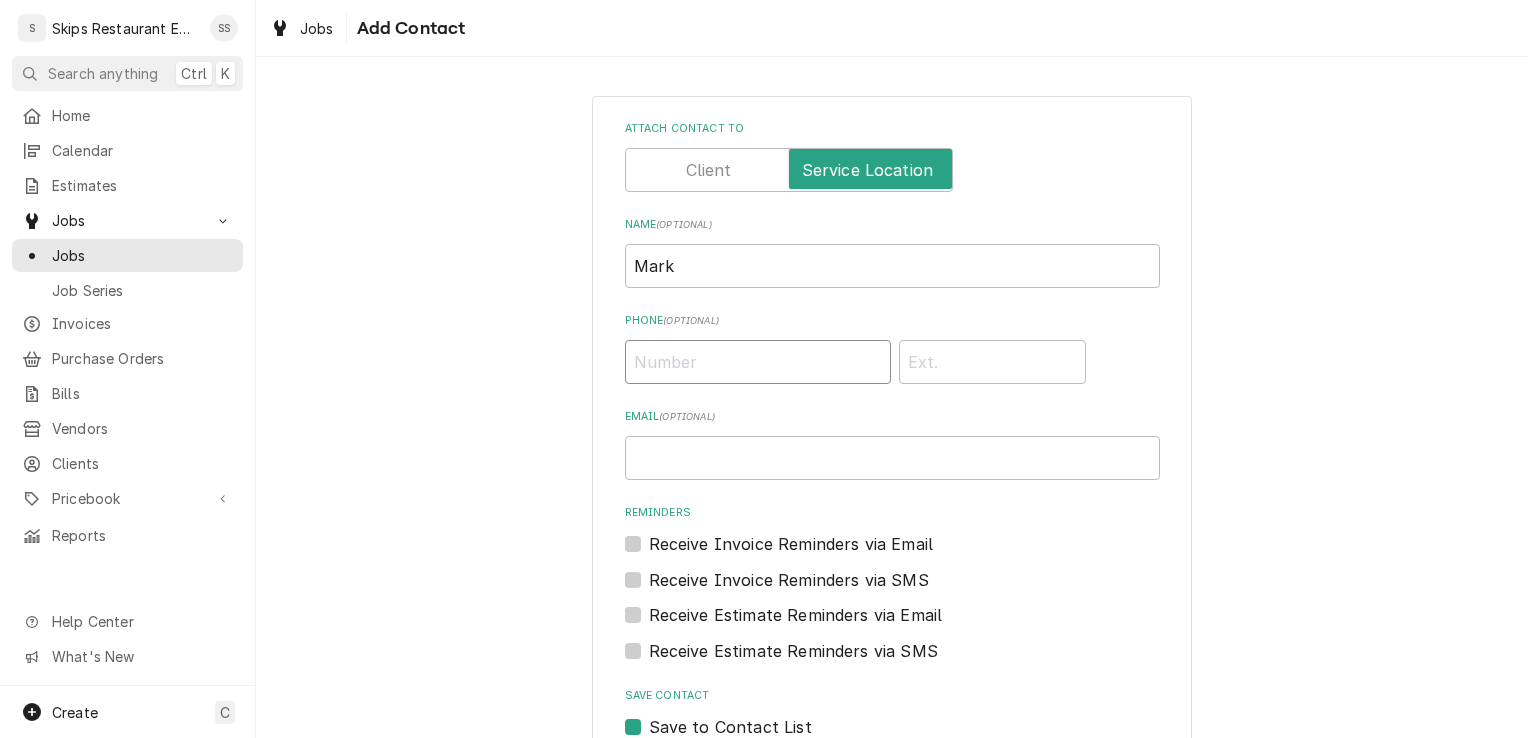 click on "Phone  ( optional )" at bounding box center [758, 362] 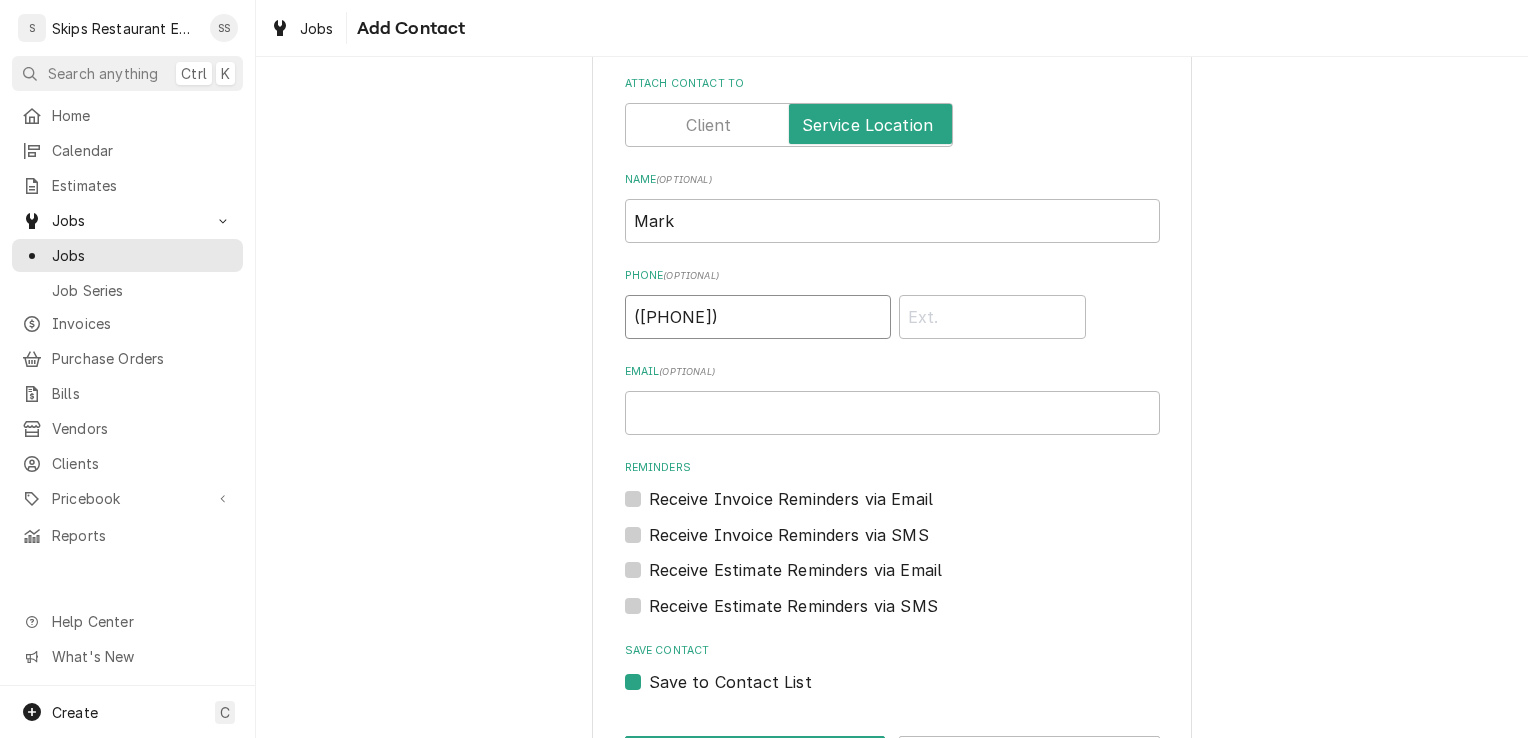 scroll, scrollTop: 122, scrollLeft: 0, axis: vertical 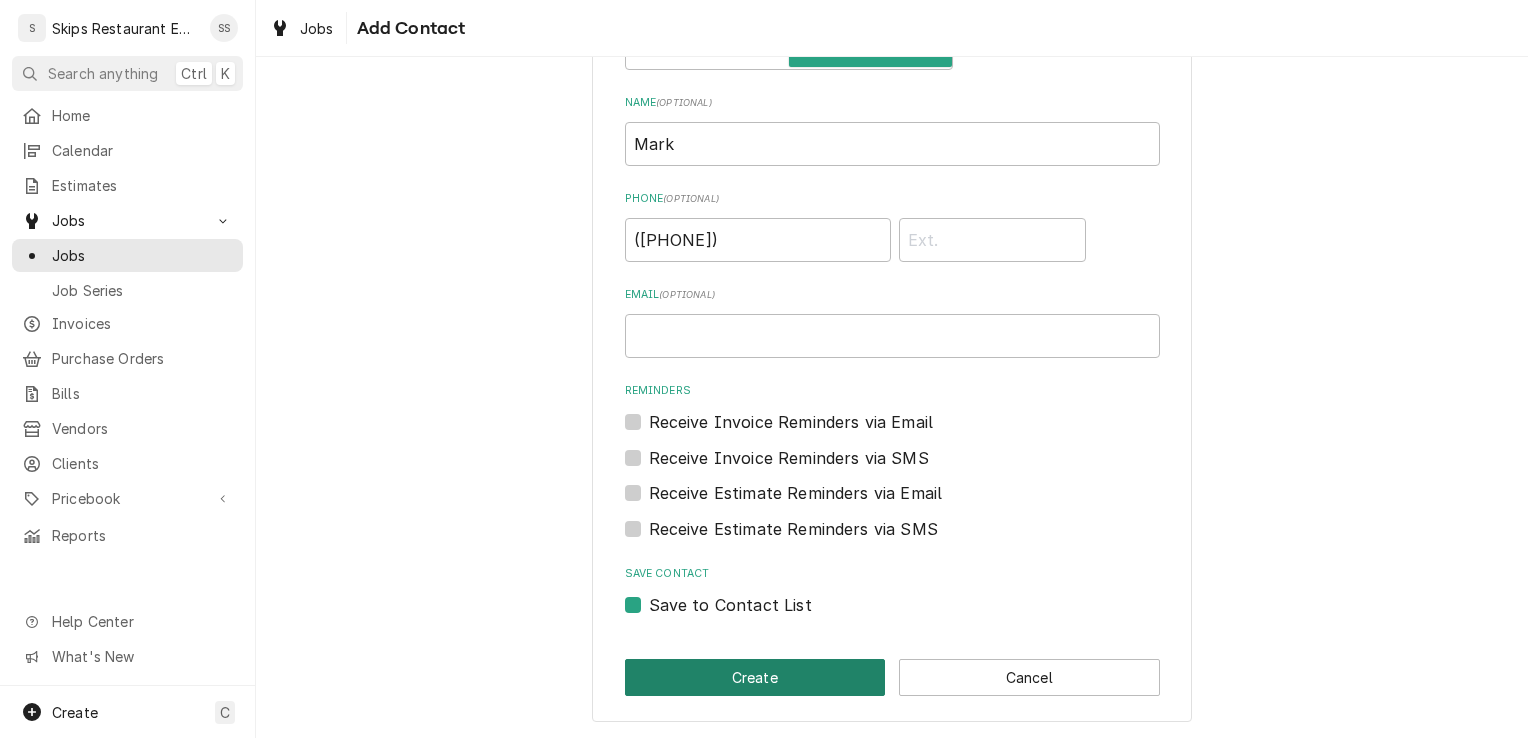 click on "Create" at bounding box center (755, 677) 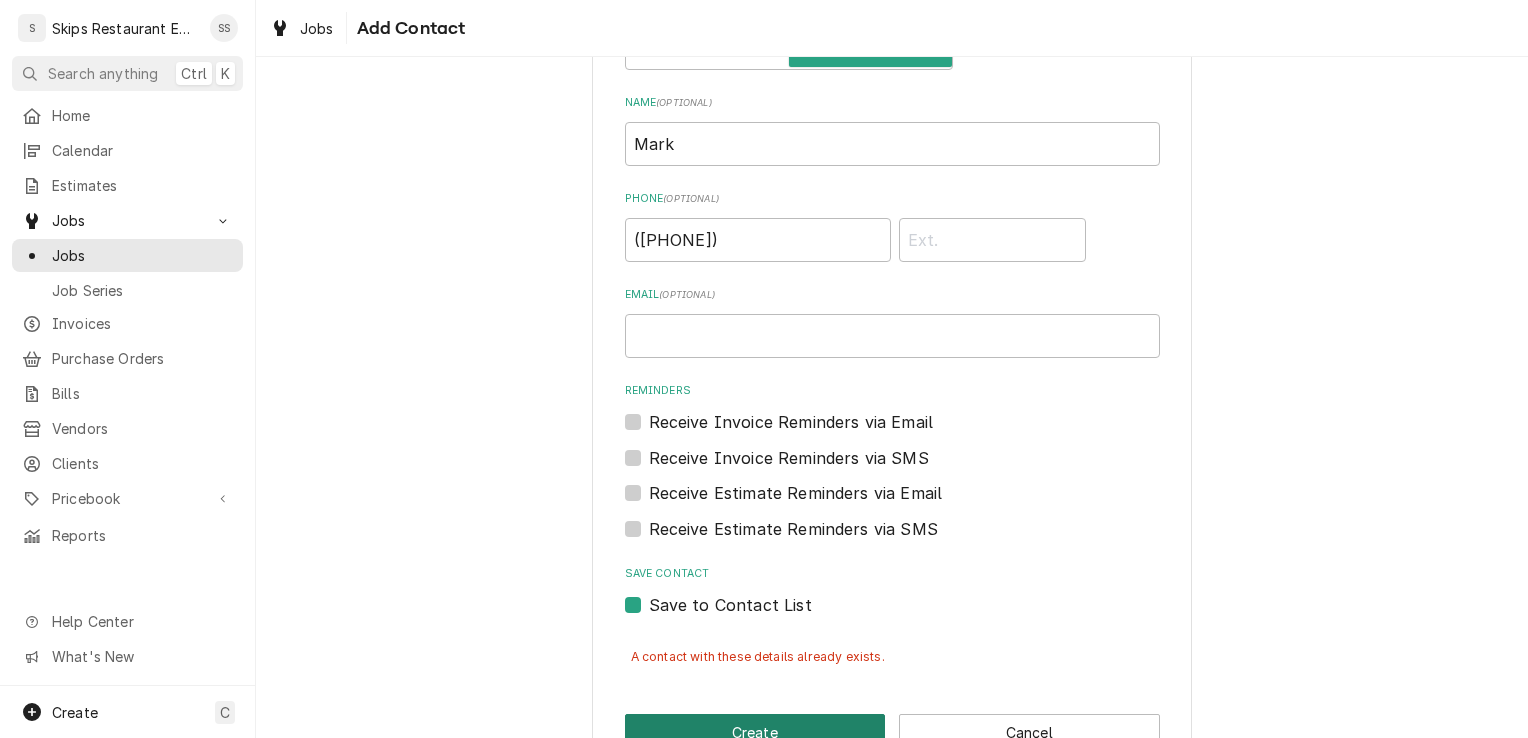 click on "Create" at bounding box center (755, 732) 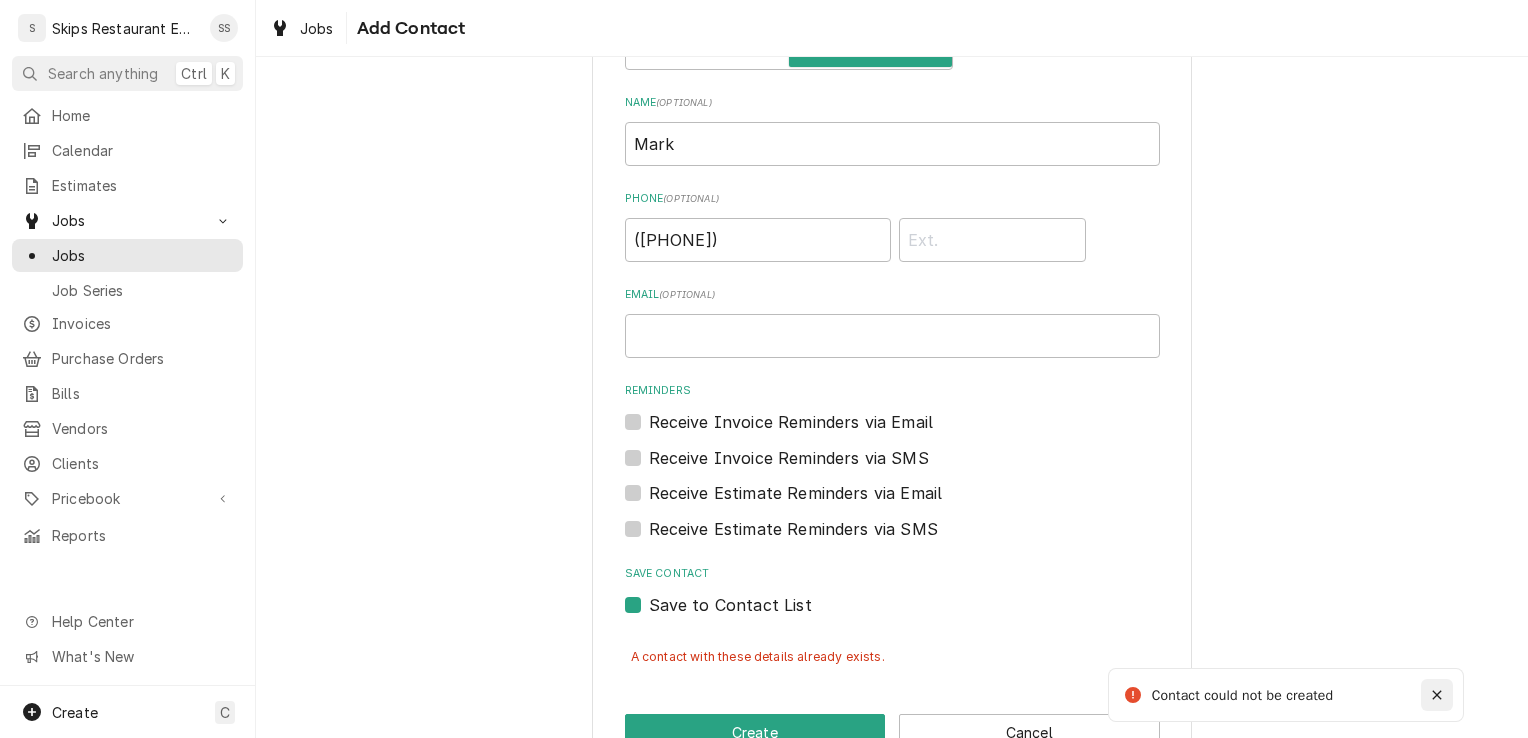 click at bounding box center (1437, 695) 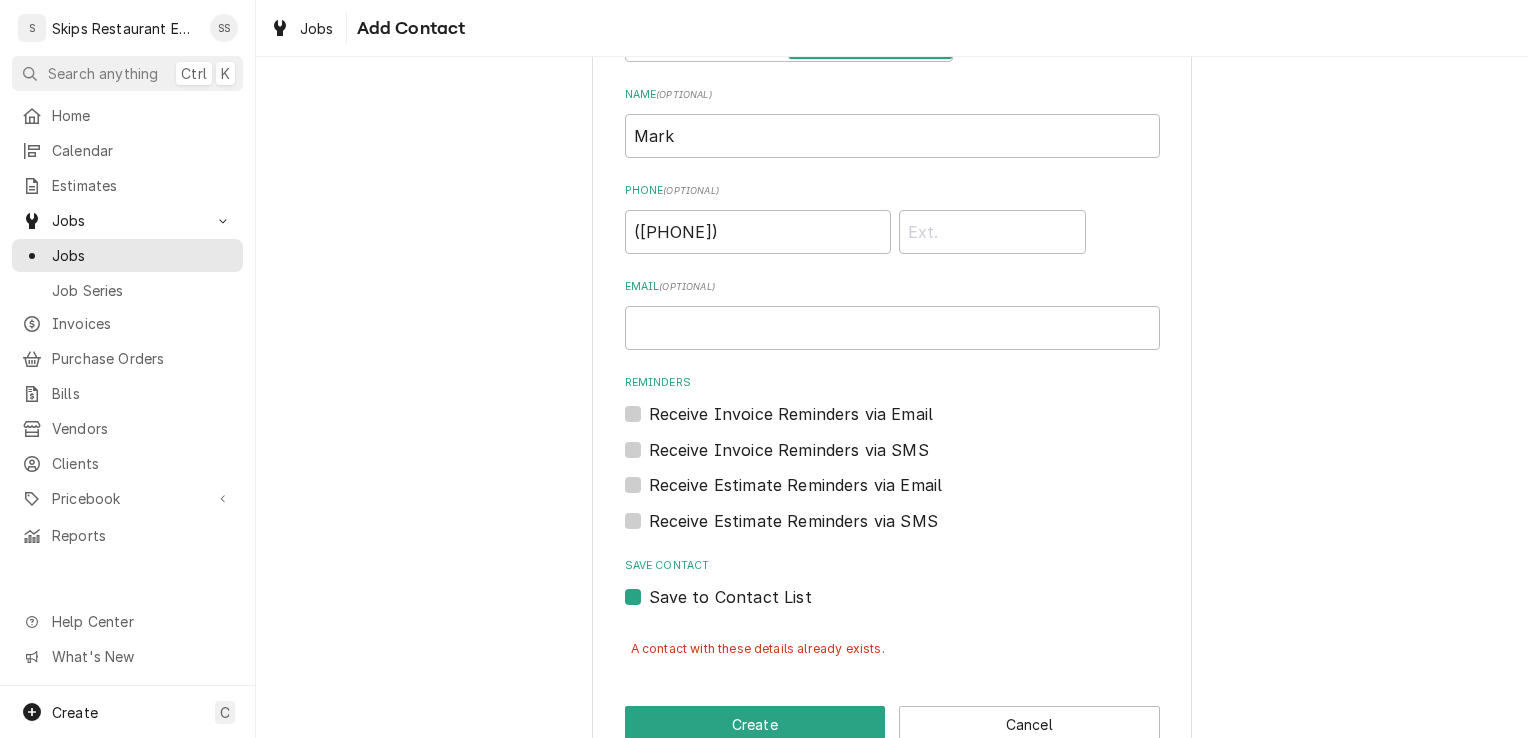 scroll, scrollTop: 178, scrollLeft: 0, axis: vertical 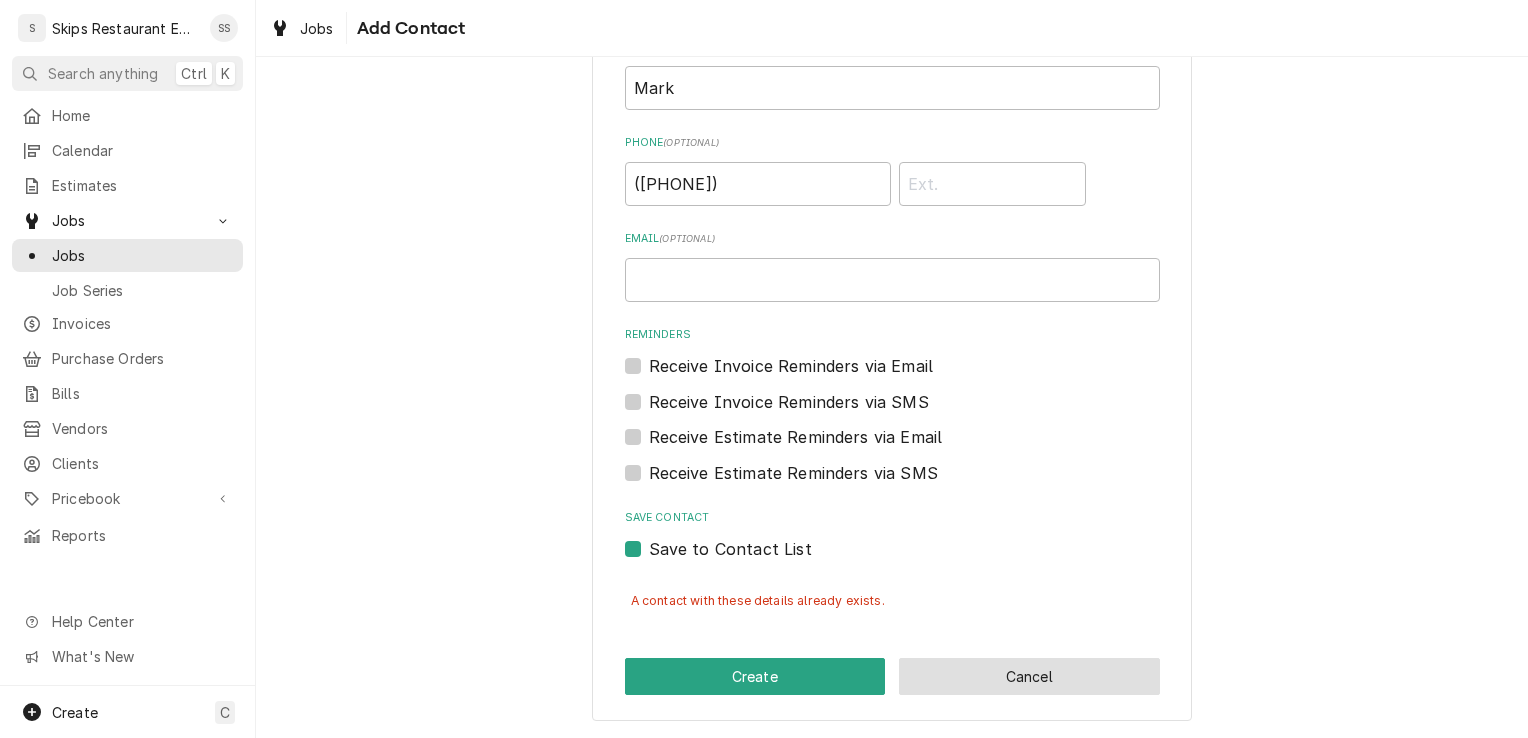 click on "Cancel" at bounding box center (1029, 676) 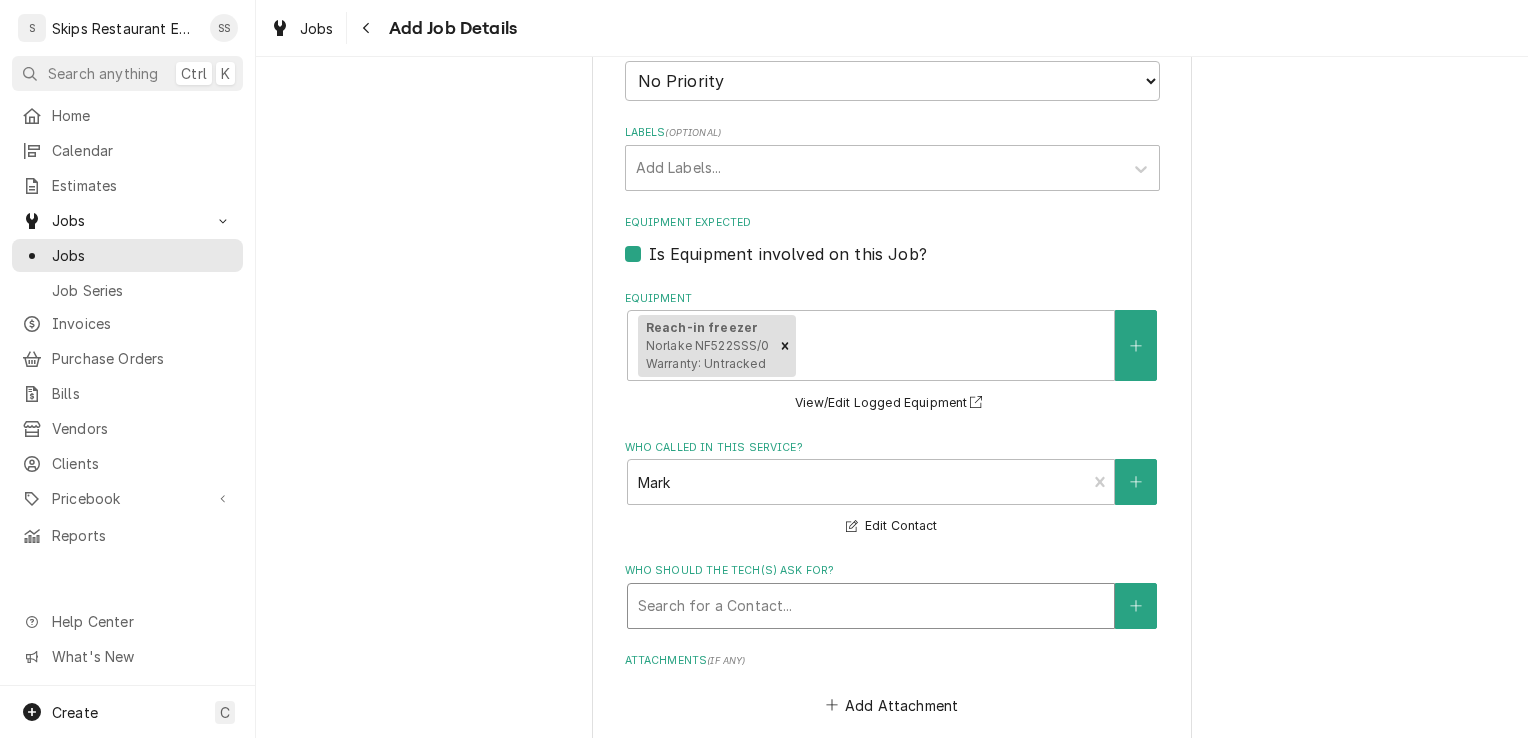 click at bounding box center (871, 606) 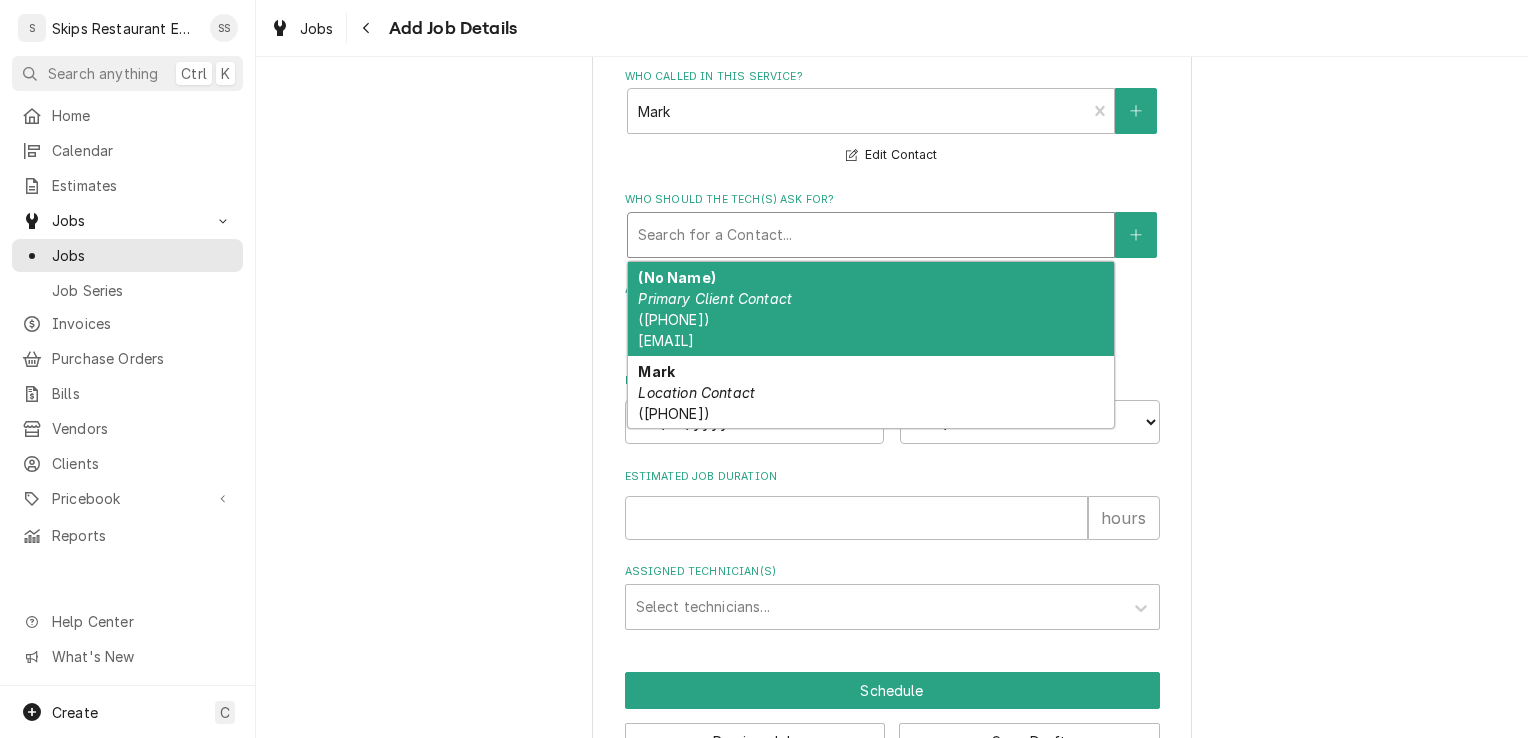 scroll, scrollTop: 1542, scrollLeft: 0, axis: vertical 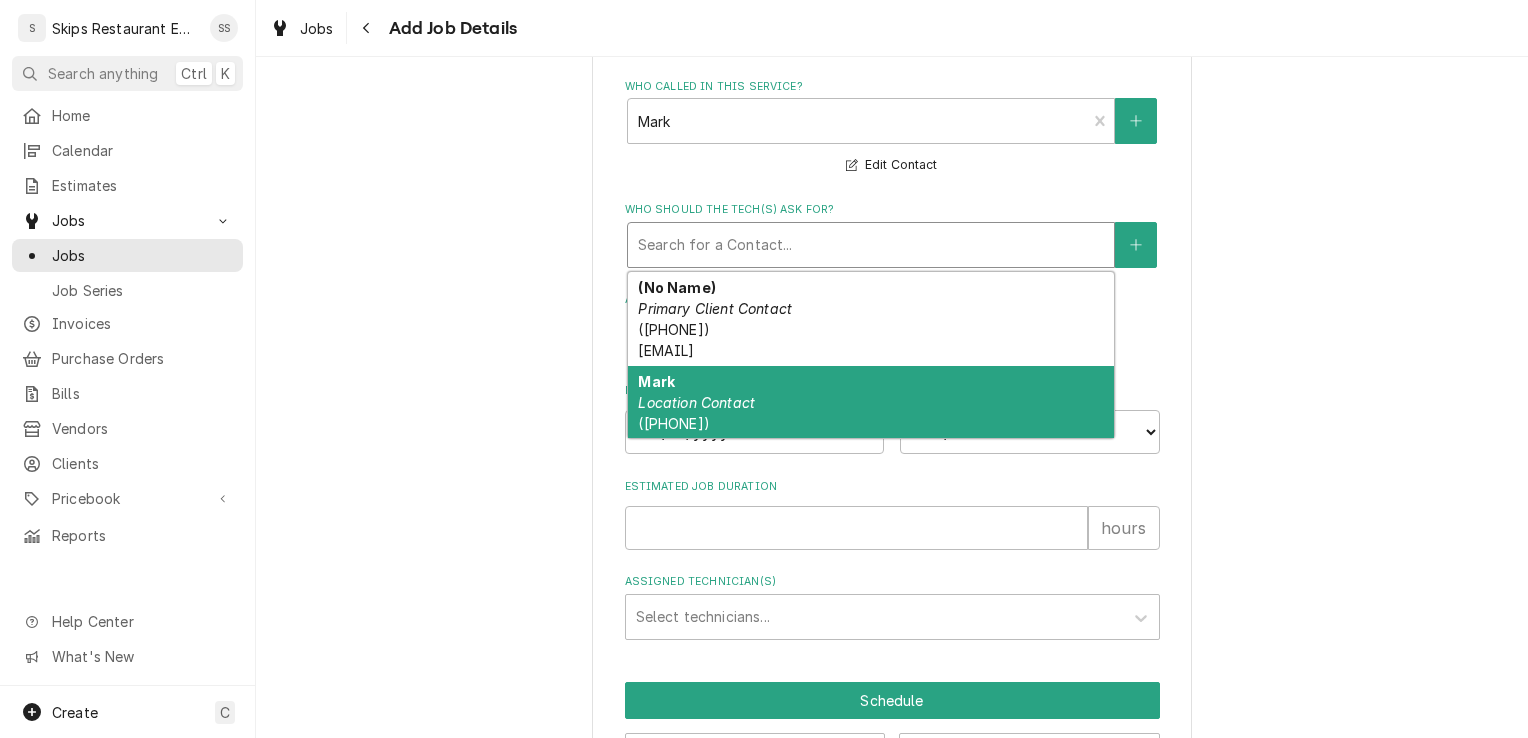 click on "Location Contact" at bounding box center [696, 402] 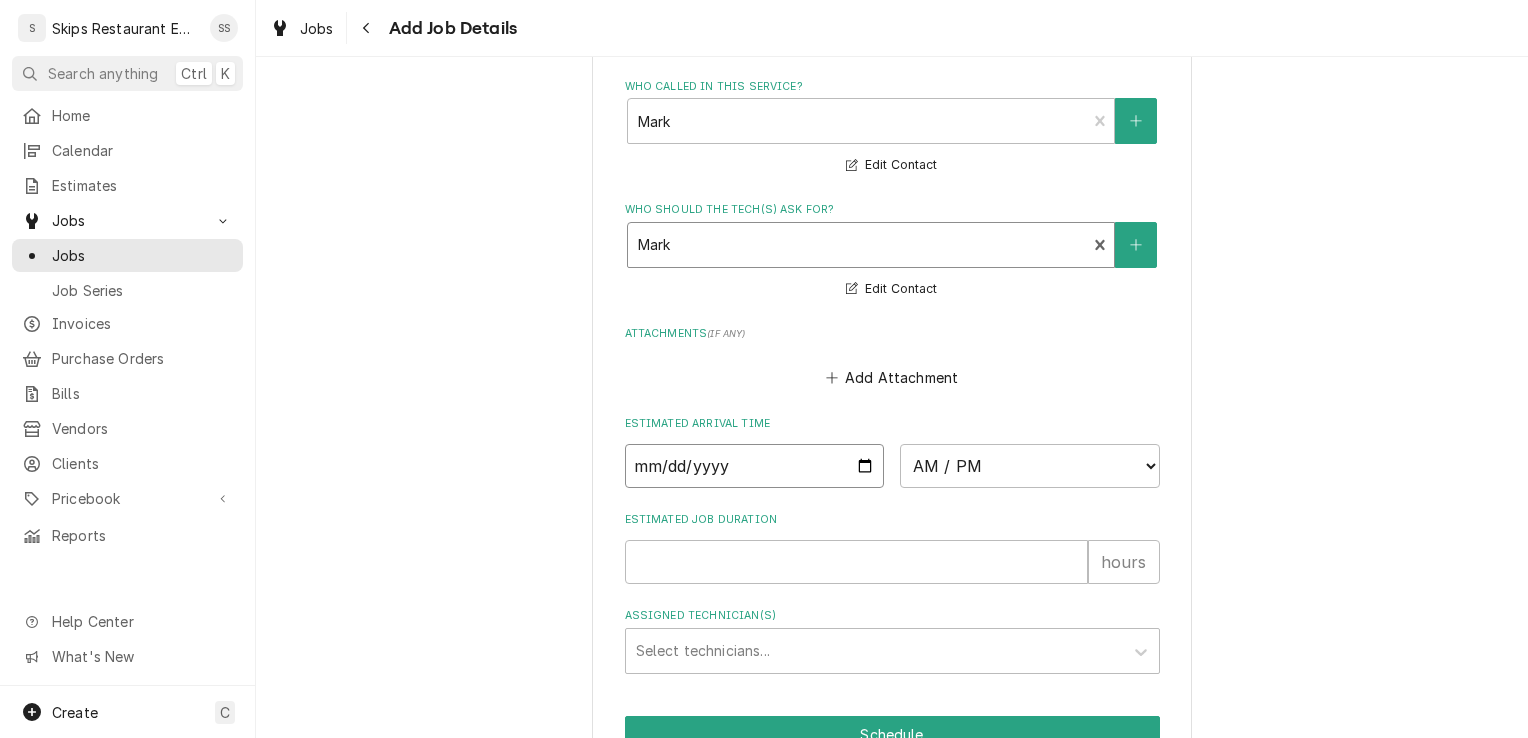 click at bounding box center (755, 466) 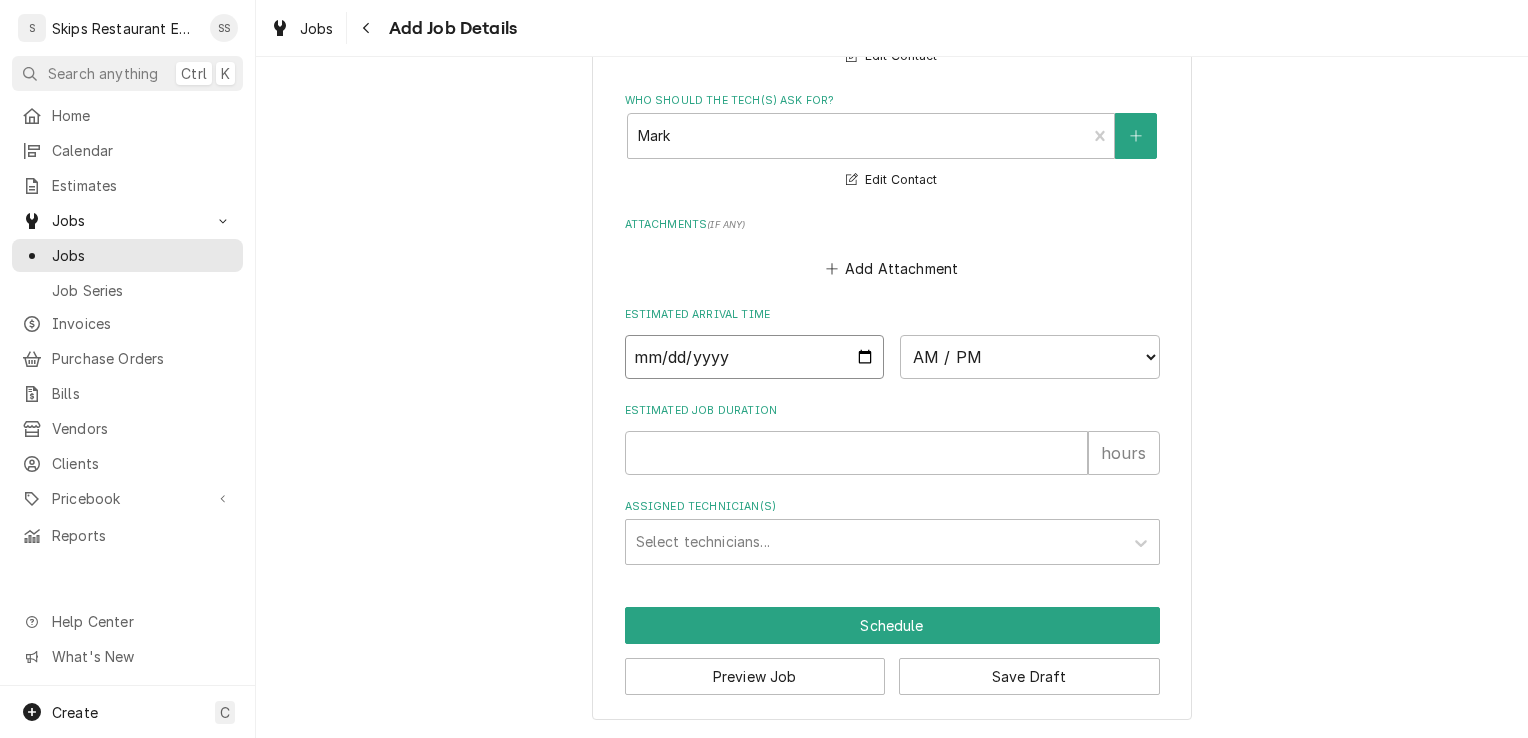 scroll, scrollTop: 1536, scrollLeft: 0, axis: vertical 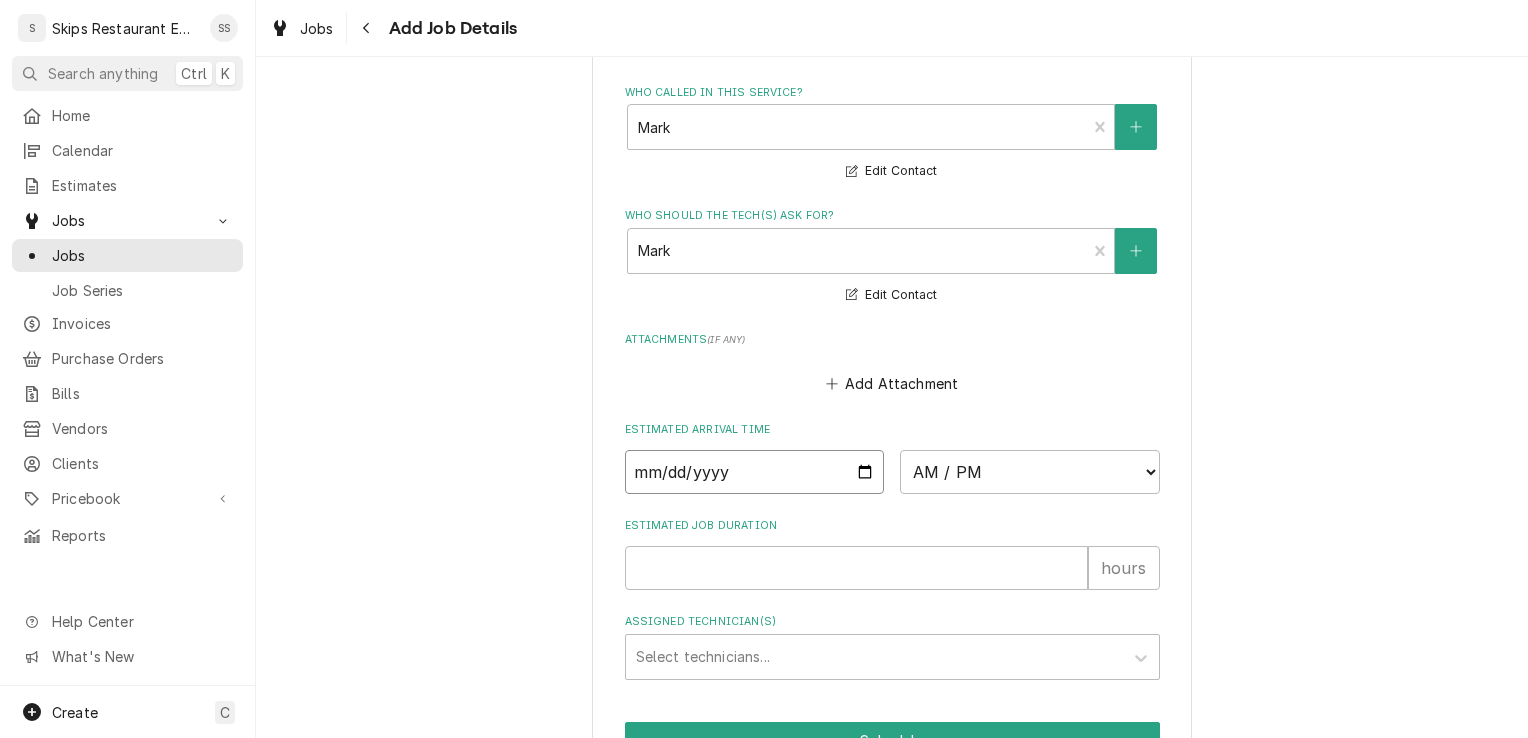 click at bounding box center (755, 472) 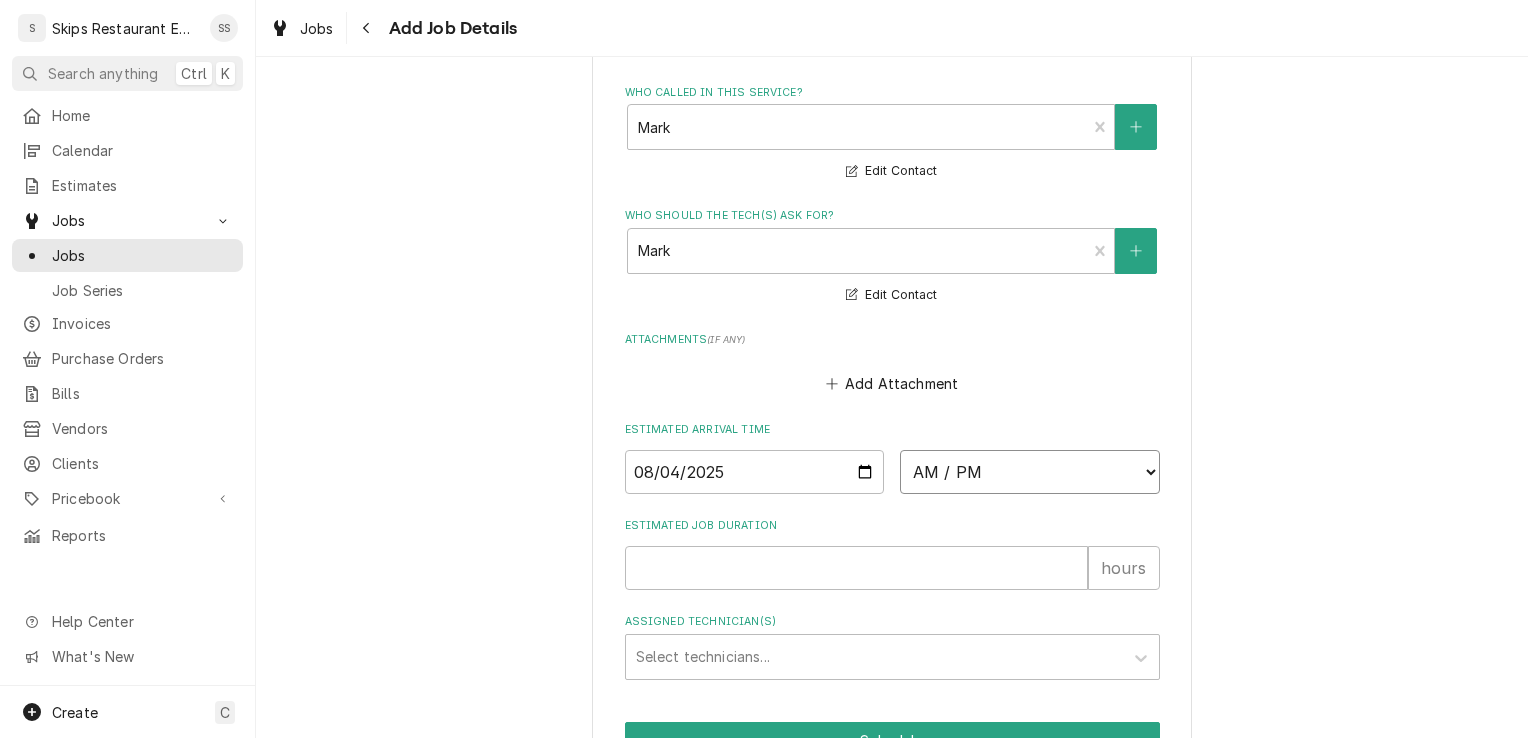 click on "AM / PM 6:00 AM 6:15 AM 6:30 AM 6:45 AM 7:00 AM 7:15 AM 7:30 AM 7:45 AM 8:00 AM 8:15 AM 8:30 AM 8:45 AM 9:00 AM 9:15 AM 9:30 AM 9:45 AM 10:00 AM 10:15 AM 10:30 AM 10:45 AM 11:00 AM 11:15 AM 11:30 AM 11:45 AM 12:00 PM 12:15 PM 12:30 PM 12:45 PM 1:00 PM 1:15 PM 1:30 PM 1:45 PM 2:00 PM 2:15 PM 2:30 PM 2:45 PM 3:00 PM 3:15 PM 3:30 PM 3:45 PM 4:00 PM 4:15 PM 4:30 PM 4:45 PM 5:00 PM 5:15 PM 5:30 PM 5:45 PM 6:00 PM 6:15 PM 6:30 PM 6:45 PM 7:00 PM 7:15 PM 7:30 PM 7:45 PM 8:00 PM 8:15 PM 8:30 PM 8:45 PM 9:00 PM 9:15 PM 9:30 PM 9:45 PM 10:00 PM 10:15 PM 10:30 PM 10:45 PM 11:00 PM 11:15 PM 11:30 PM 11:45 PM 12:00 AM 12:15 AM 12:30 AM 12:45 AM 1:00 AM 1:15 AM 1:30 AM 1:45 AM 2:00 AM 2:15 AM 2:30 AM 2:45 AM 3:00 AM 3:15 AM 3:30 AM 3:45 AM 4:00 AM 4:15 AM 4:30 AM 4:45 AM 5:00 AM 5:15 AM 5:30 AM 5:45 AM" at bounding box center (1030, 472) 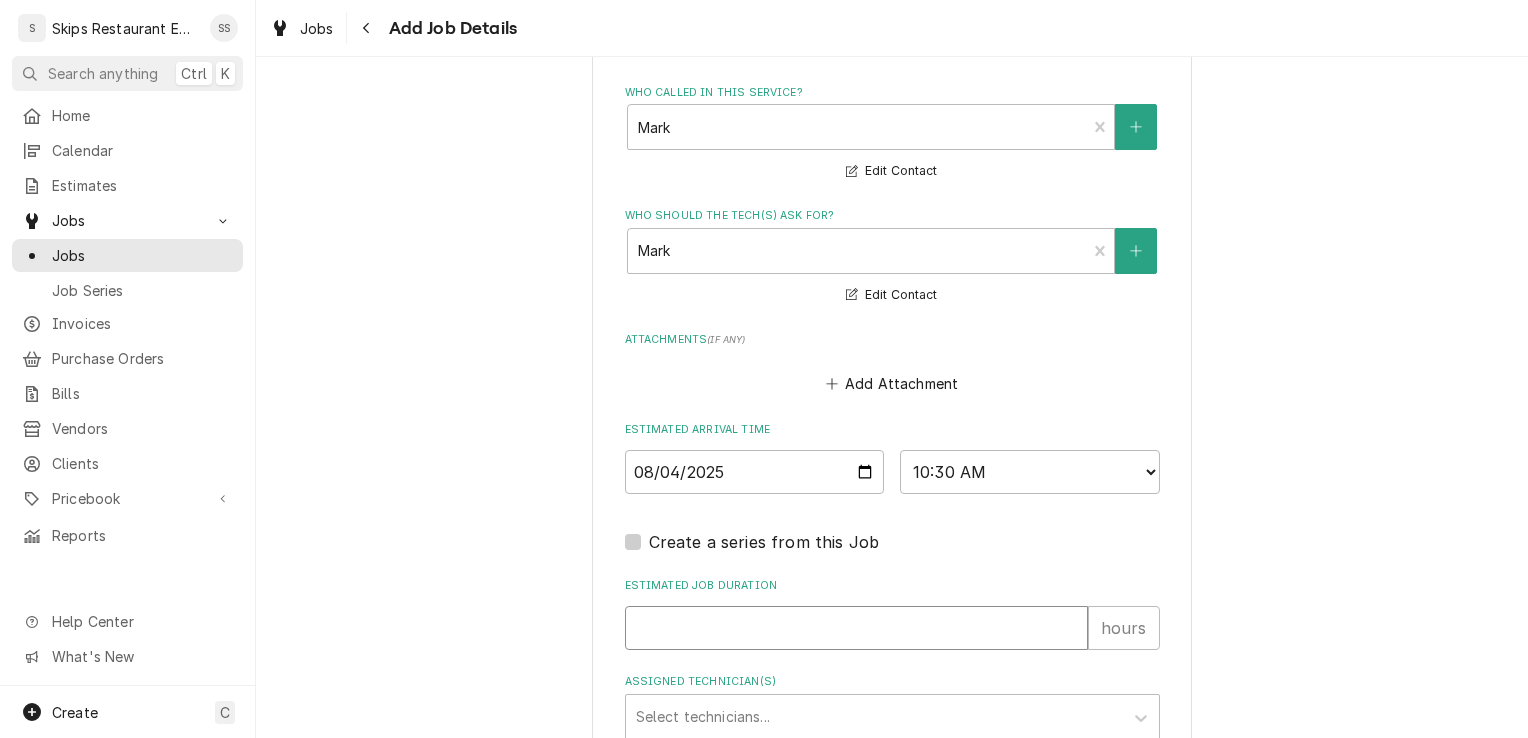 click on "Estimated Job Duration" at bounding box center (856, 628) 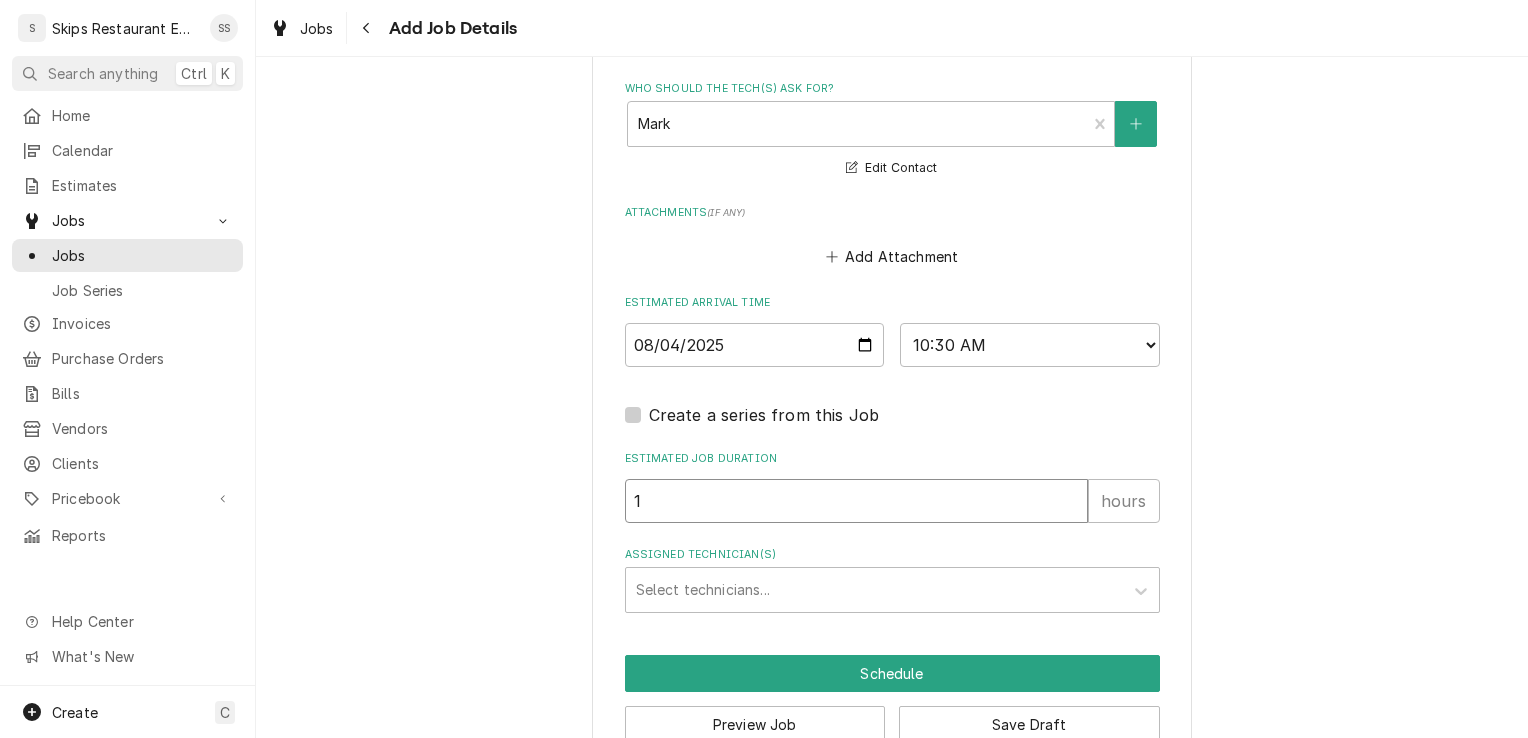 scroll, scrollTop: 1668, scrollLeft: 0, axis: vertical 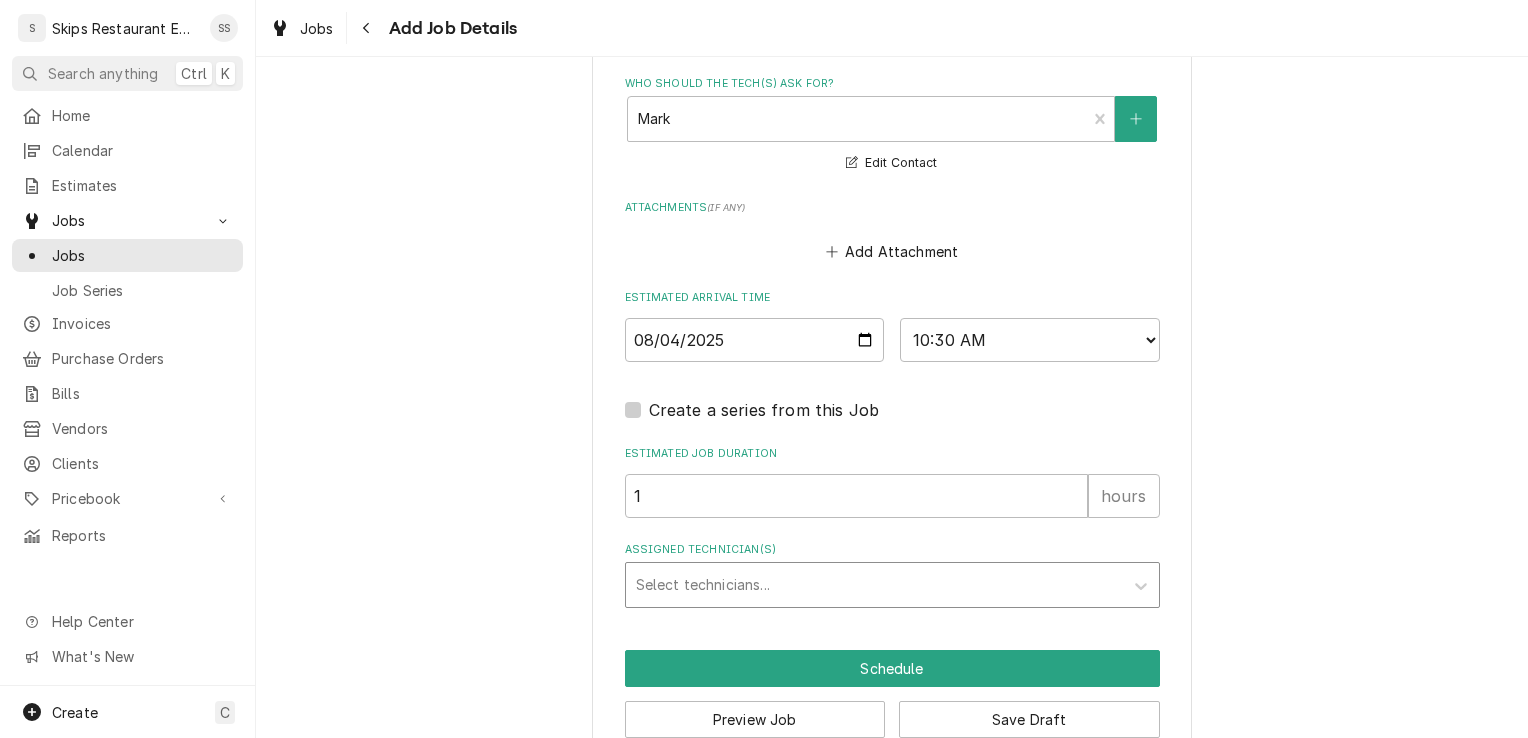 click at bounding box center [874, 585] 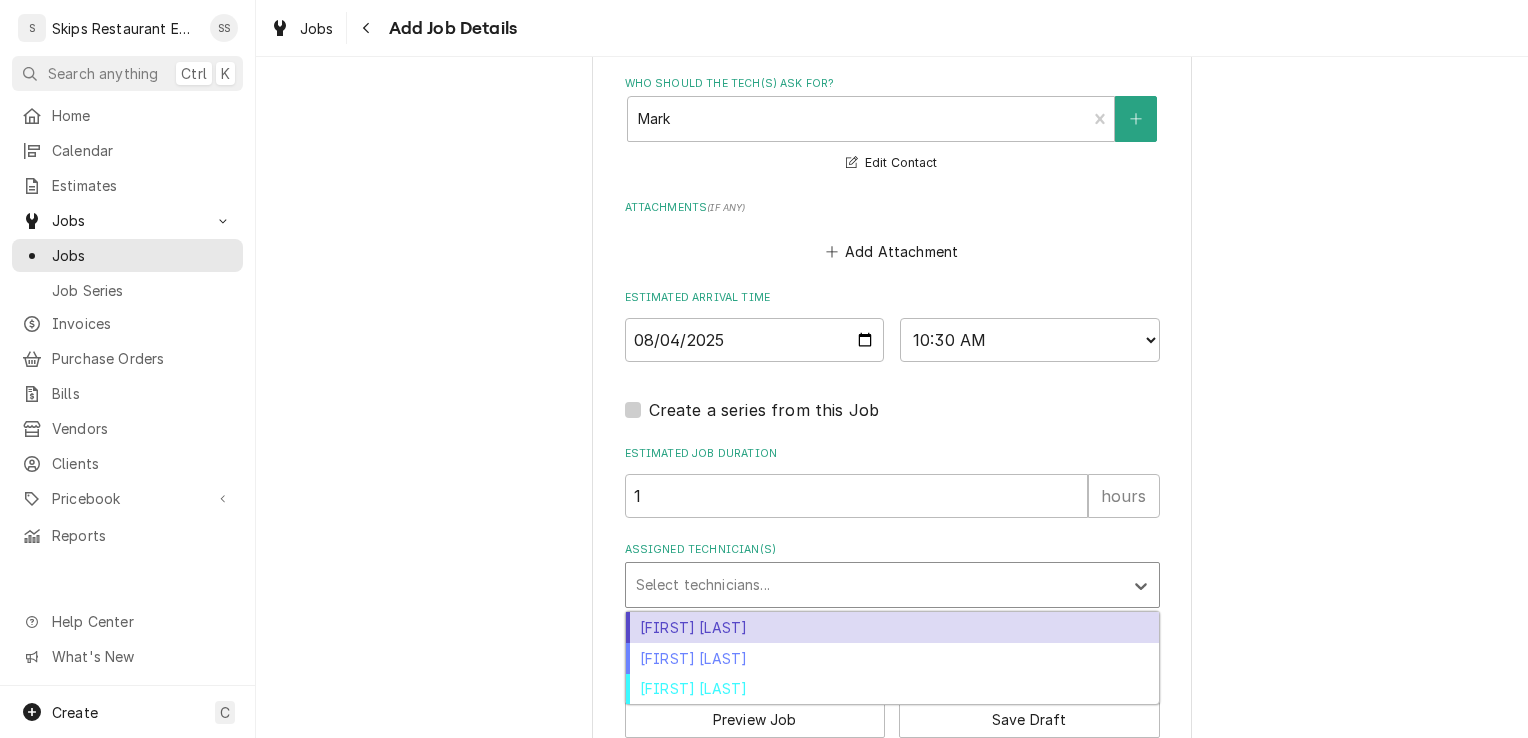 click on "[FIRST] [LAST]" at bounding box center [892, 627] 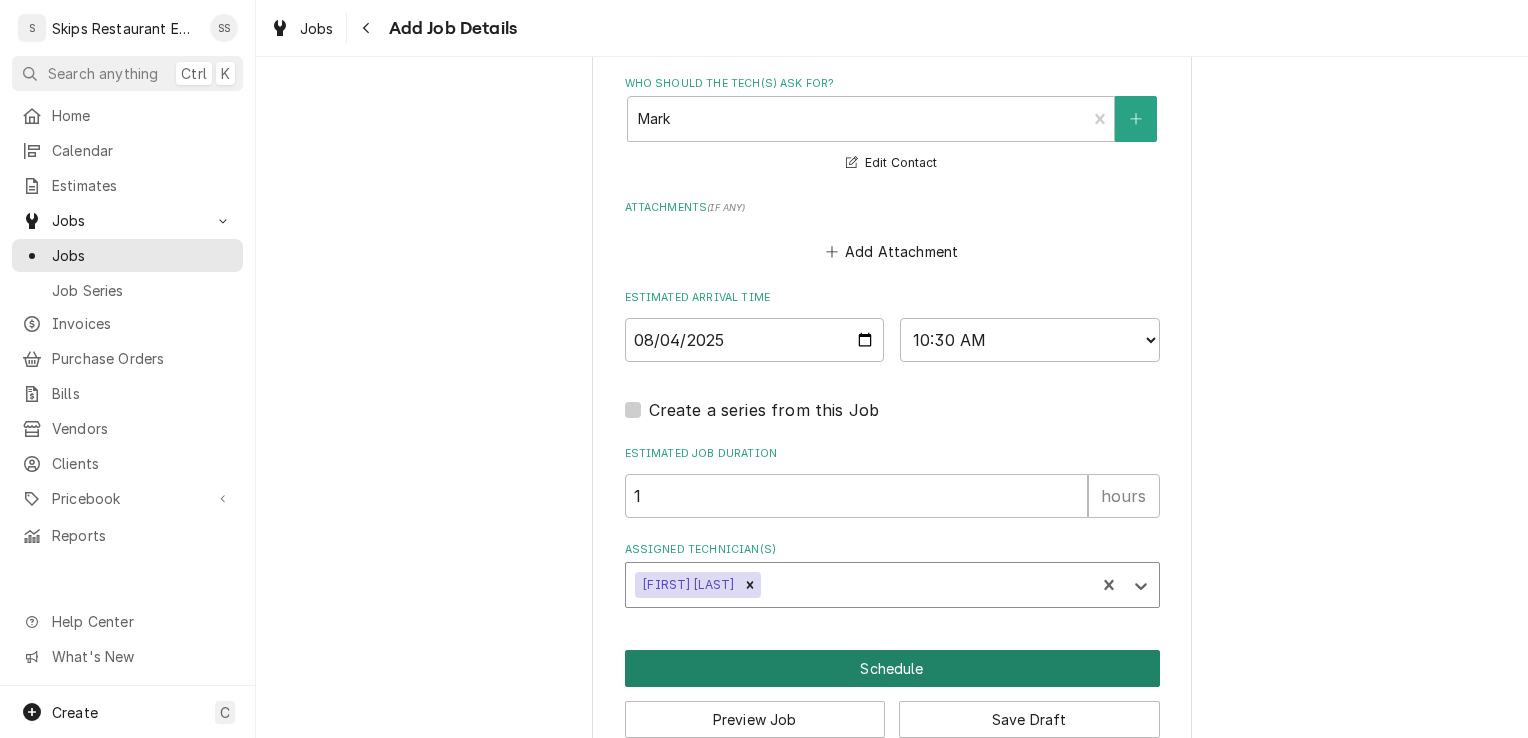 click on "Schedule" at bounding box center (892, 668) 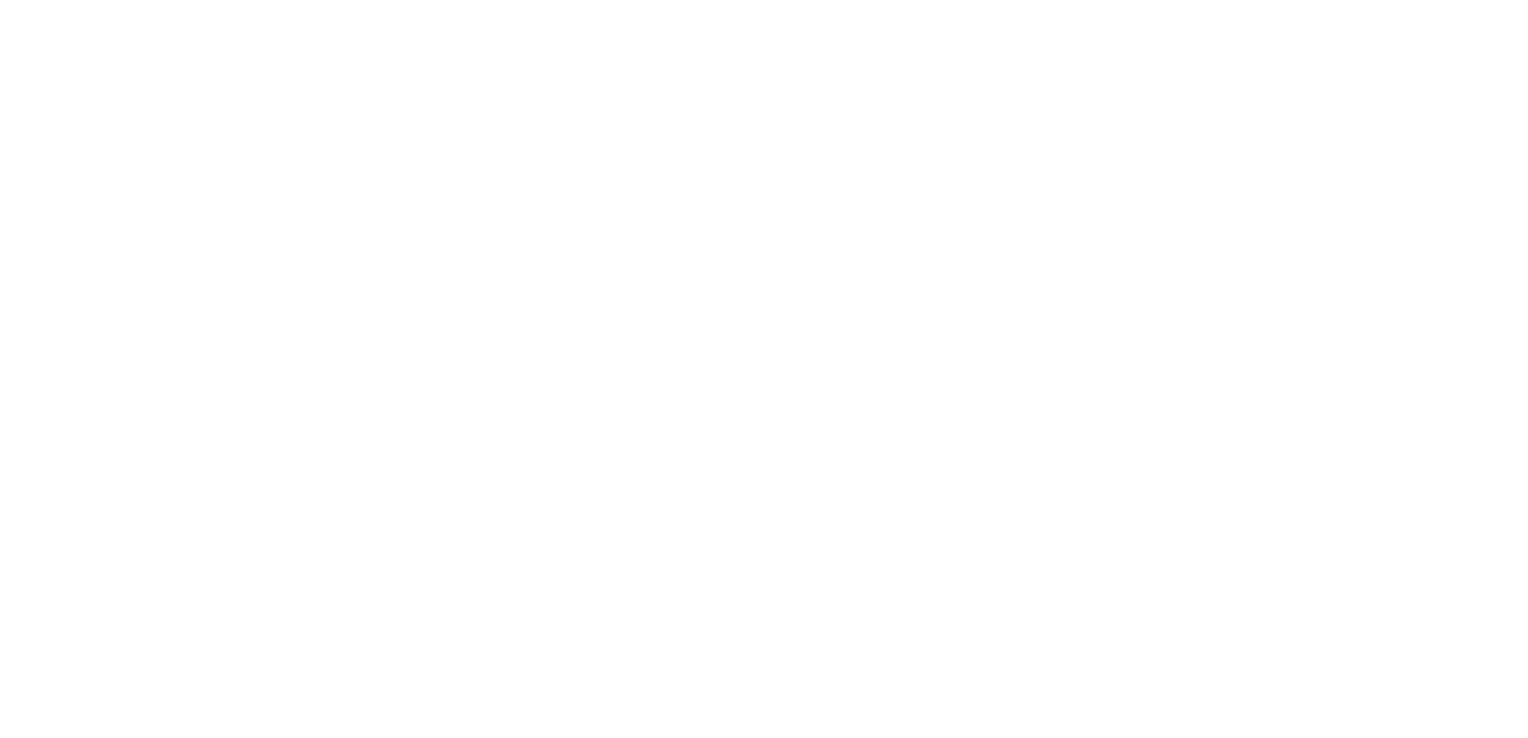 scroll, scrollTop: 0, scrollLeft: 0, axis: both 